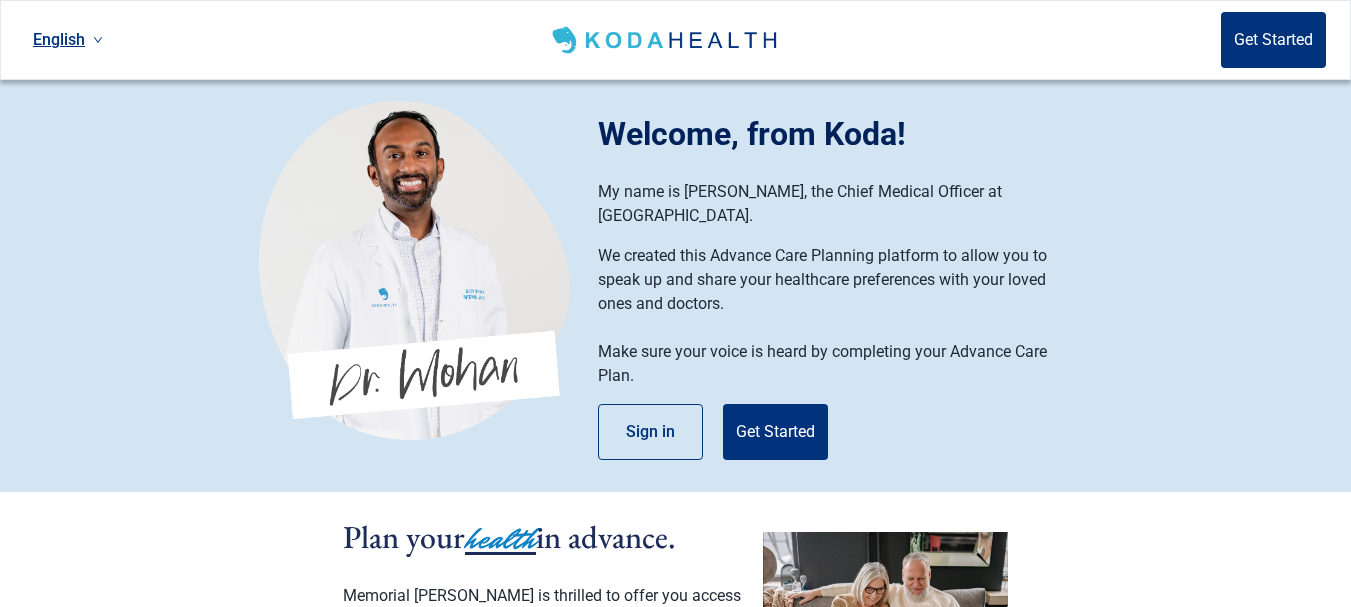 scroll, scrollTop: 0, scrollLeft: 0, axis: both 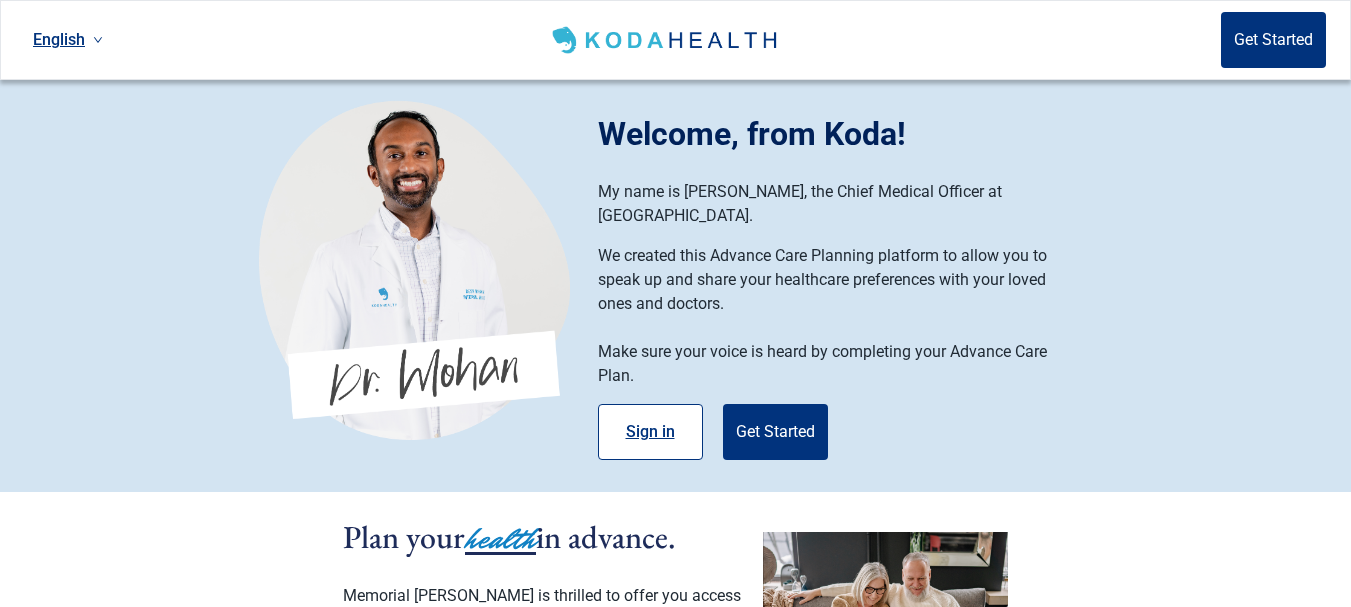 click on "Sign in" at bounding box center [650, 432] 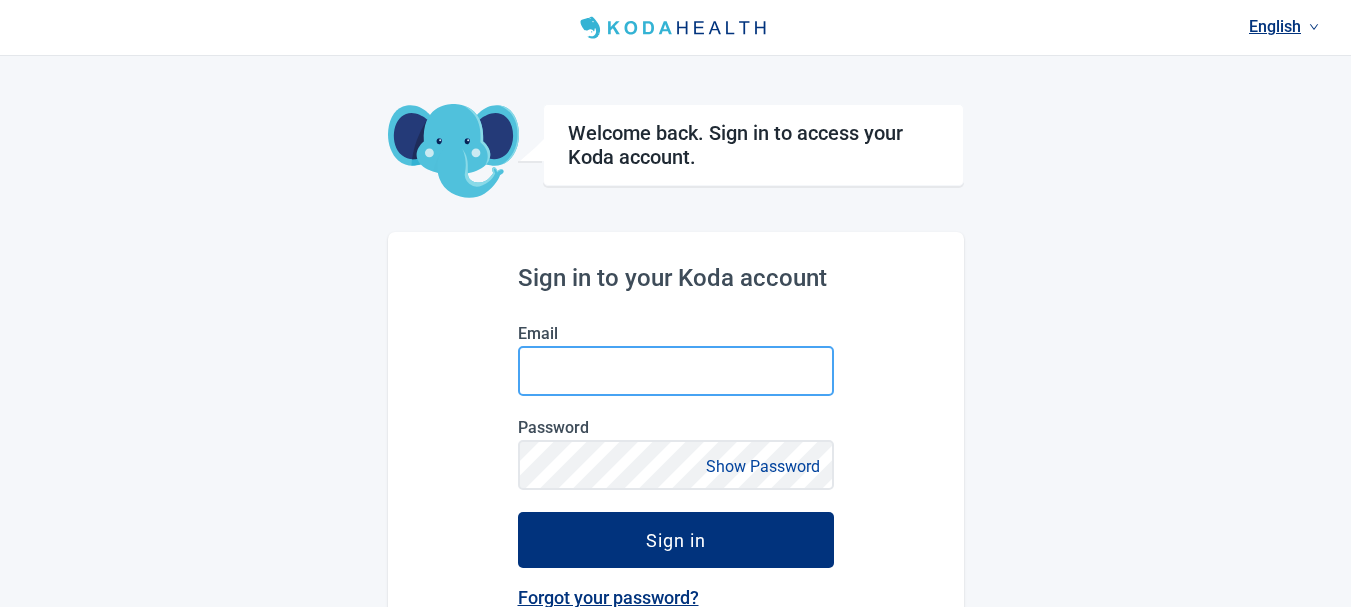 type on "[PERSON_NAME][EMAIL_ADDRESS][DOMAIN_NAME]" 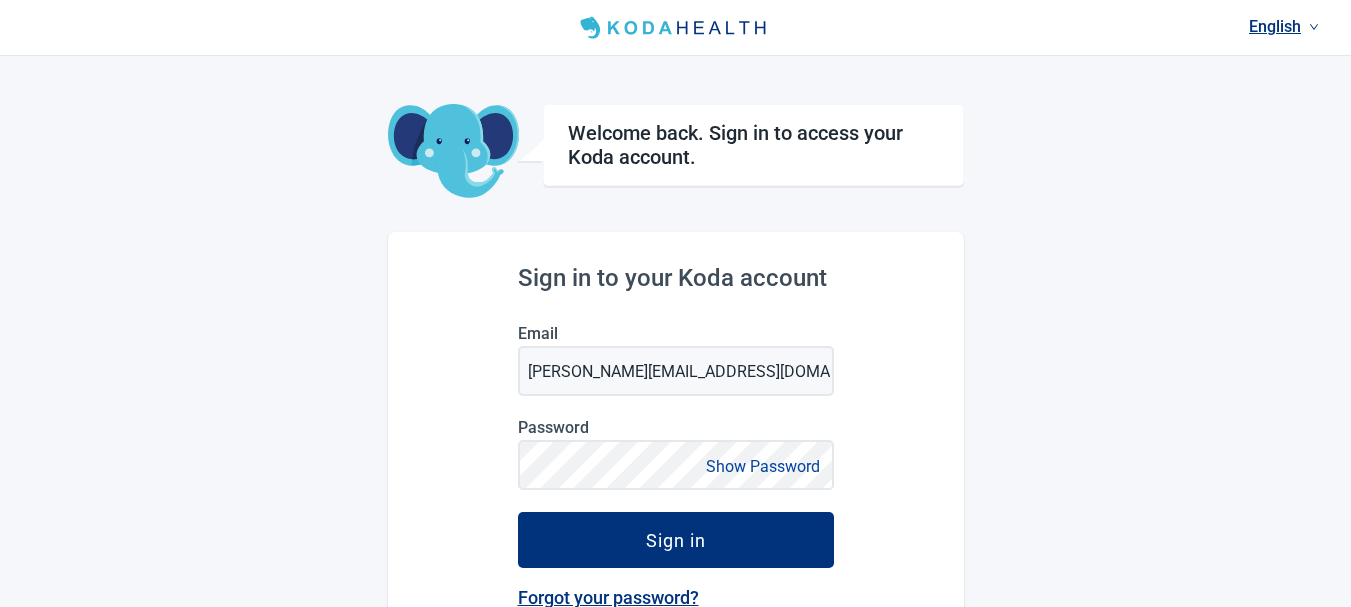 click on "Show   Password" at bounding box center [763, 466] 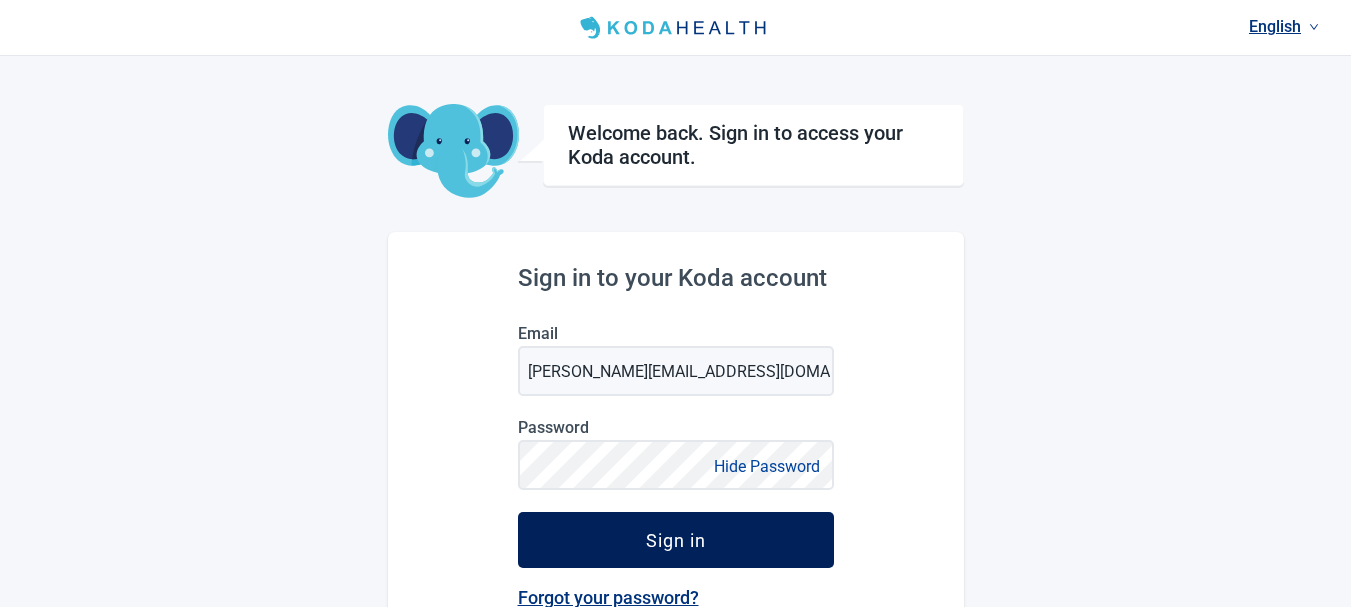 click on "Sign in" at bounding box center [676, 540] 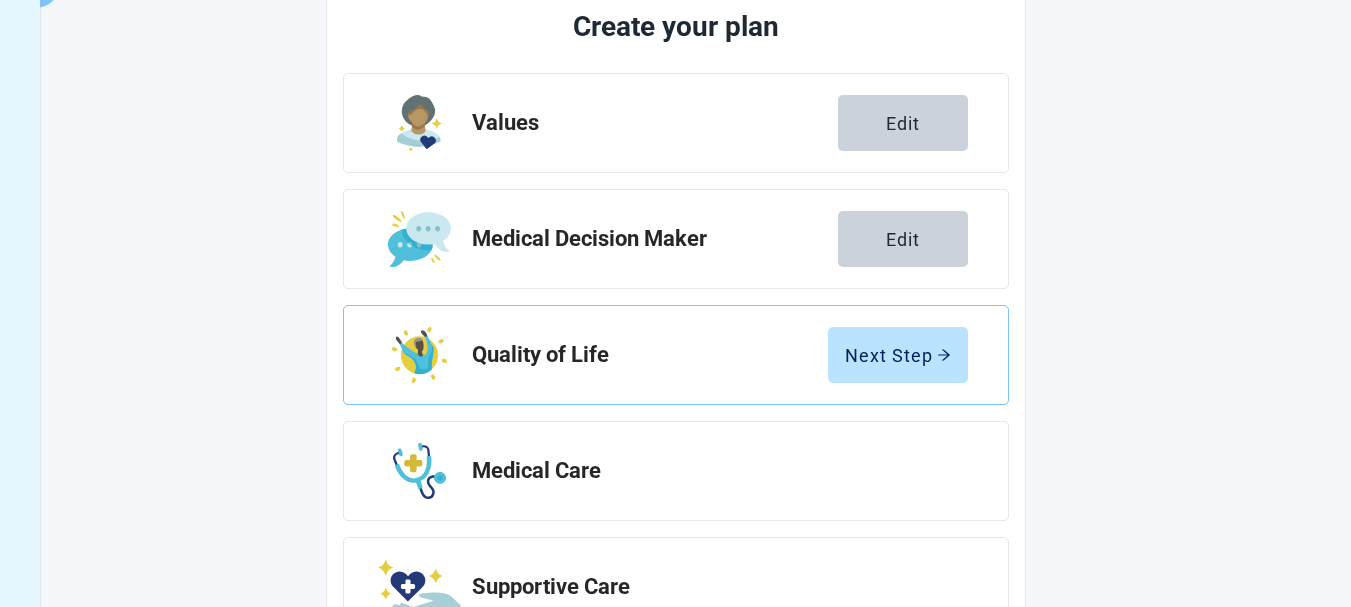 scroll, scrollTop: 225, scrollLeft: 0, axis: vertical 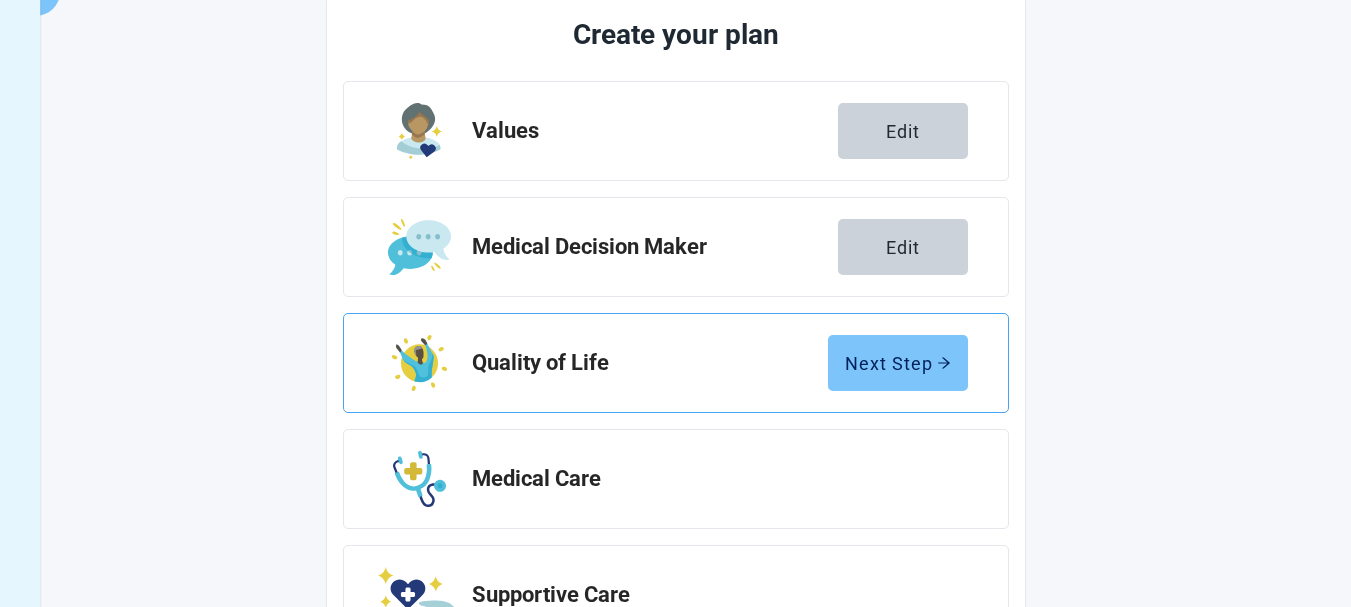 click on "Next Step" at bounding box center [898, 363] 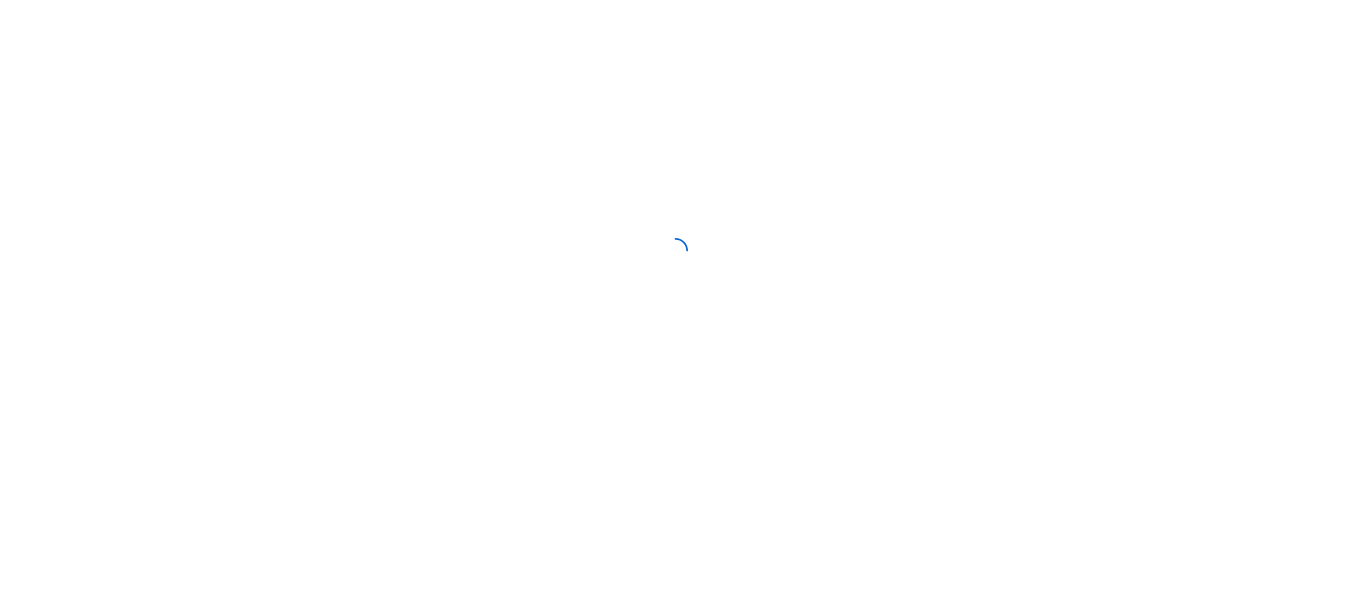 scroll, scrollTop: 0, scrollLeft: 0, axis: both 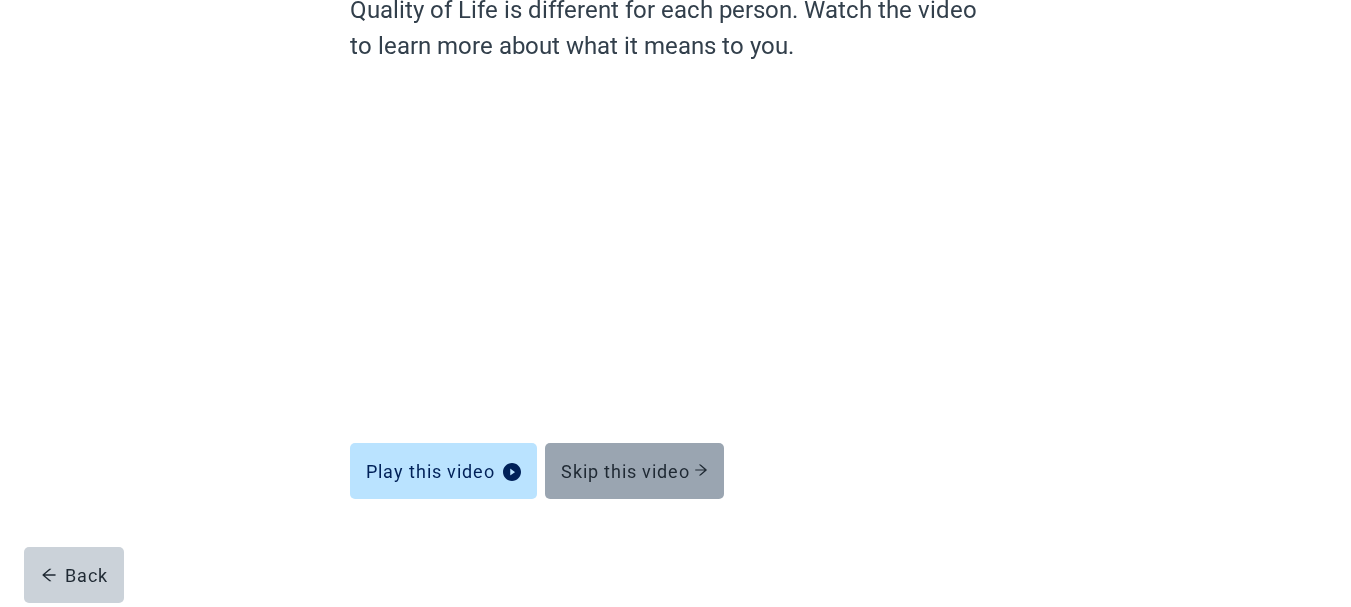 click on "Skip this video" at bounding box center (634, 471) 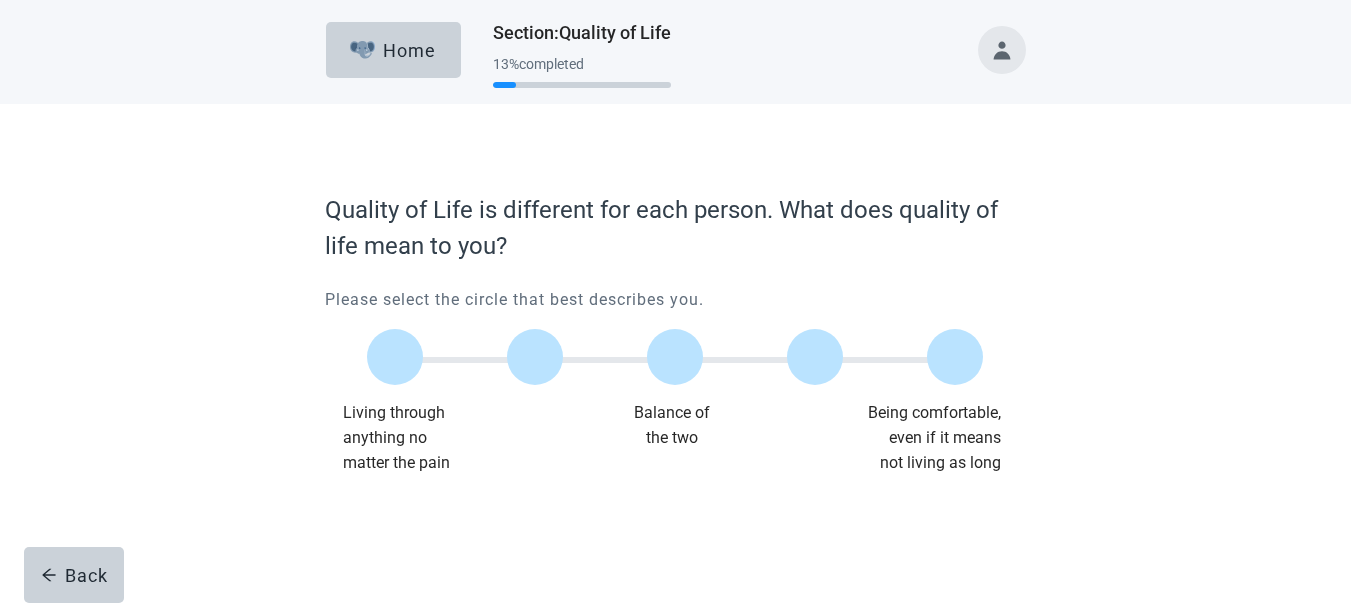 scroll, scrollTop: 0, scrollLeft: 0, axis: both 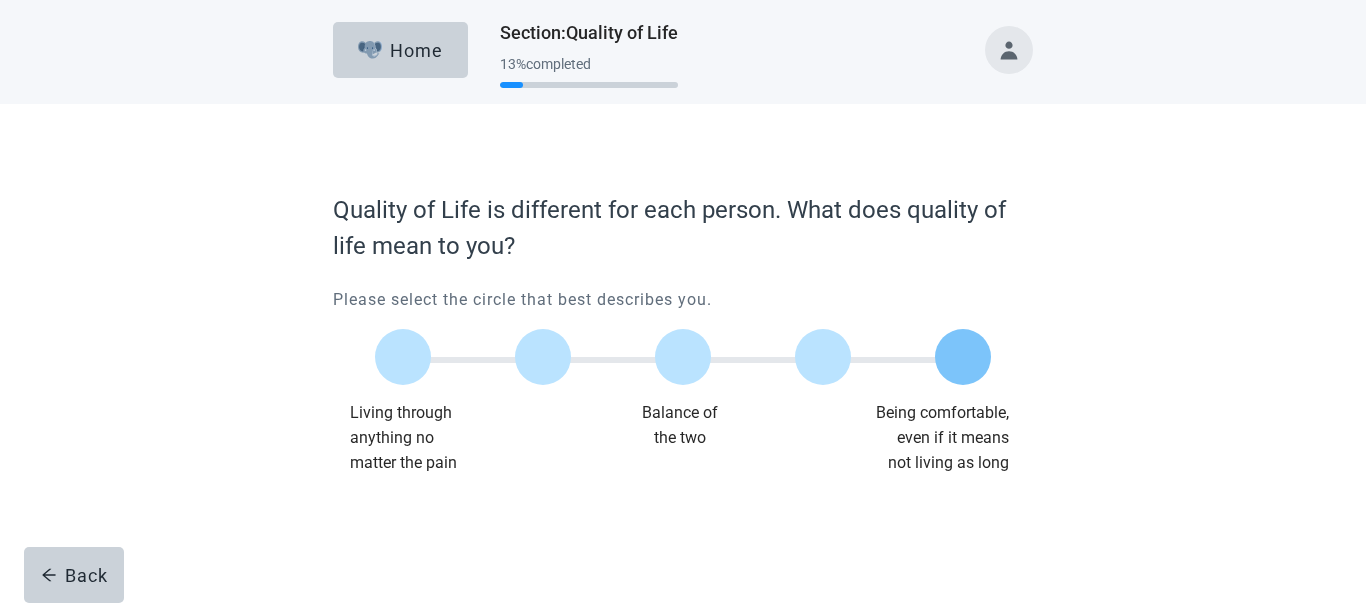 click at bounding box center [963, 357] 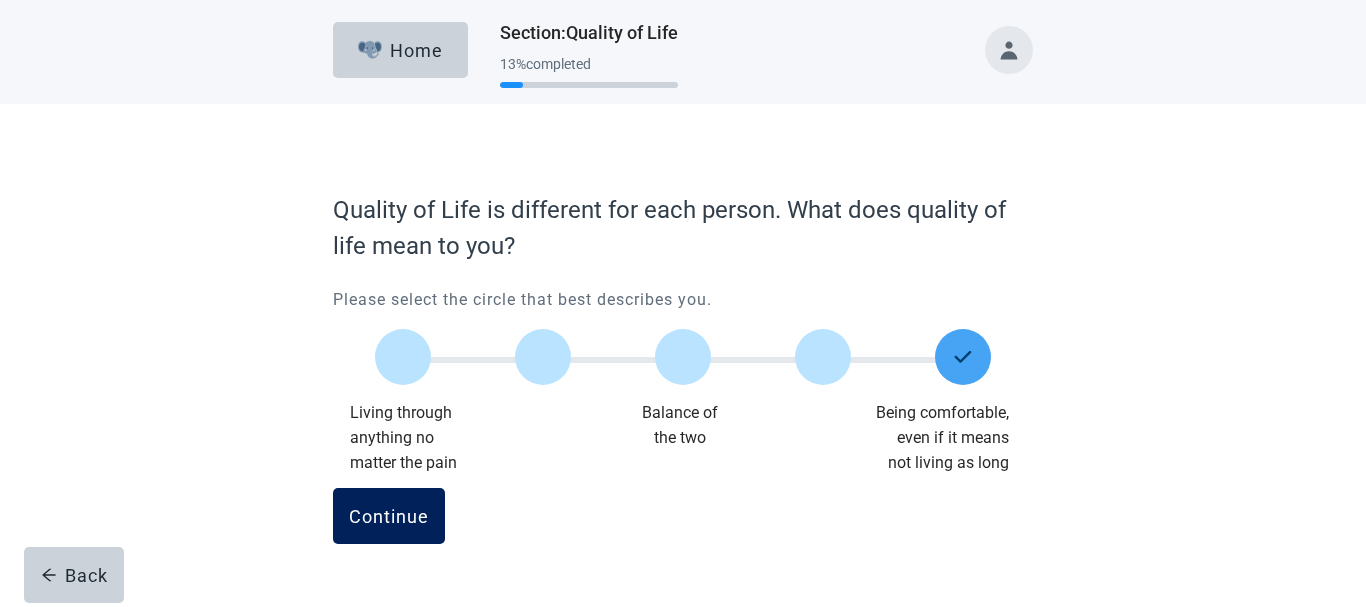 click on "Continue" at bounding box center [389, 516] 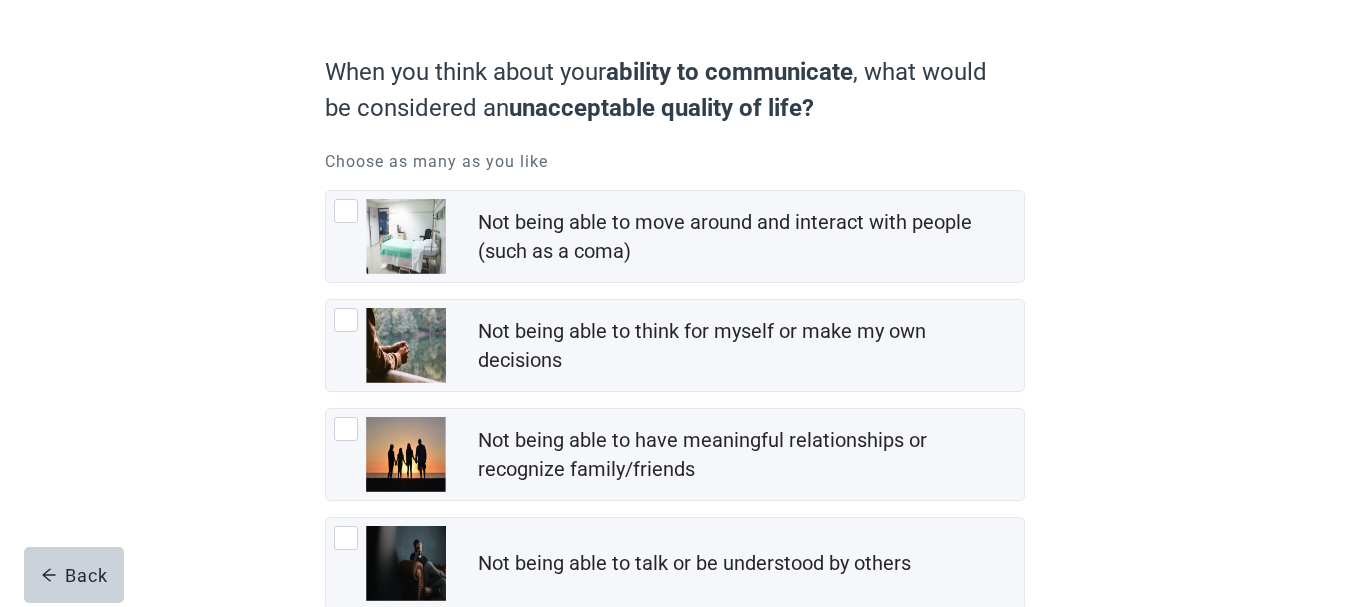 scroll, scrollTop: 149, scrollLeft: 0, axis: vertical 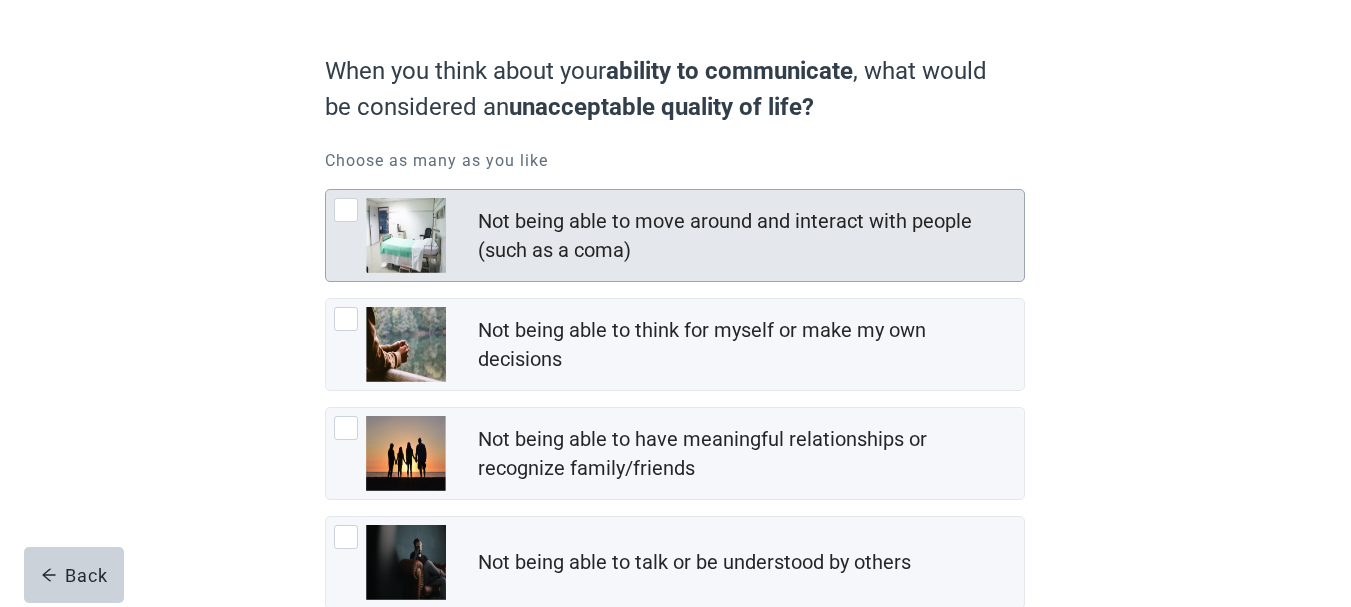 click at bounding box center (346, 210) 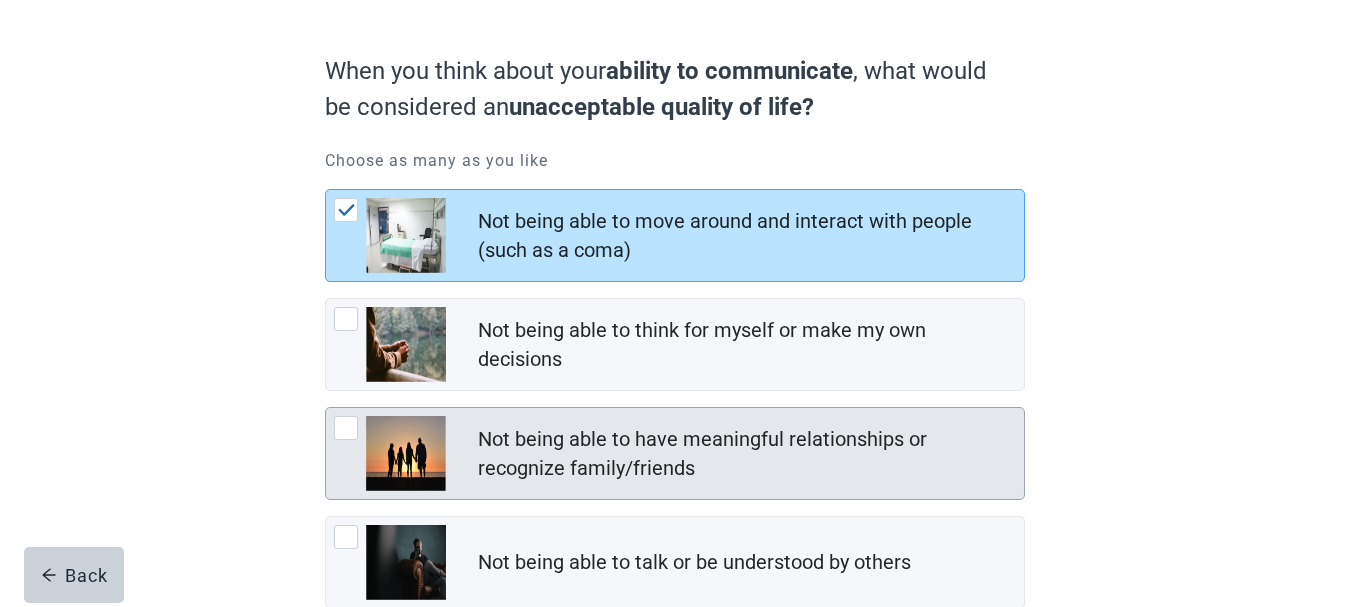 click at bounding box center [346, 428] 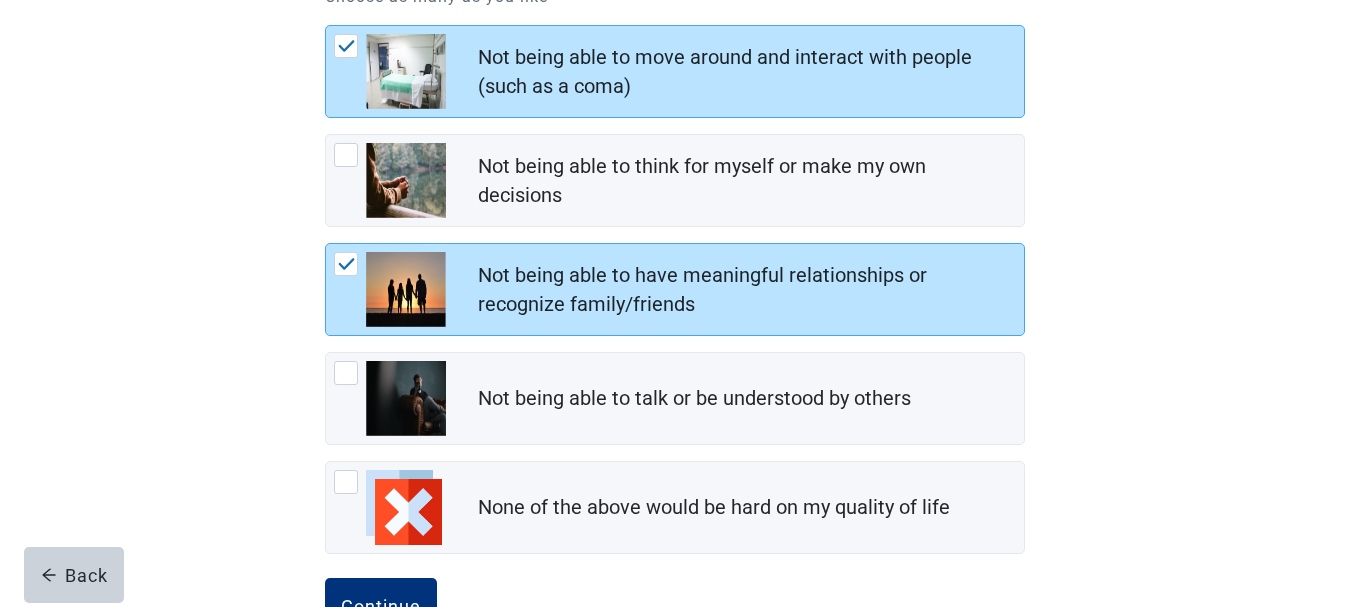 scroll, scrollTop: 314, scrollLeft: 0, axis: vertical 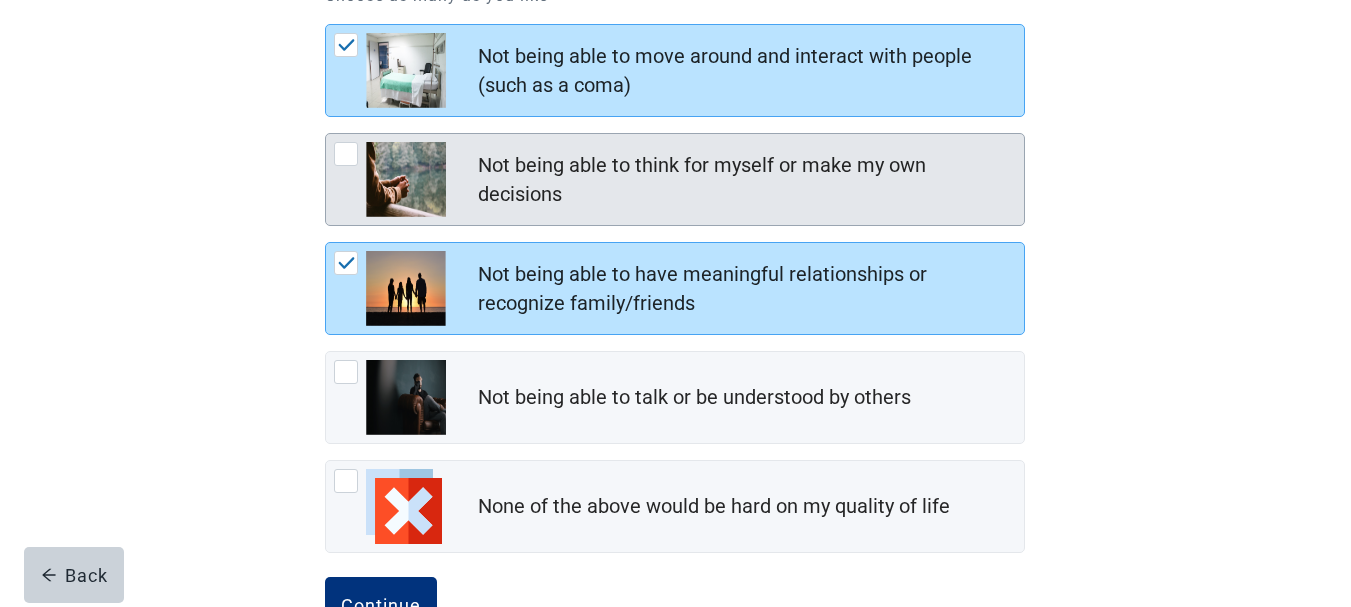 click at bounding box center [346, 154] 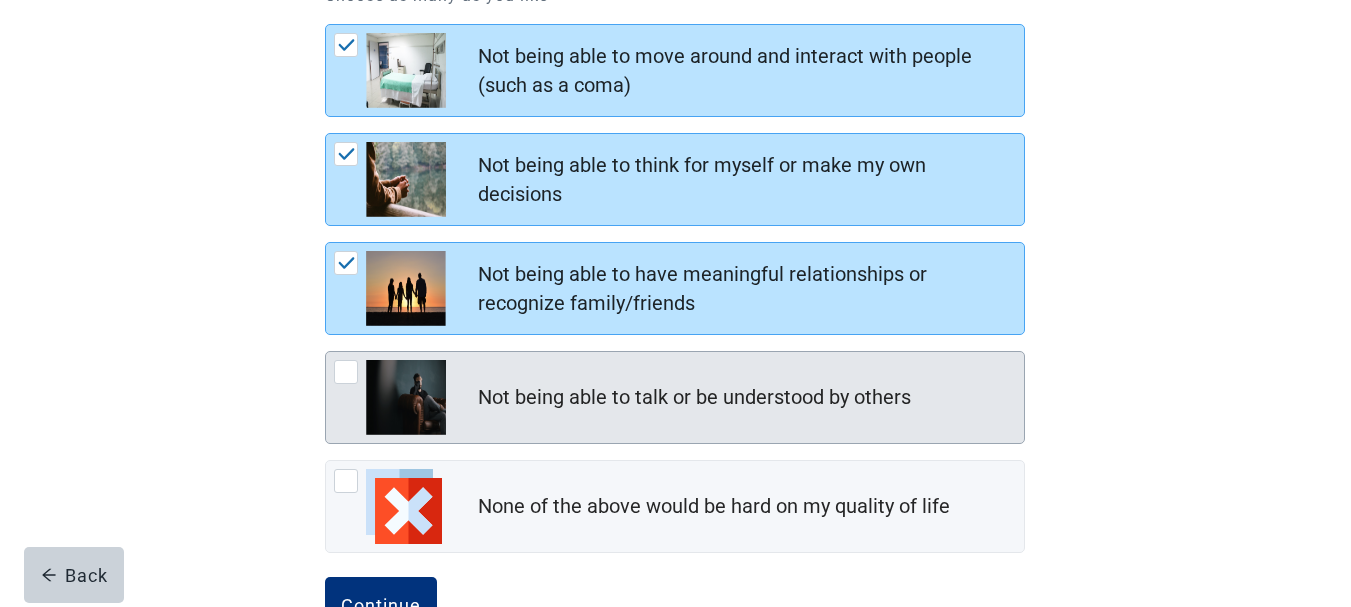 click at bounding box center [346, 372] 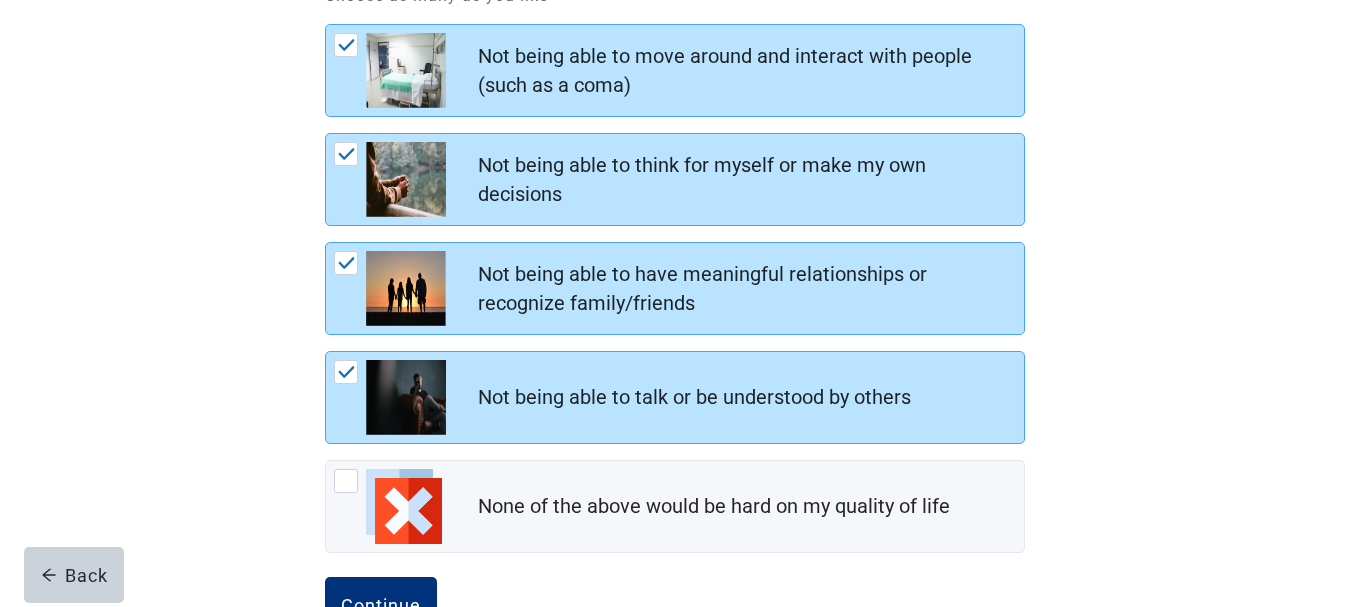 scroll, scrollTop: 384, scrollLeft: 0, axis: vertical 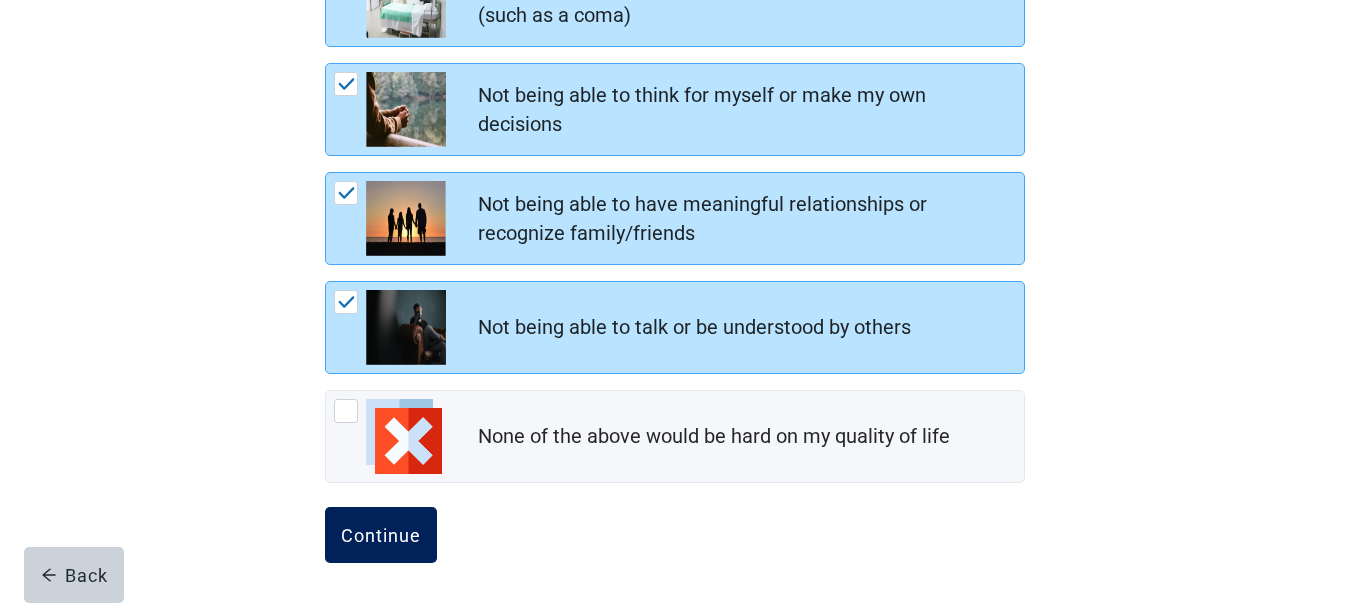 click on "Continue" at bounding box center (381, 535) 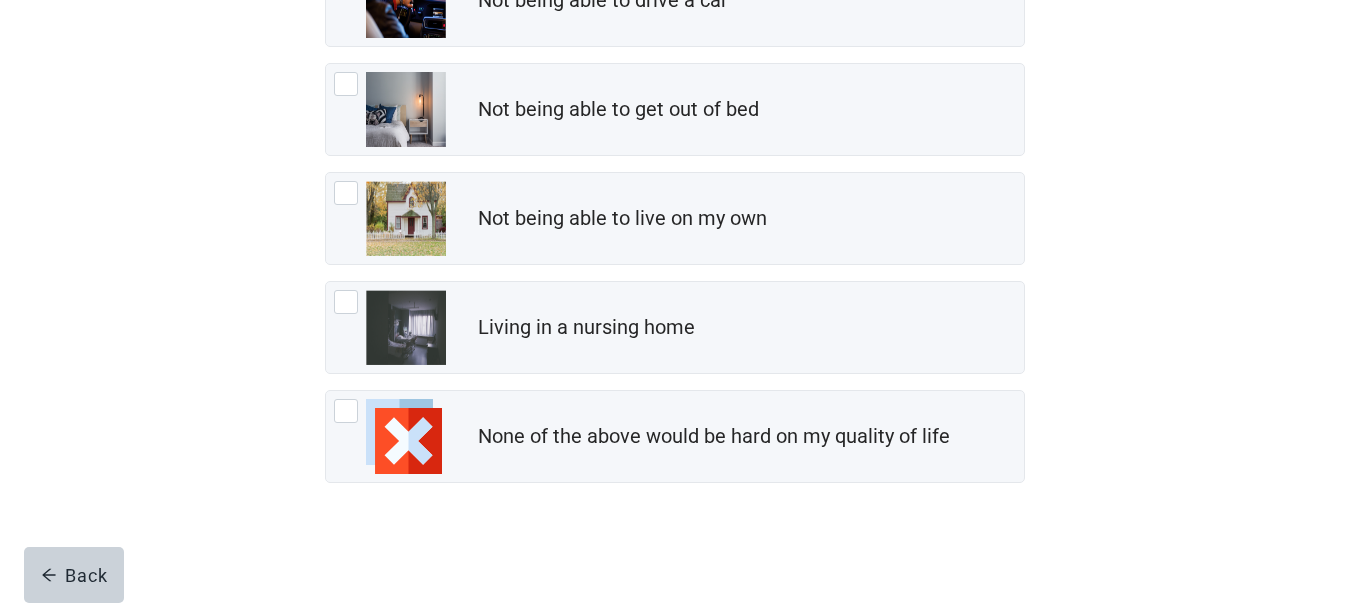 scroll, scrollTop: 0, scrollLeft: 0, axis: both 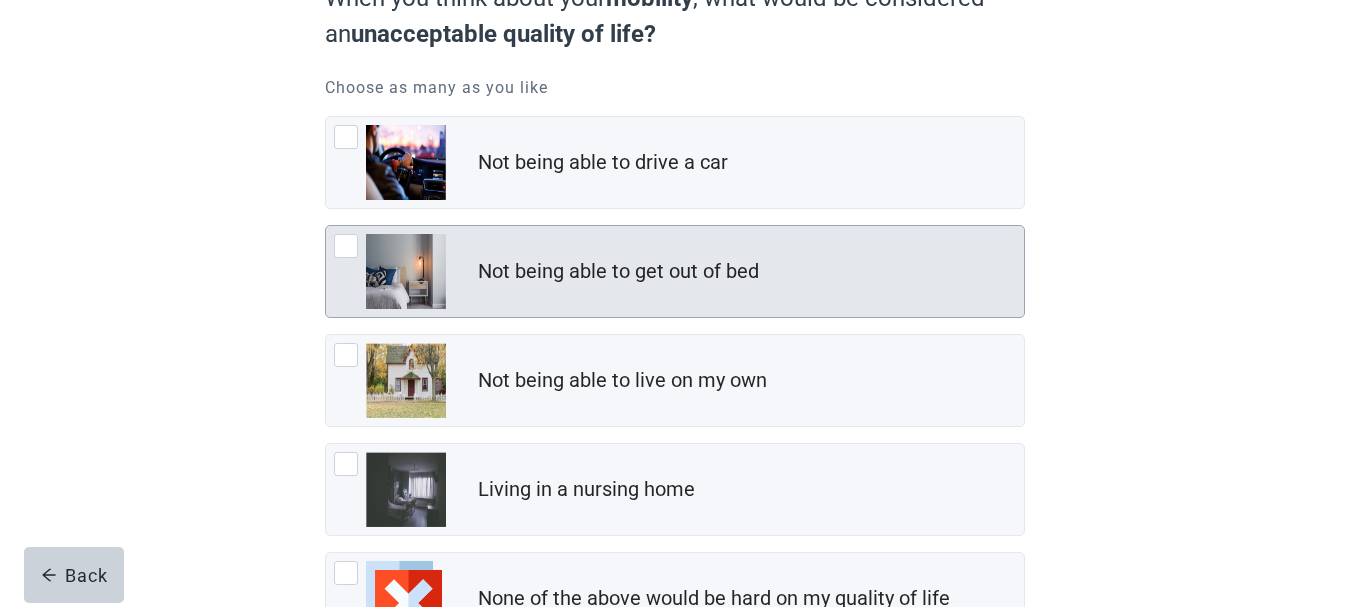 click at bounding box center (346, 246) 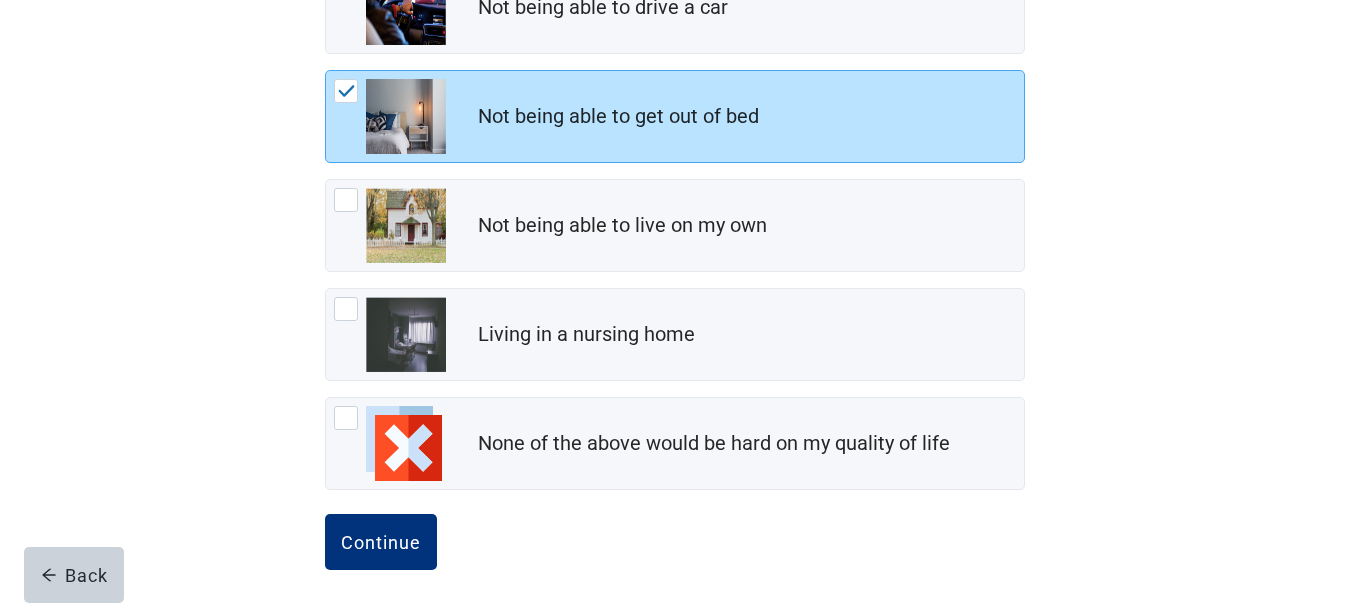 scroll, scrollTop: 379, scrollLeft: 0, axis: vertical 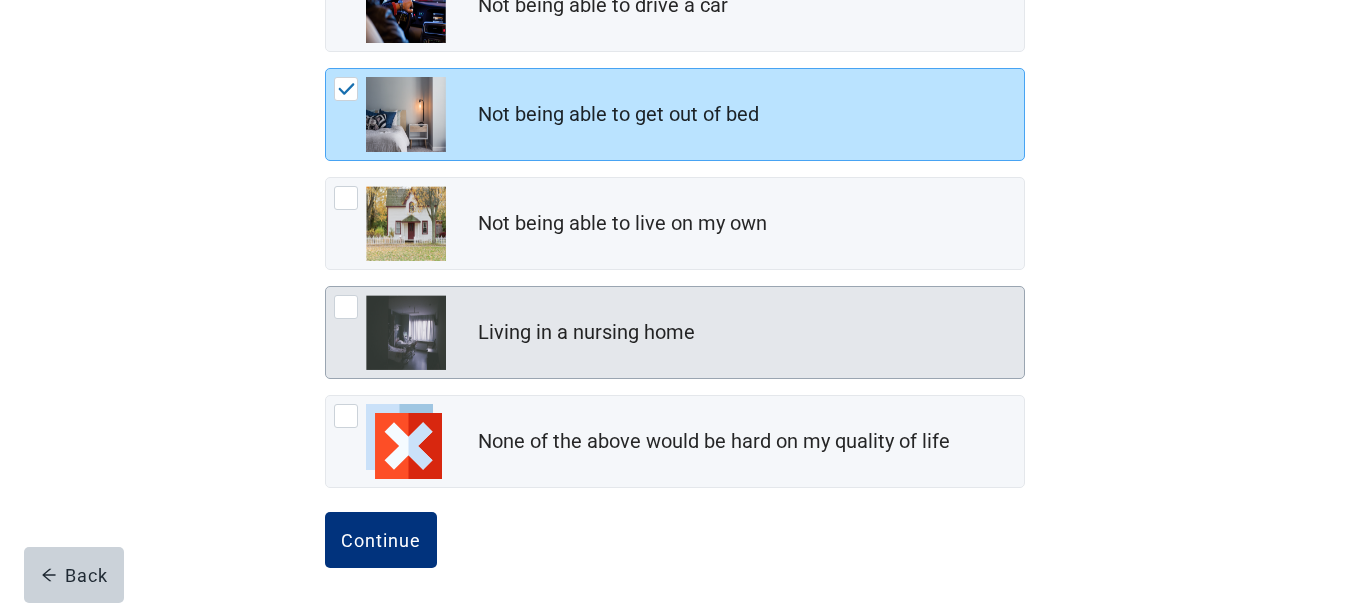 click at bounding box center (346, 307) 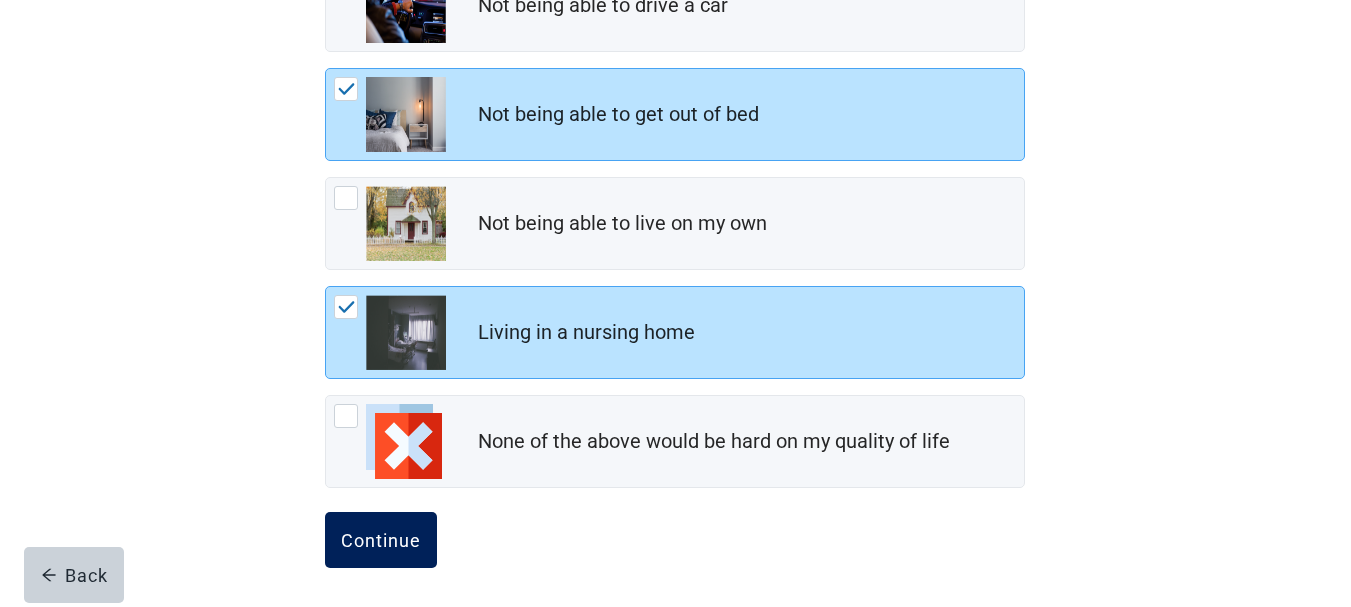 click on "Continue" at bounding box center [381, 540] 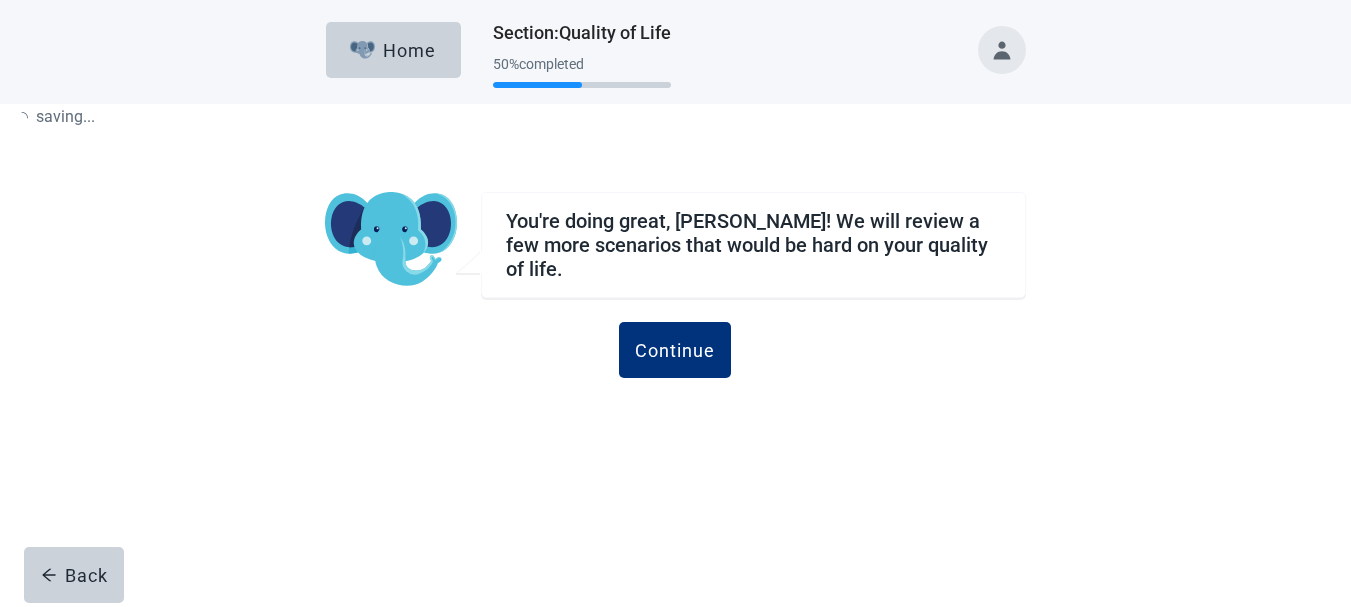 scroll, scrollTop: 0, scrollLeft: 0, axis: both 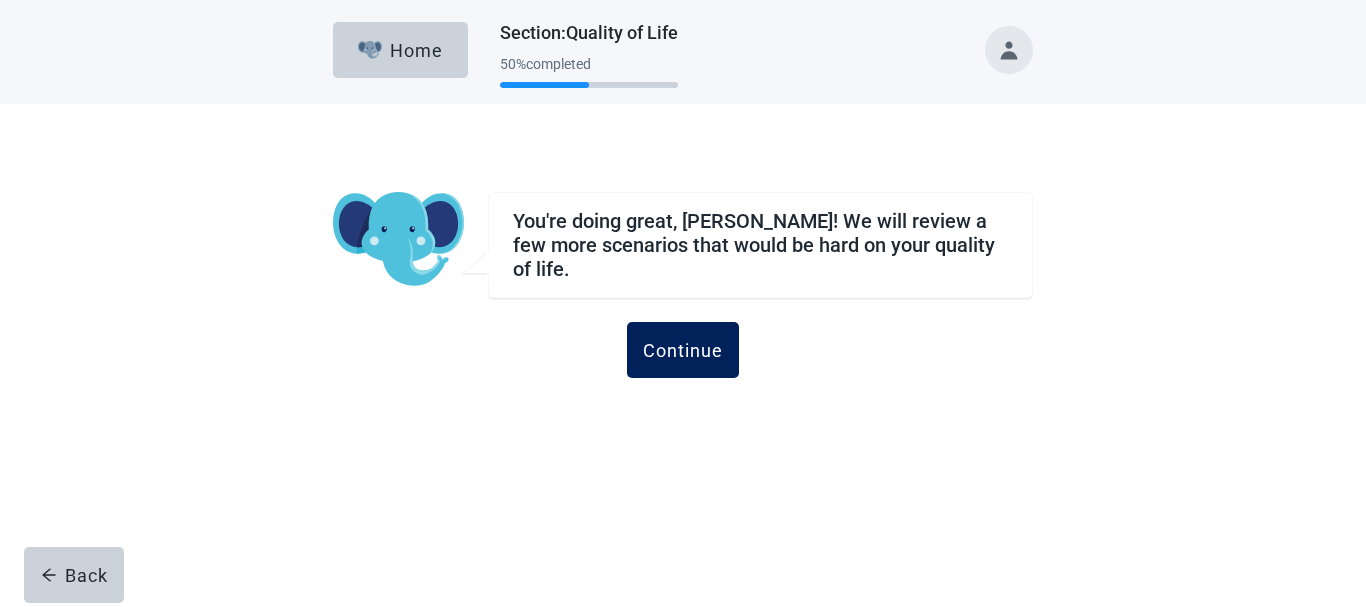 click on "Continue" at bounding box center [683, 350] 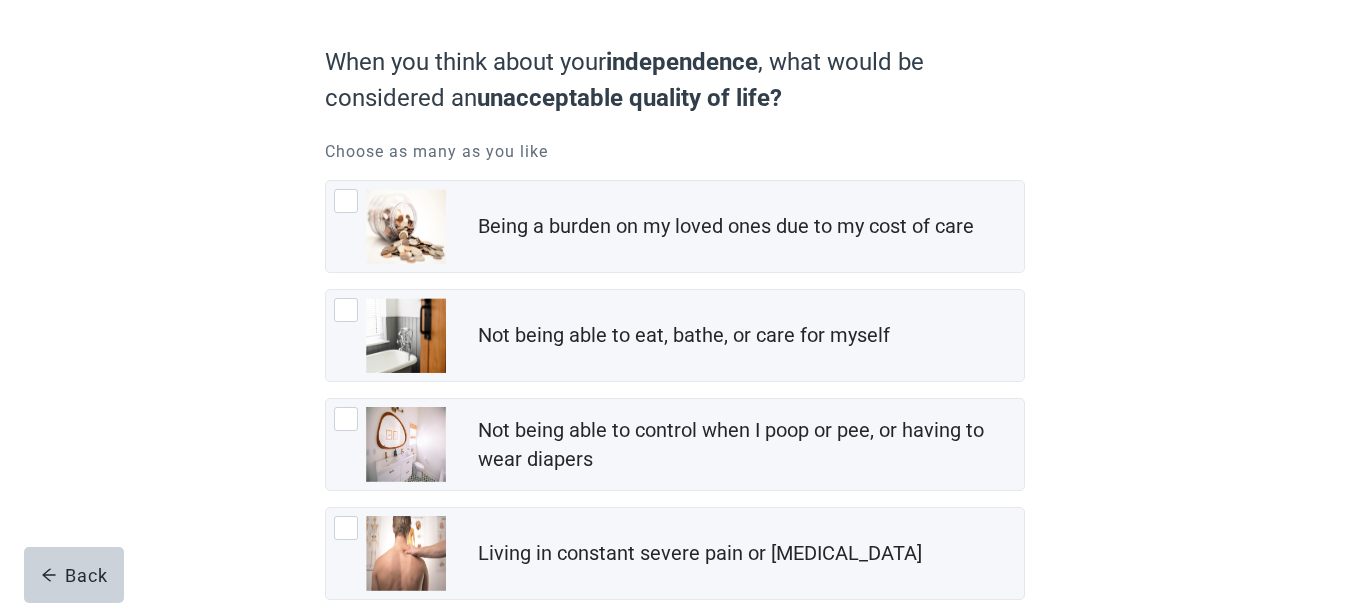 scroll, scrollTop: 160, scrollLeft: 0, axis: vertical 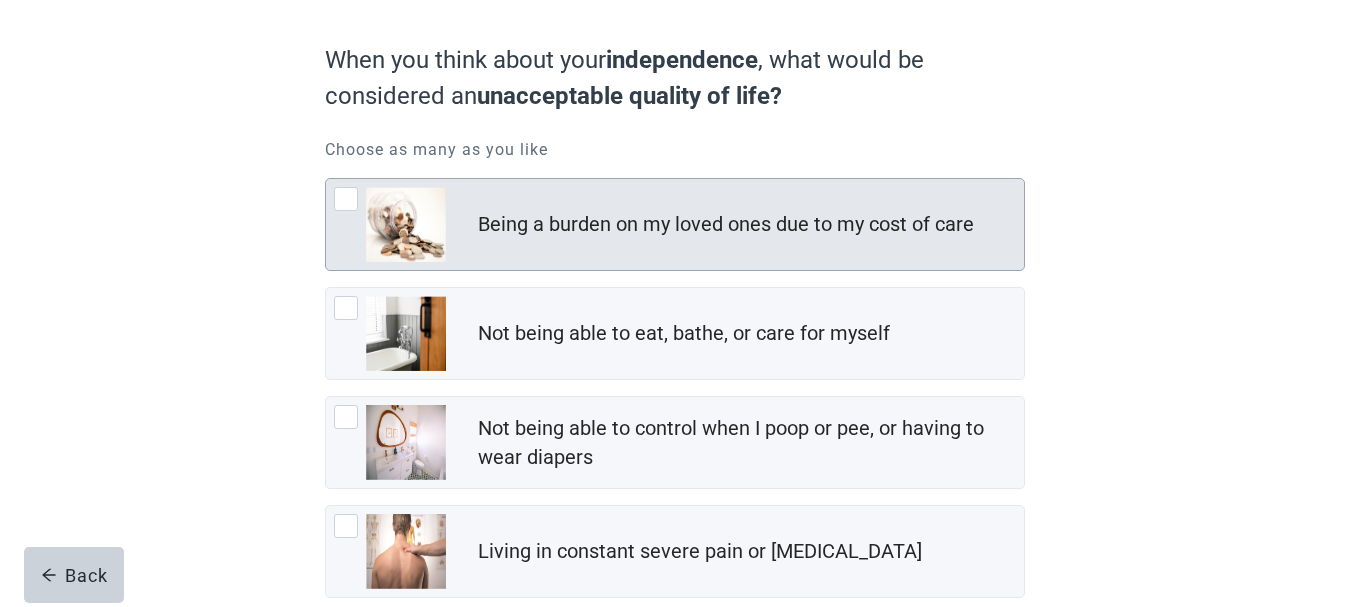 click at bounding box center [346, 199] 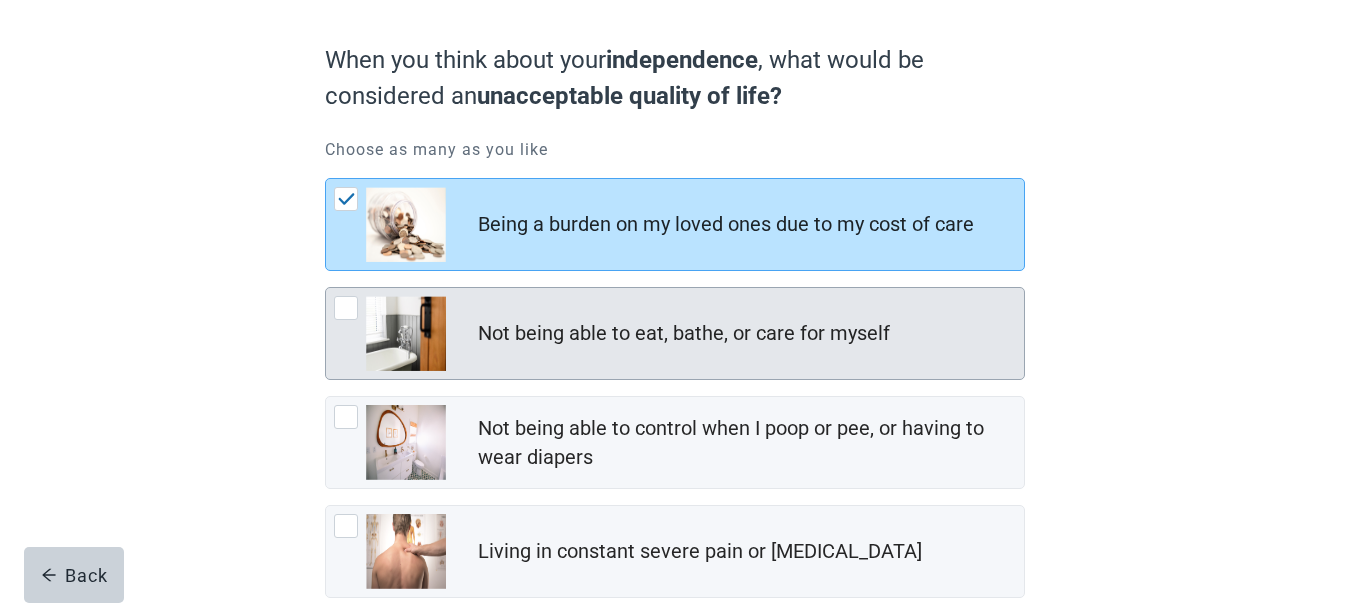 click at bounding box center (346, 308) 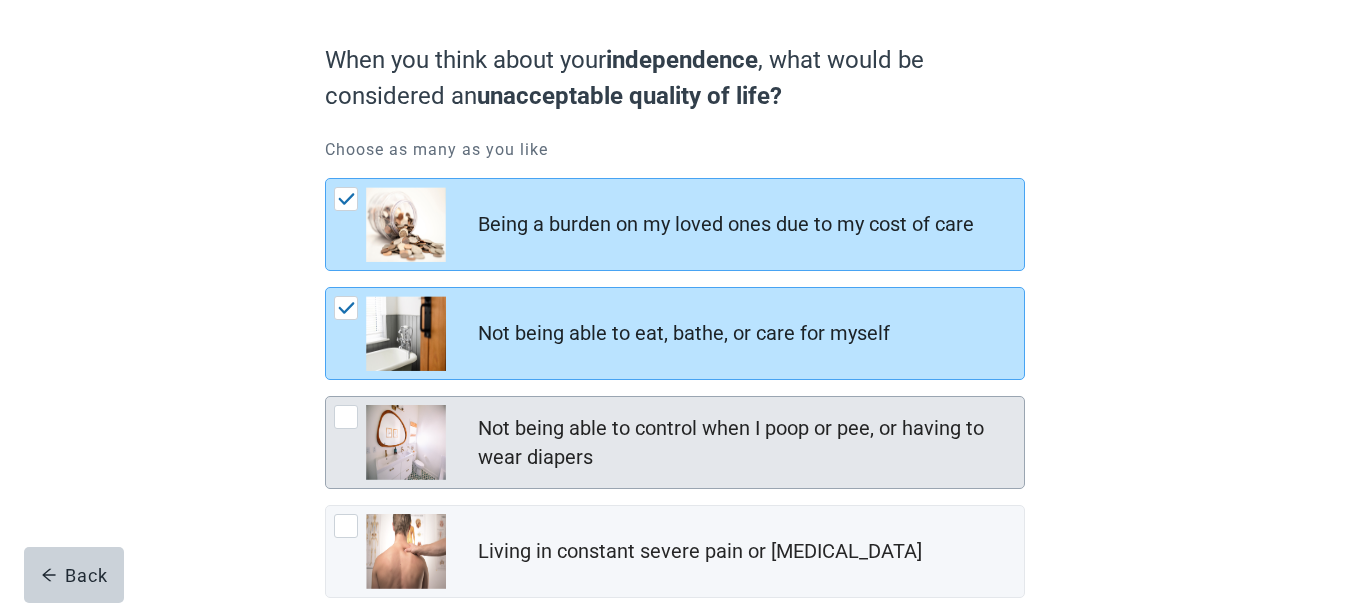 click at bounding box center (346, 417) 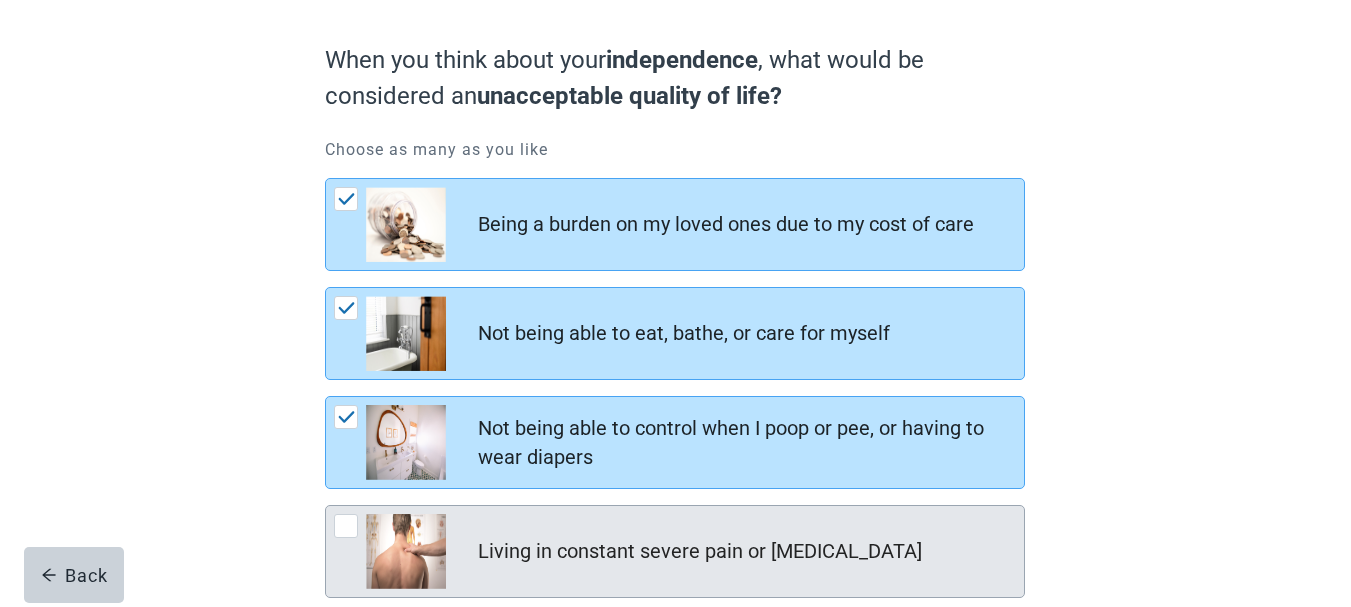 click at bounding box center [346, 526] 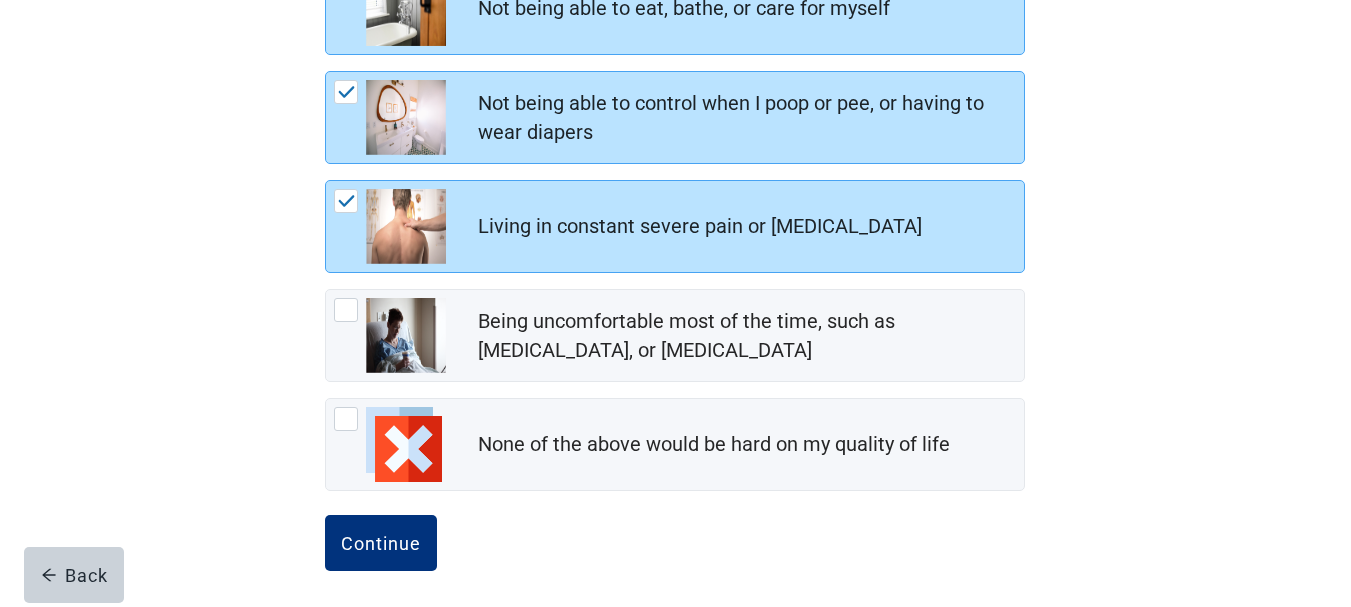 scroll, scrollTop: 491, scrollLeft: 0, axis: vertical 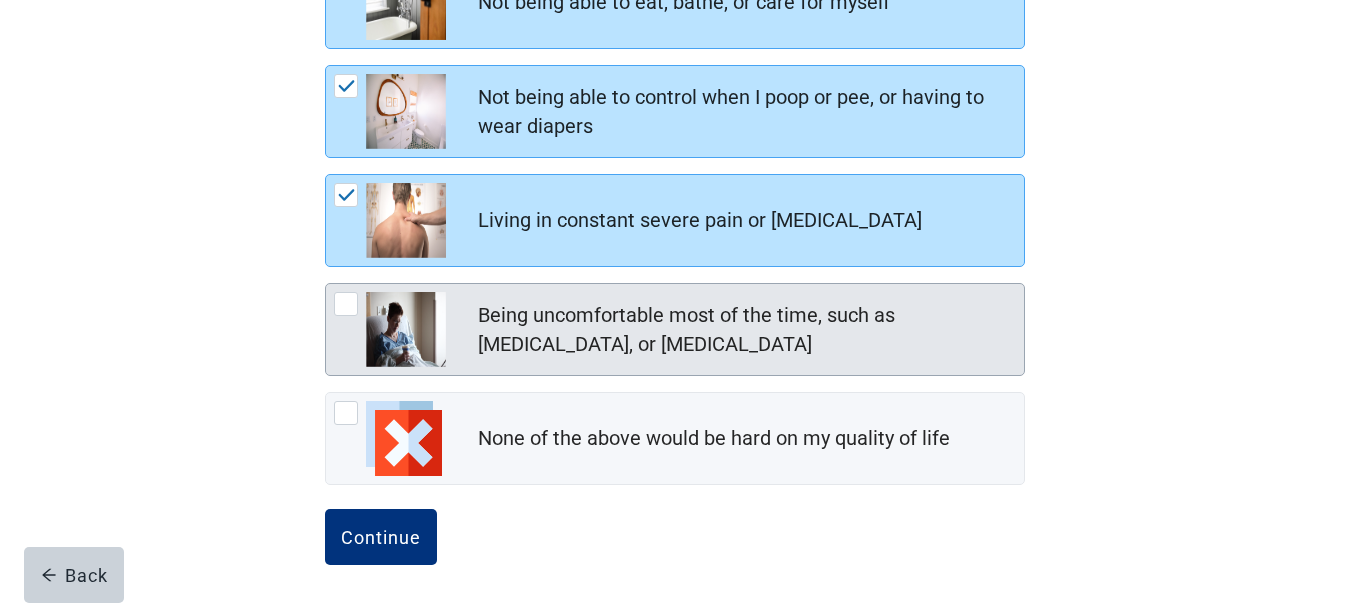 click at bounding box center (346, 304) 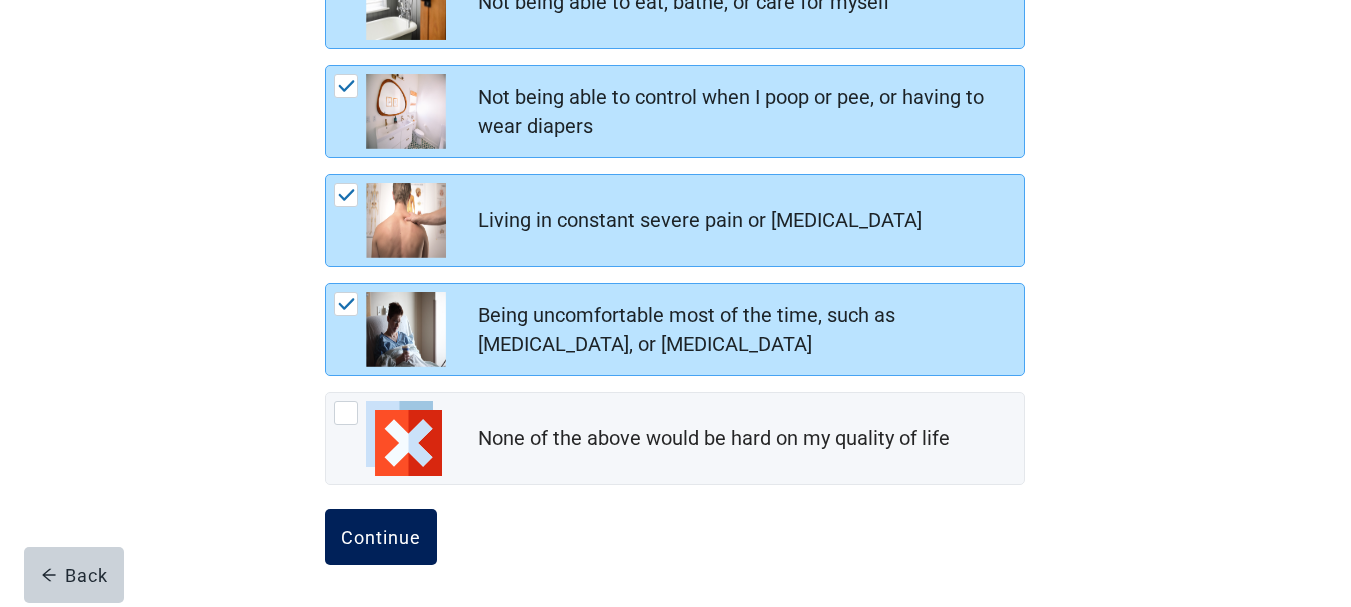 click on "Continue" at bounding box center [381, 537] 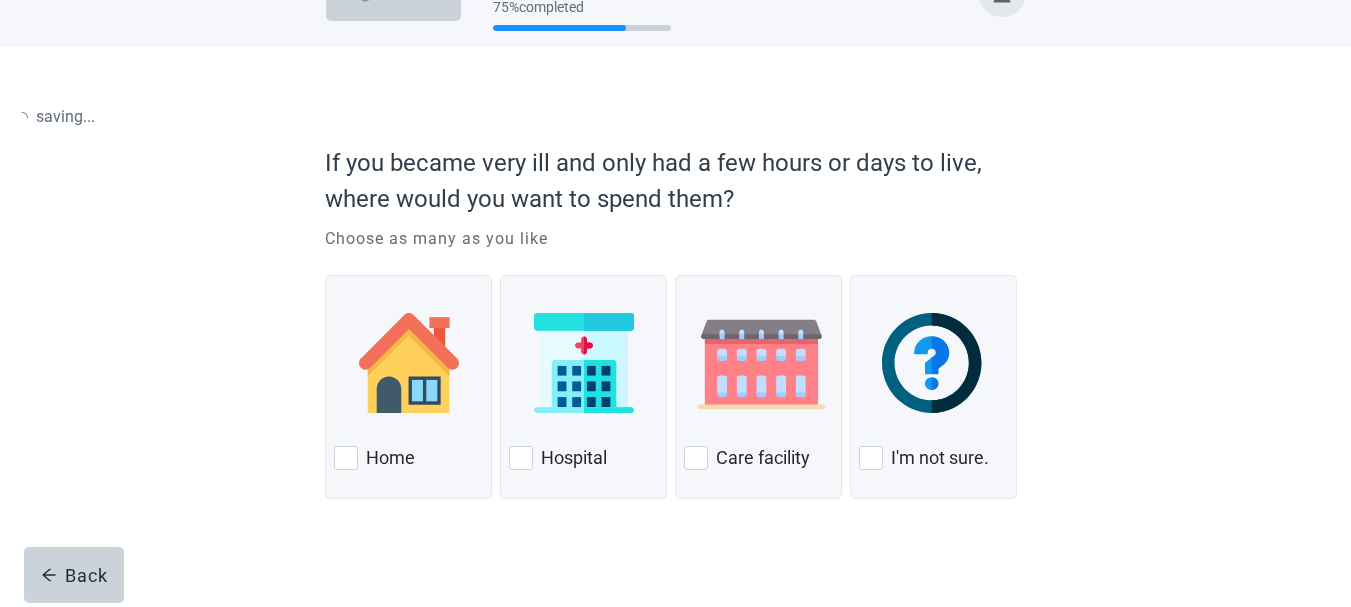 scroll, scrollTop: 0, scrollLeft: 0, axis: both 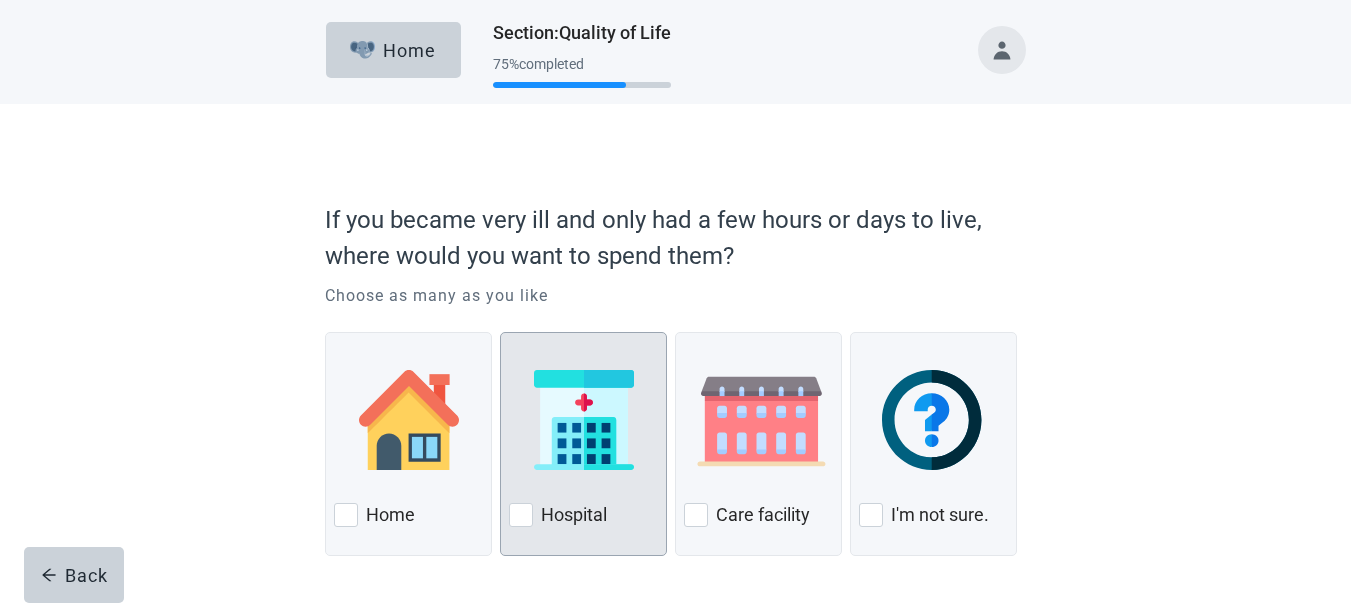click at bounding box center [521, 515] 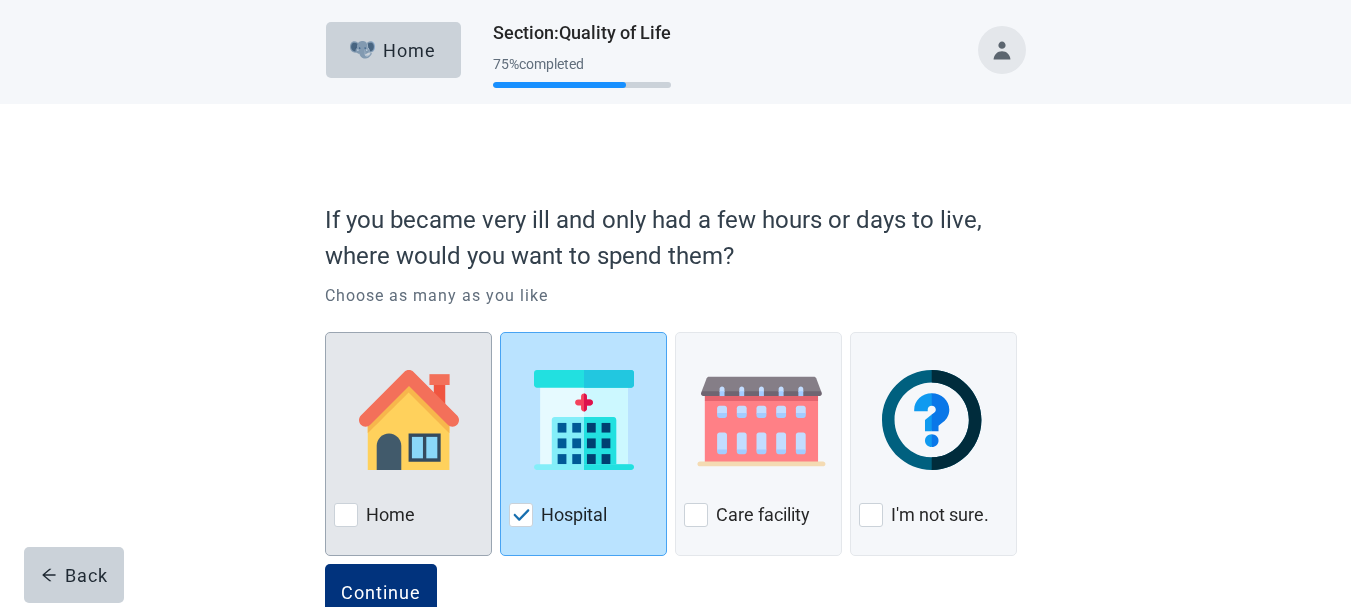 click at bounding box center [346, 515] 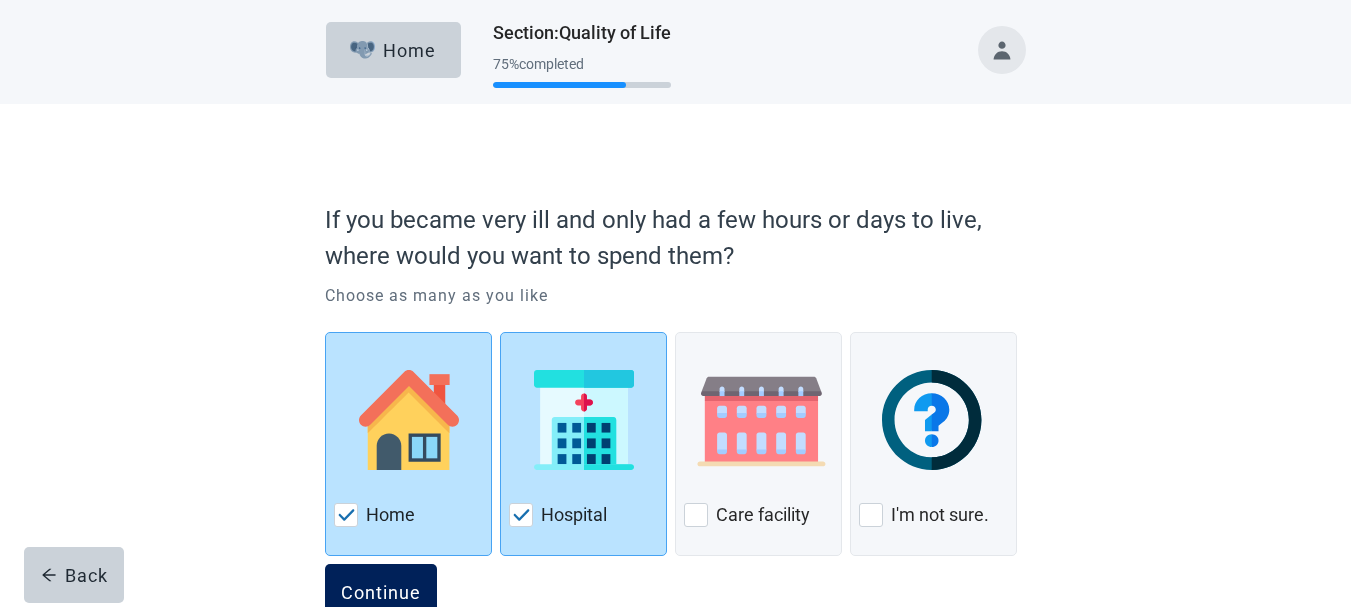 click on "Continue" at bounding box center [381, 592] 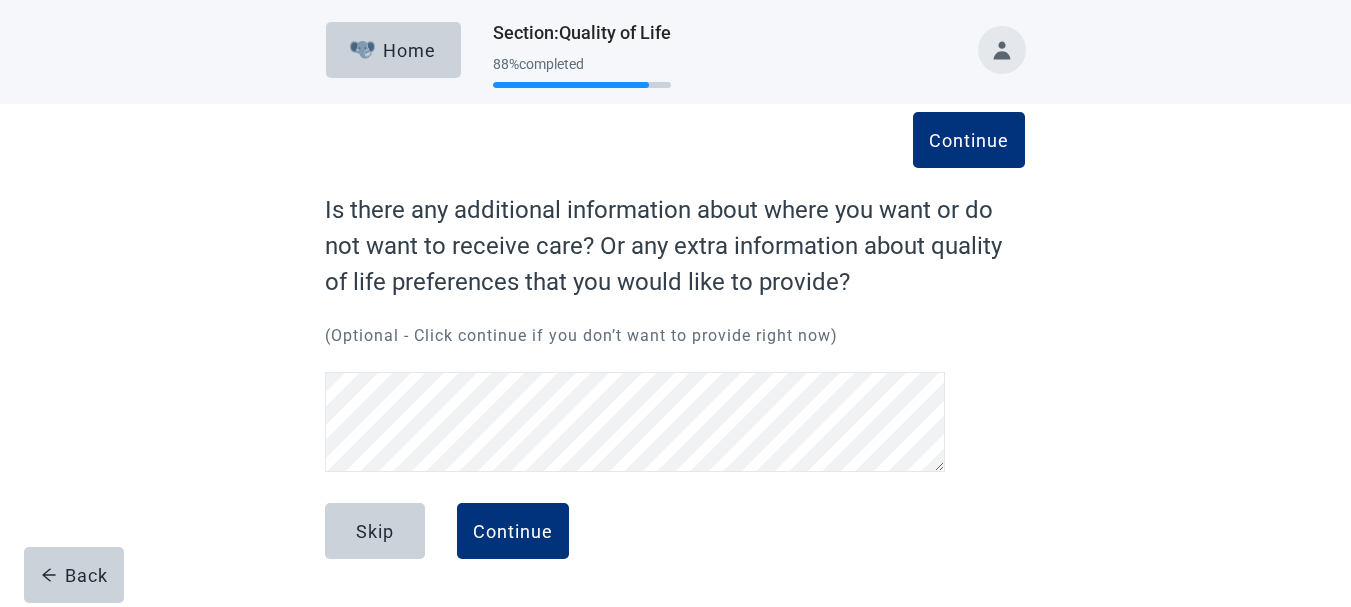 scroll, scrollTop: 0, scrollLeft: 0, axis: both 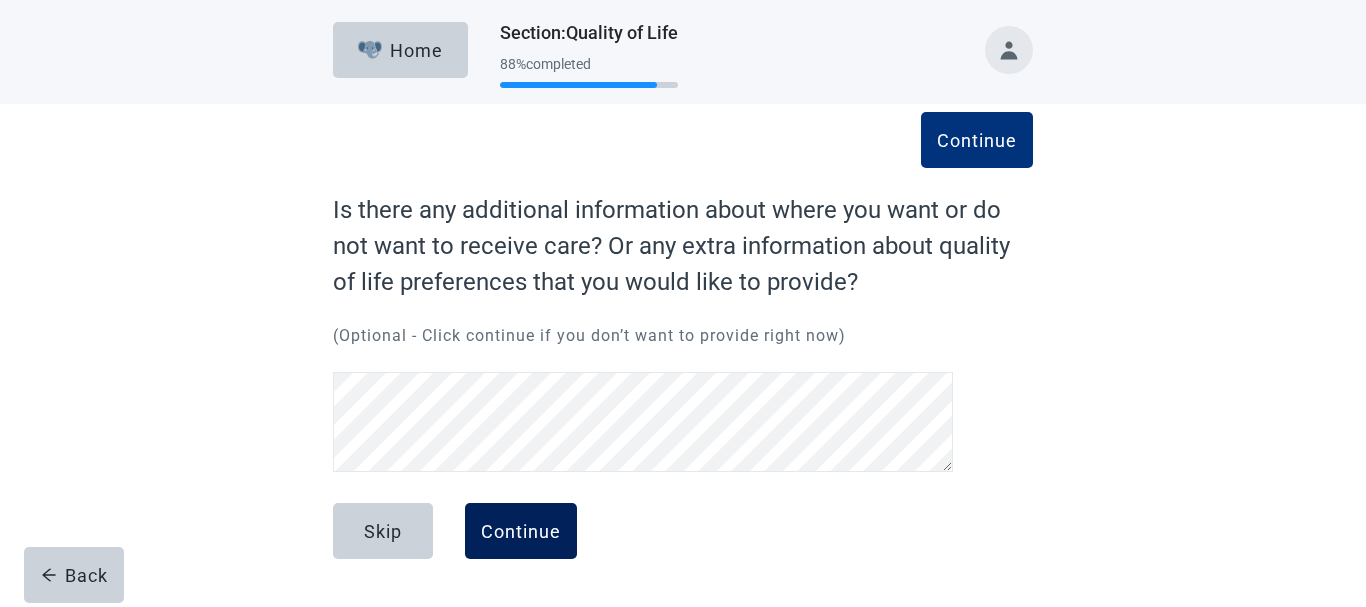 click on "Continue" at bounding box center (521, 531) 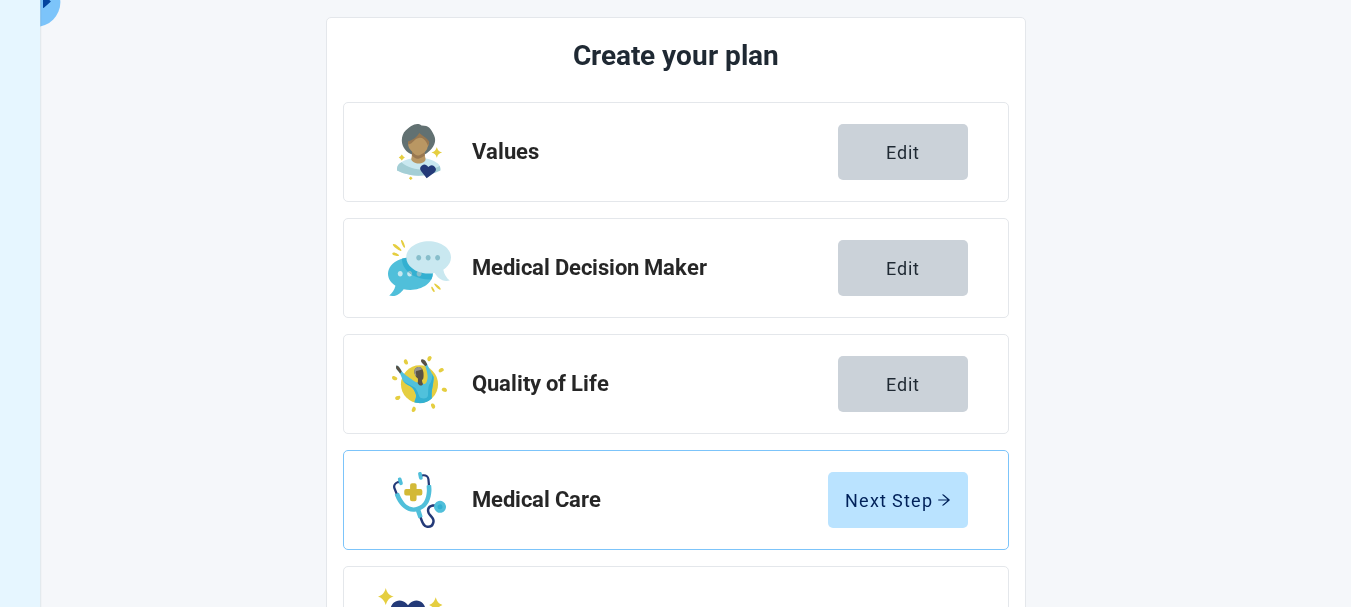 scroll, scrollTop: 244, scrollLeft: 0, axis: vertical 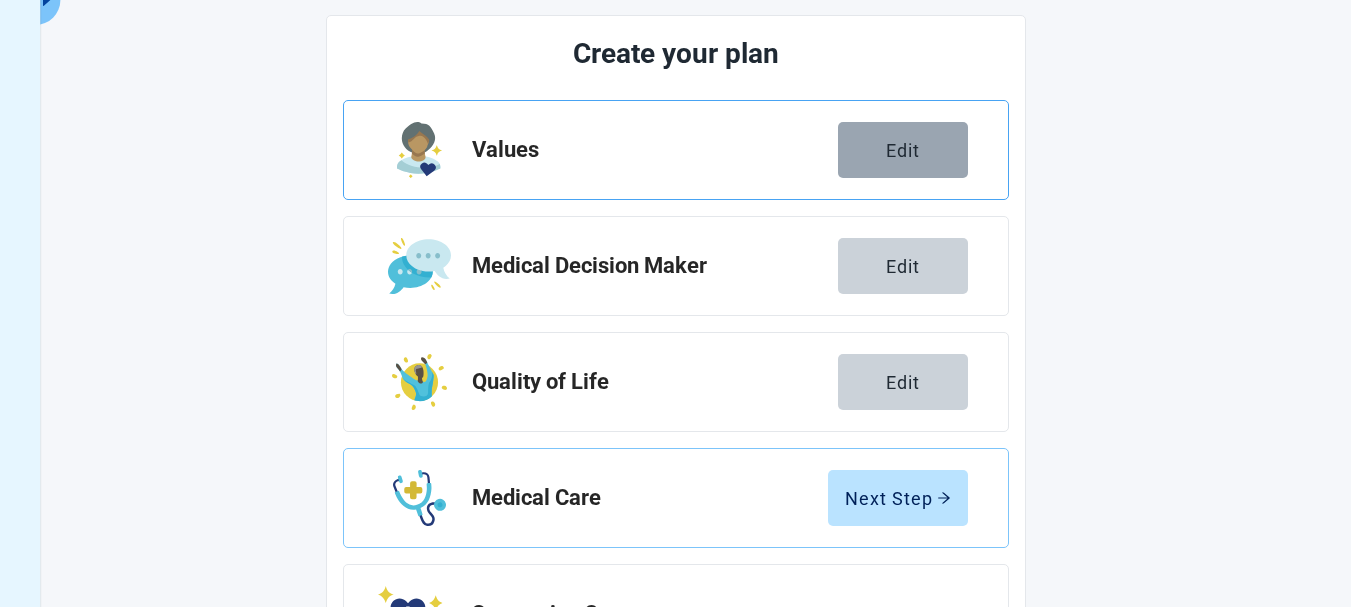 click on "Edit" at bounding box center (903, 150) 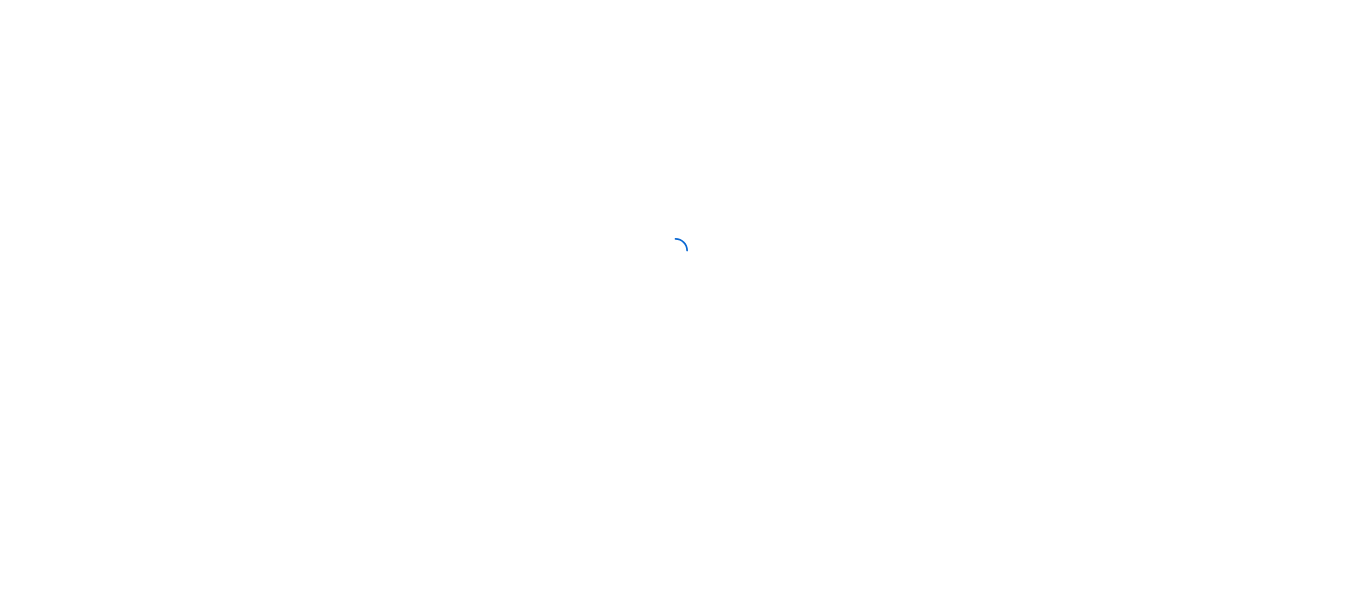 scroll, scrollTop: 0, scrollLeft: 0, axis: both 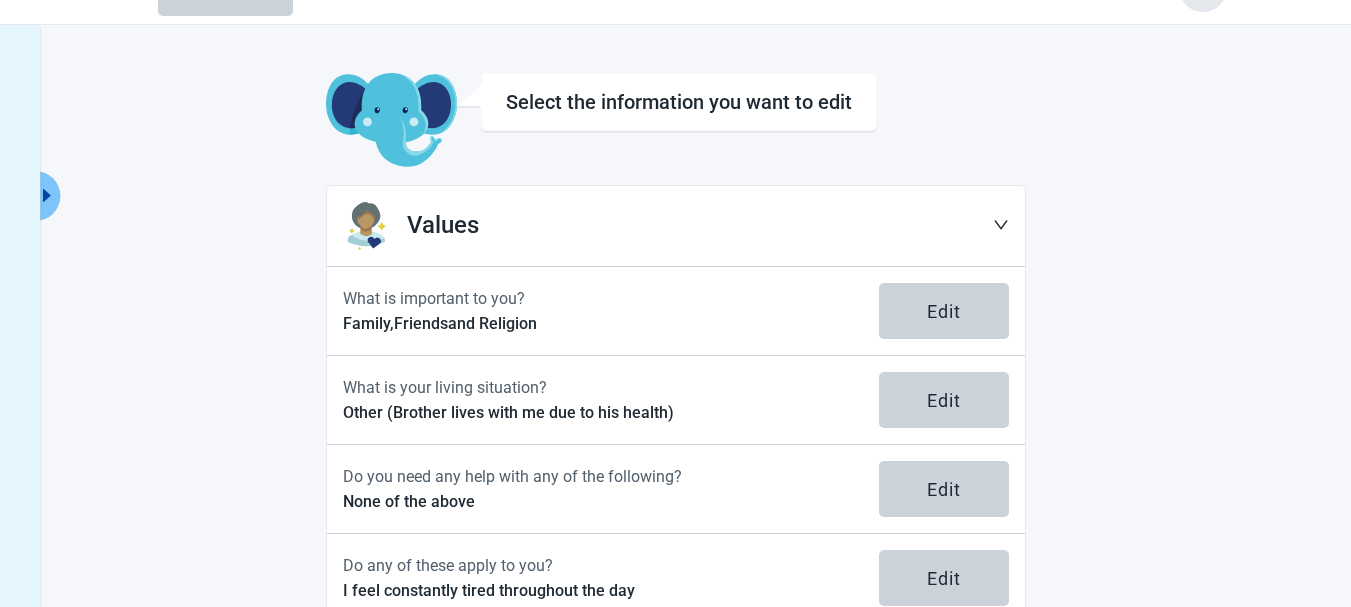 click 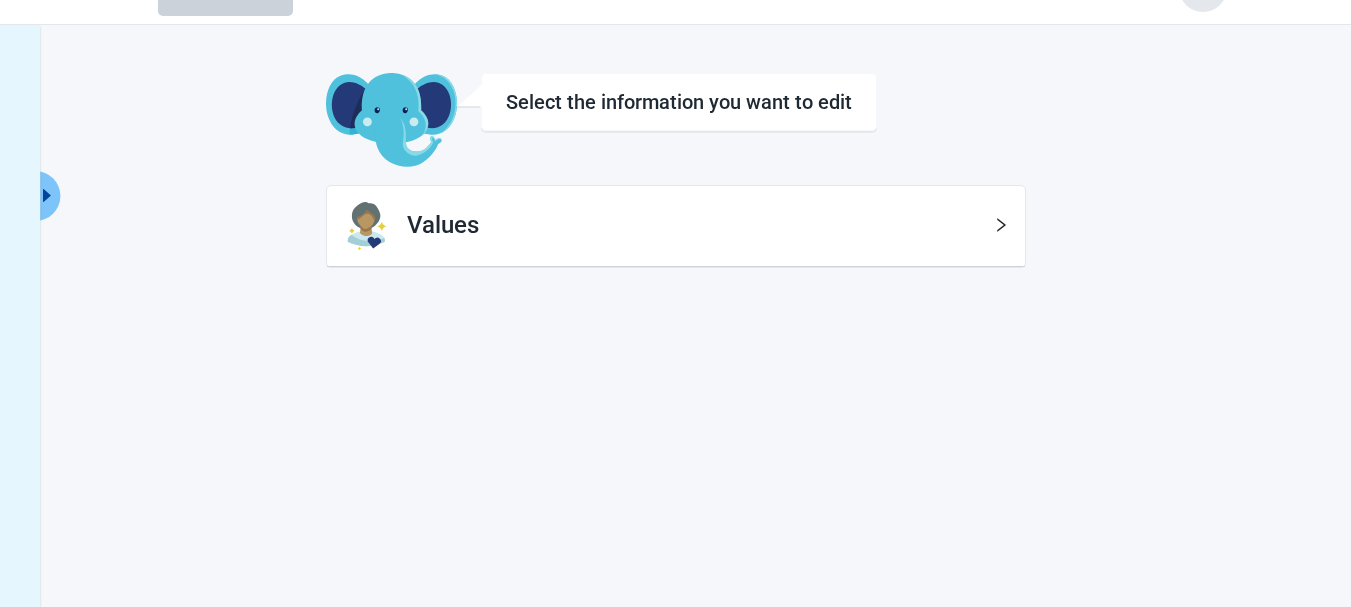 click on "Values" at bounding box center [700, 226] 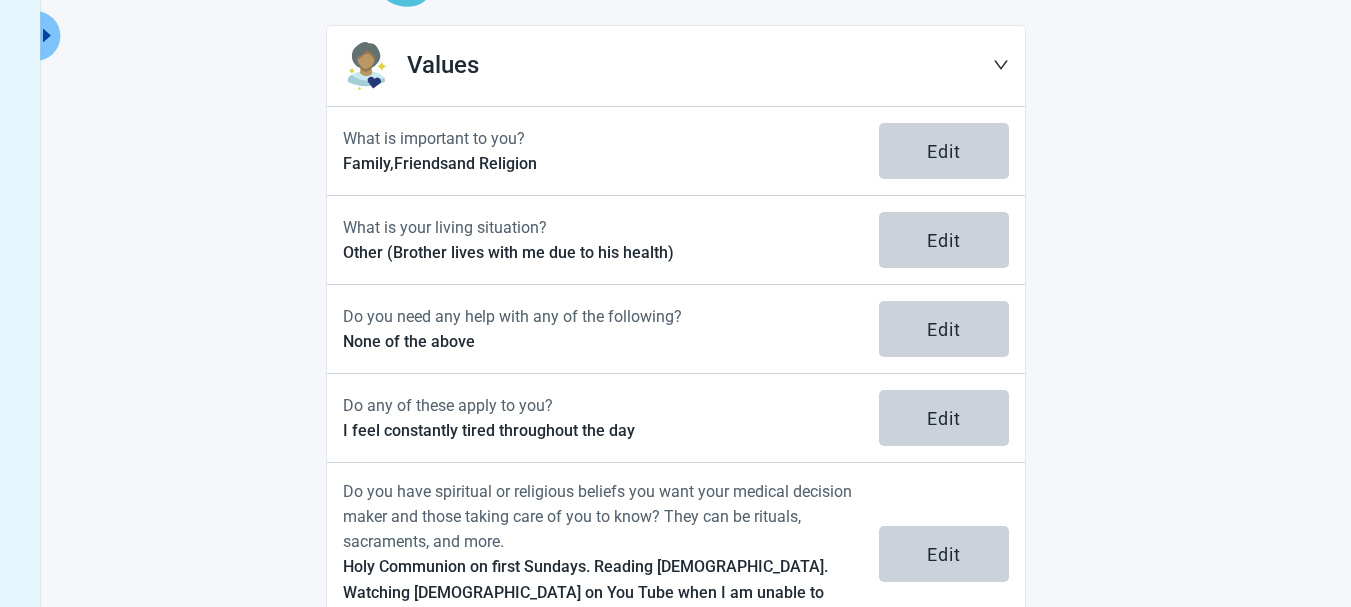 scroll, scrollTop: 256, scrollLeft: 0, axis: vertical 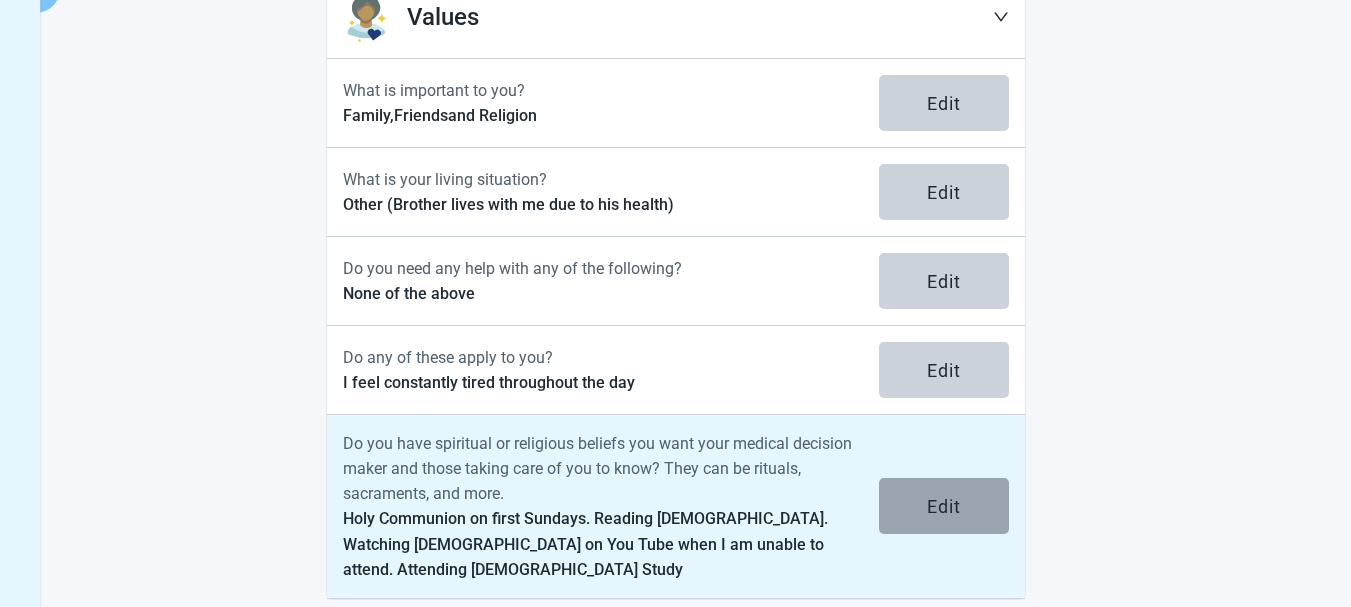 click on "Edit" at bounding box center (944, 506) 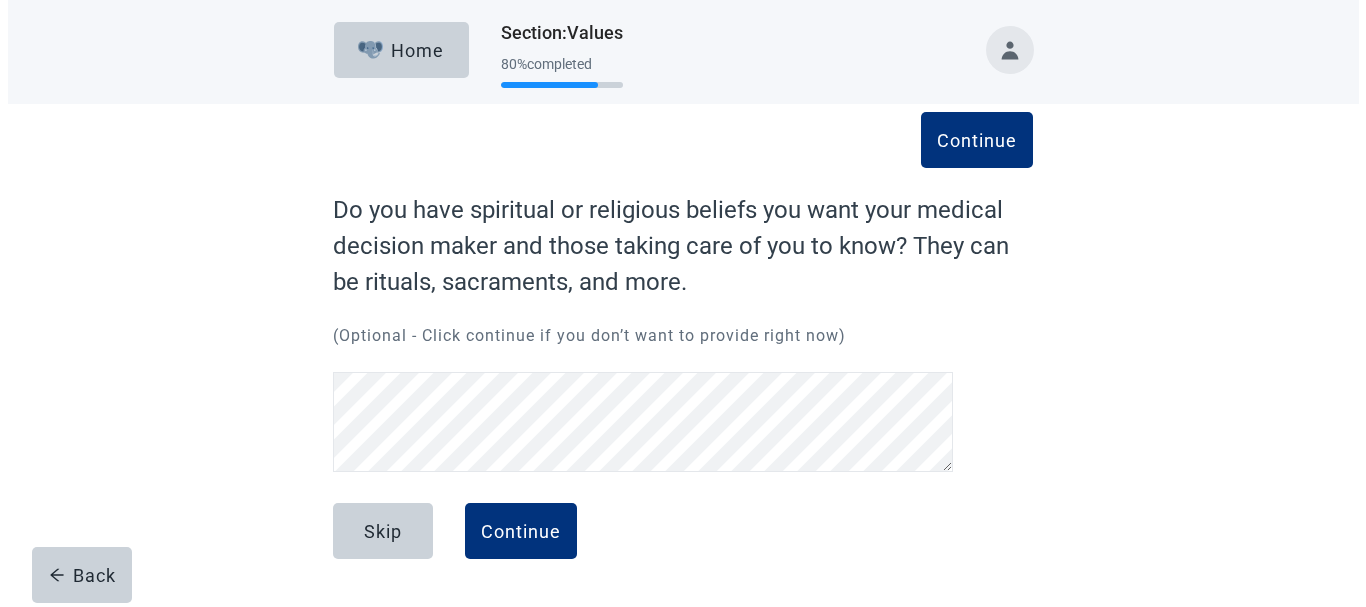scroll, scrollTop: 0, scrollLeft: 0, axis: both 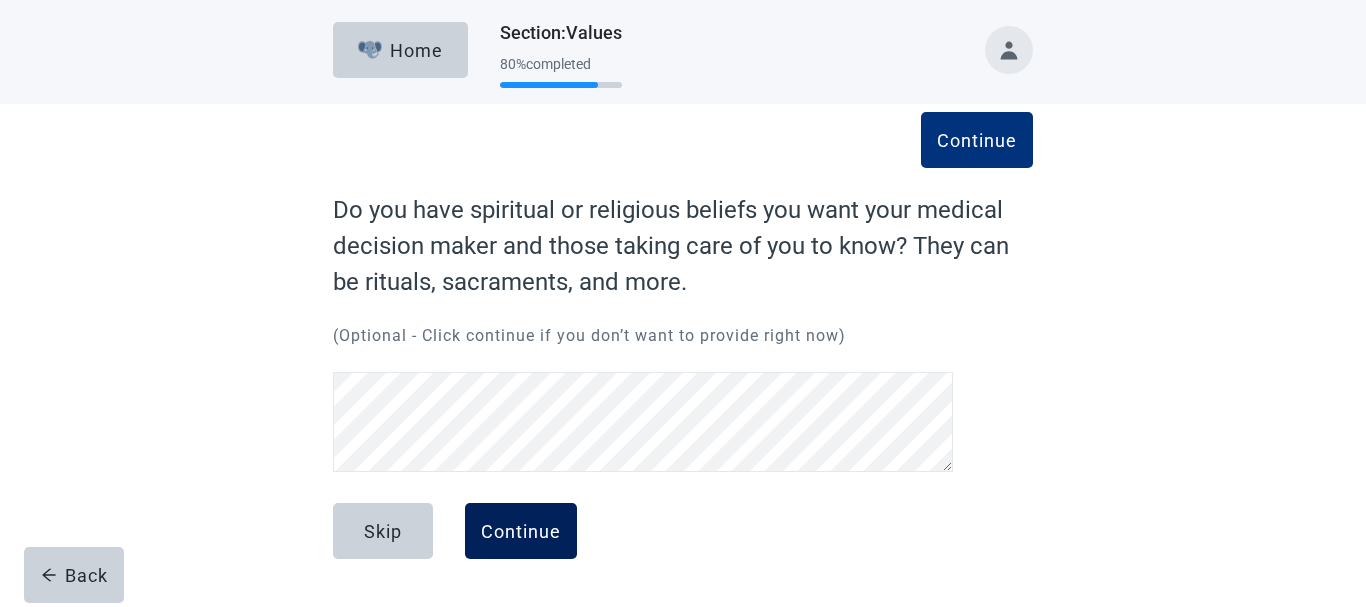 click on "Continue" at bounding box center [521, 531] 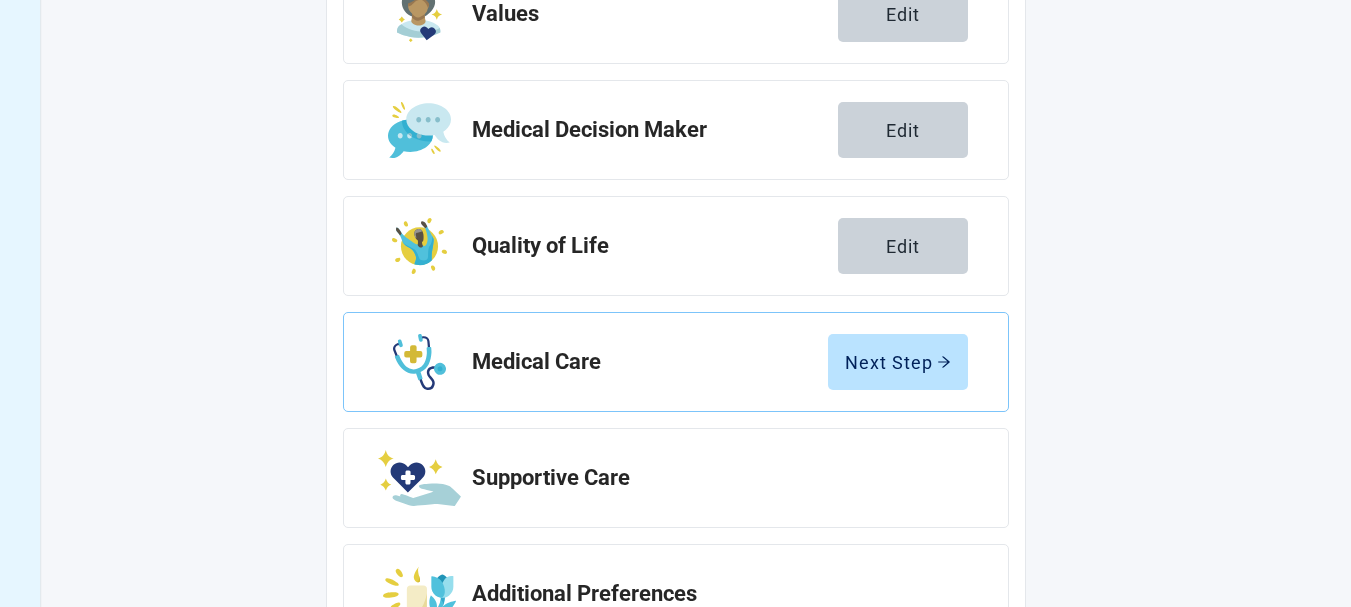 scroll, scrollTop: 381, scrollLeft: 0, axis: vertical 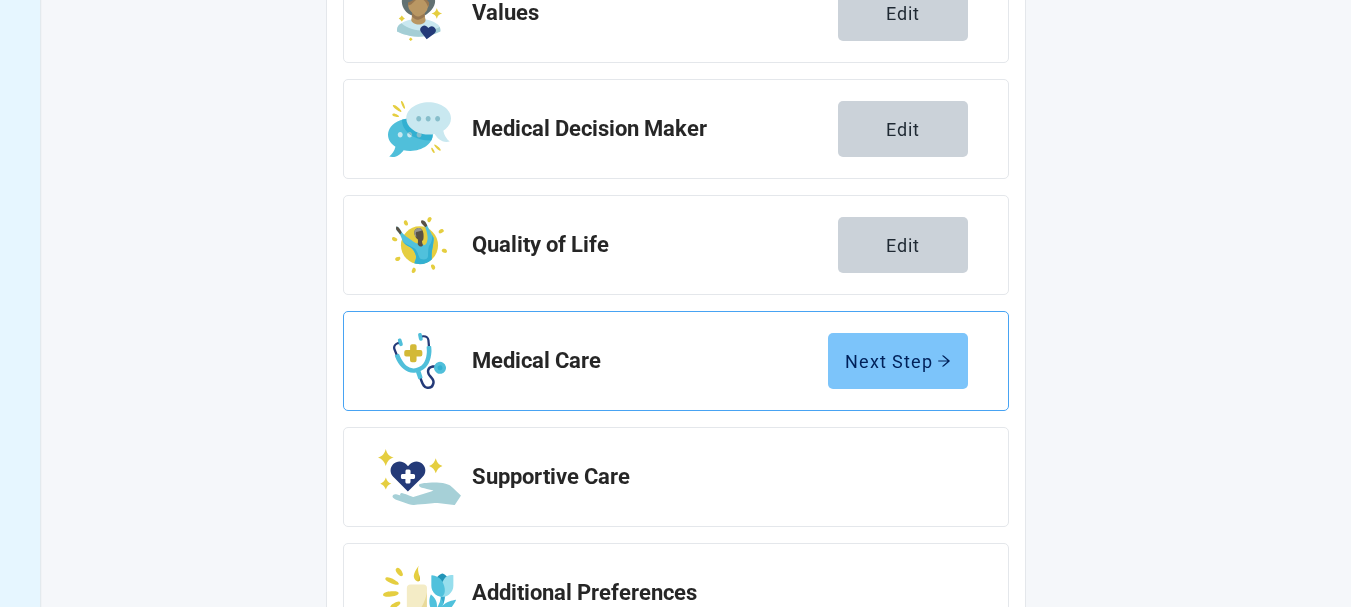 click on "Next Step" at bounding box center (898, 361) 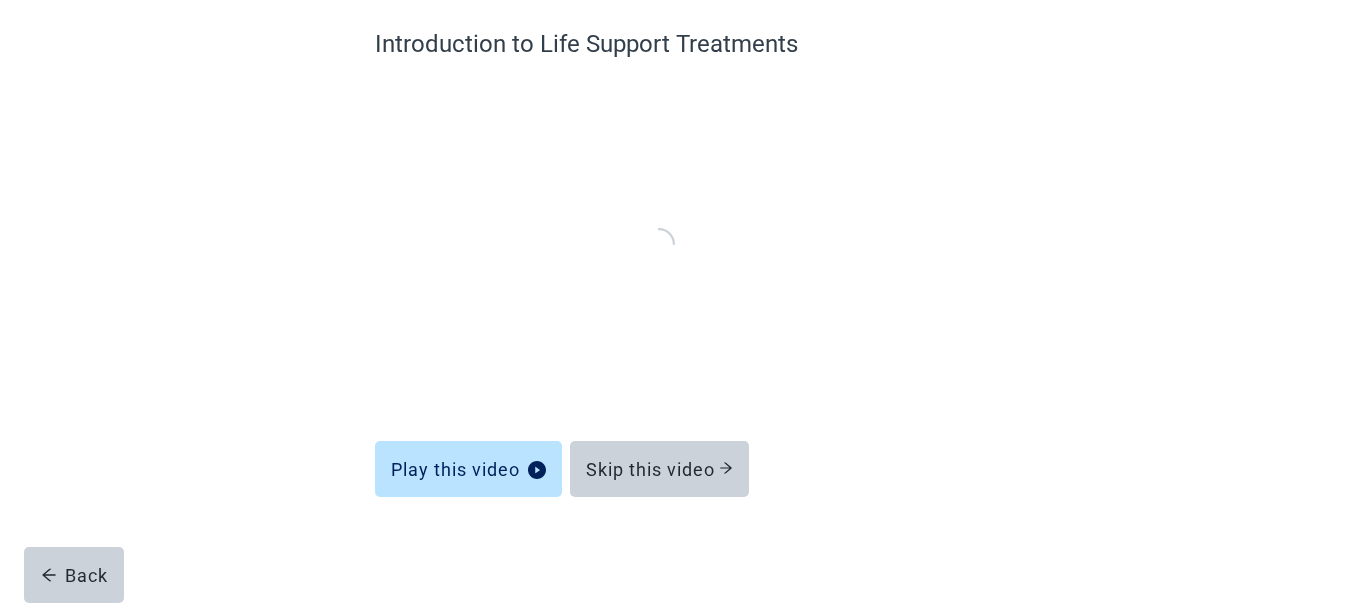 scroll, scrollTop: 164, scrollLeft: 0, axis: vertical 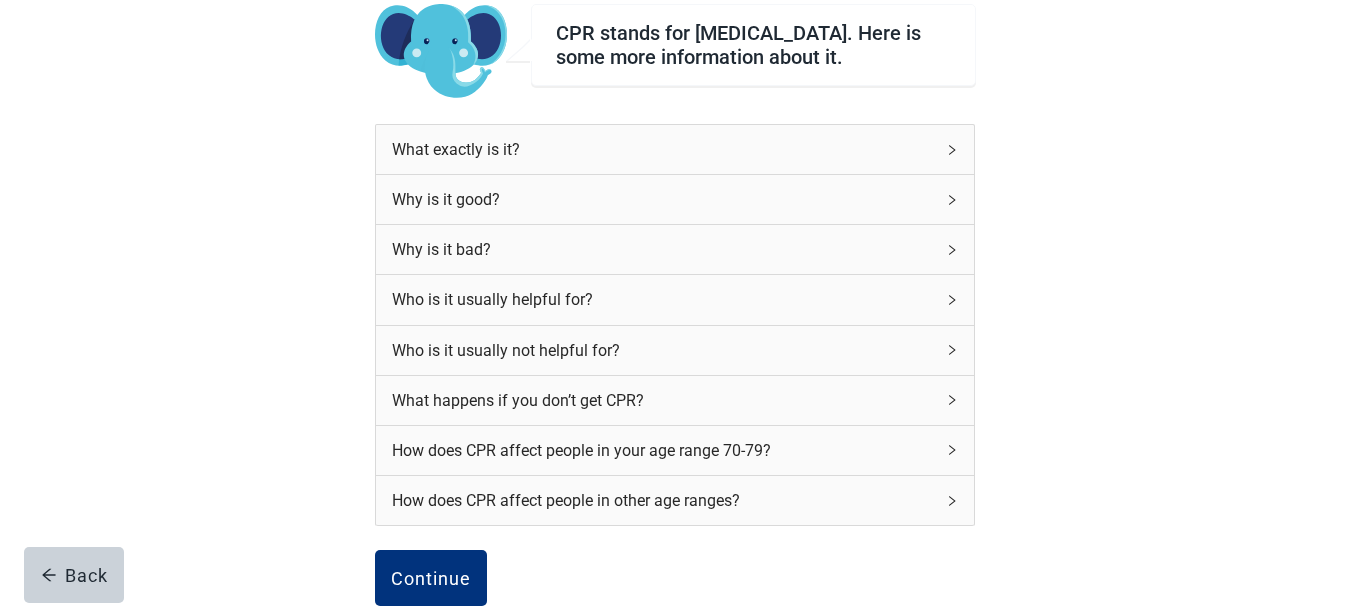 click 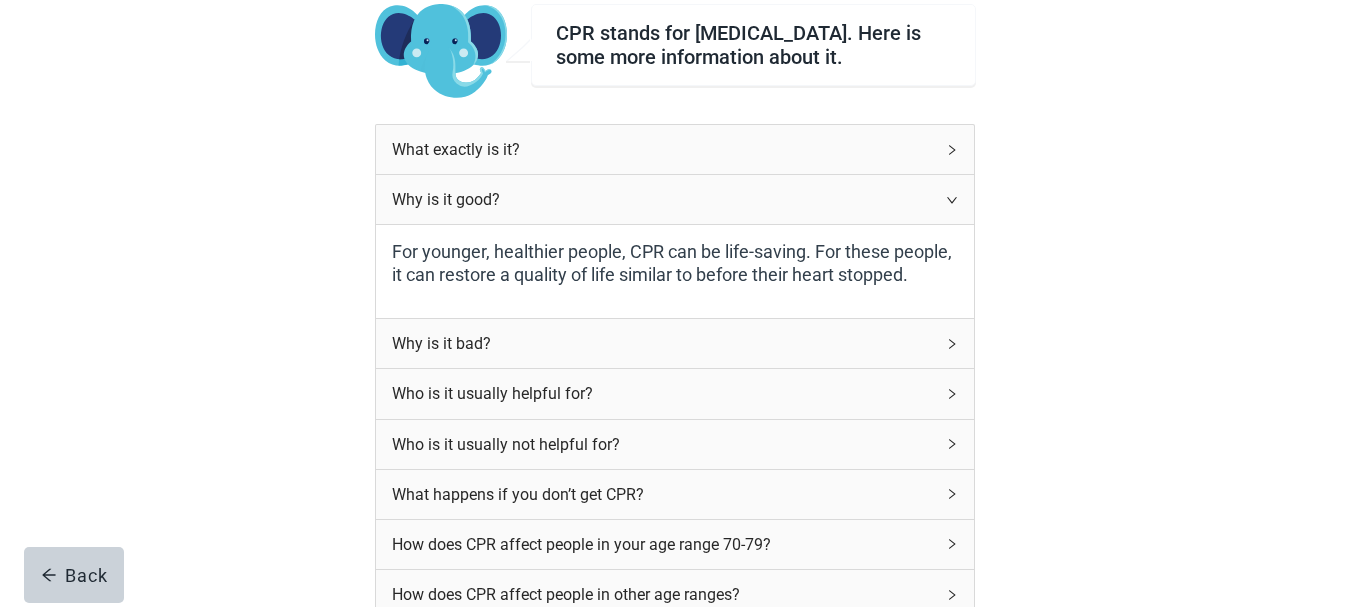click on "Why is it bad?" at bounding box center [675, 343] 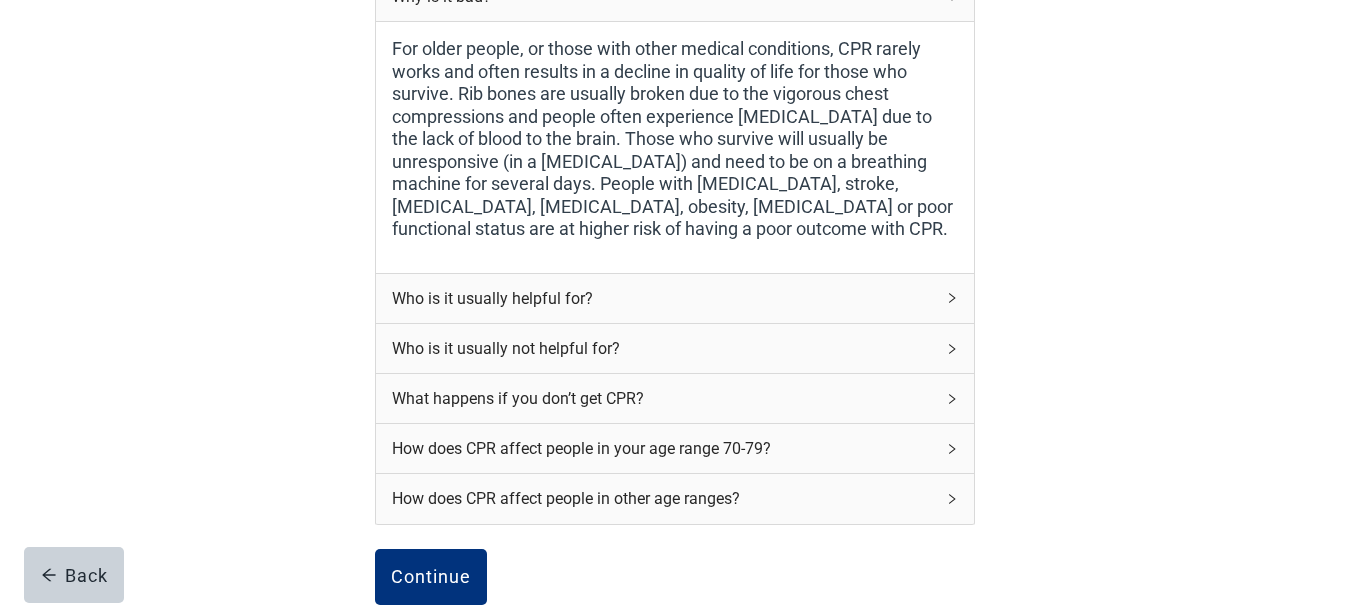 scroll, scrollTop: 513, scrollLeft: 0, axis: vertical 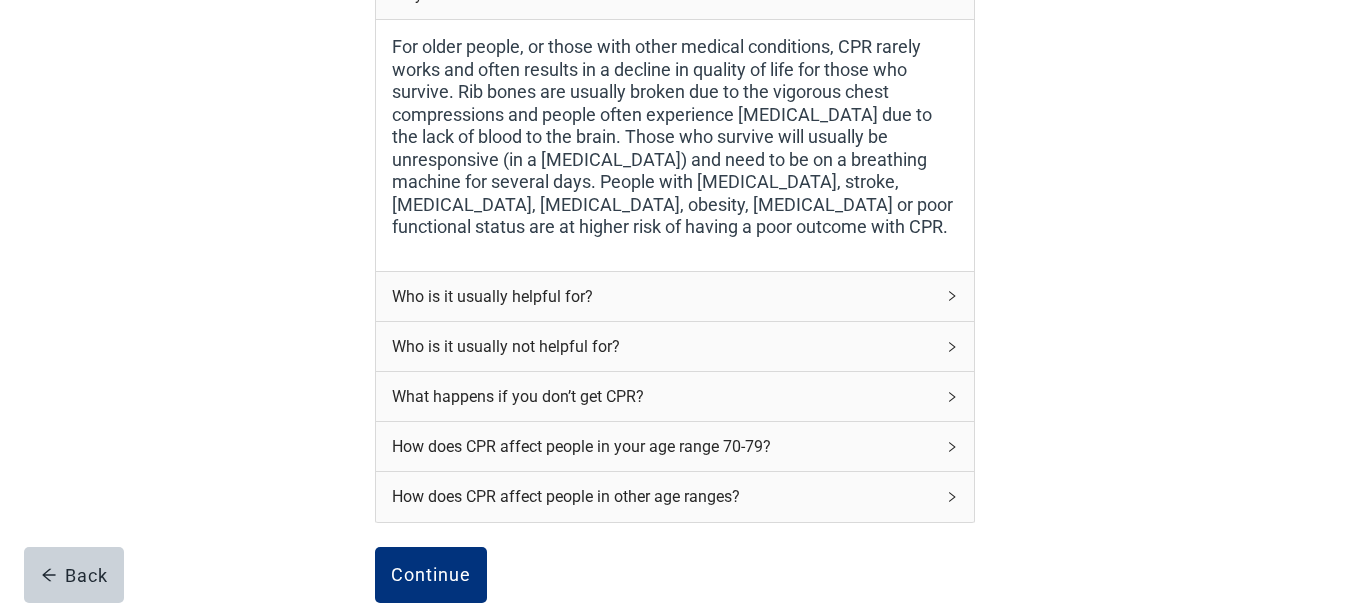 click 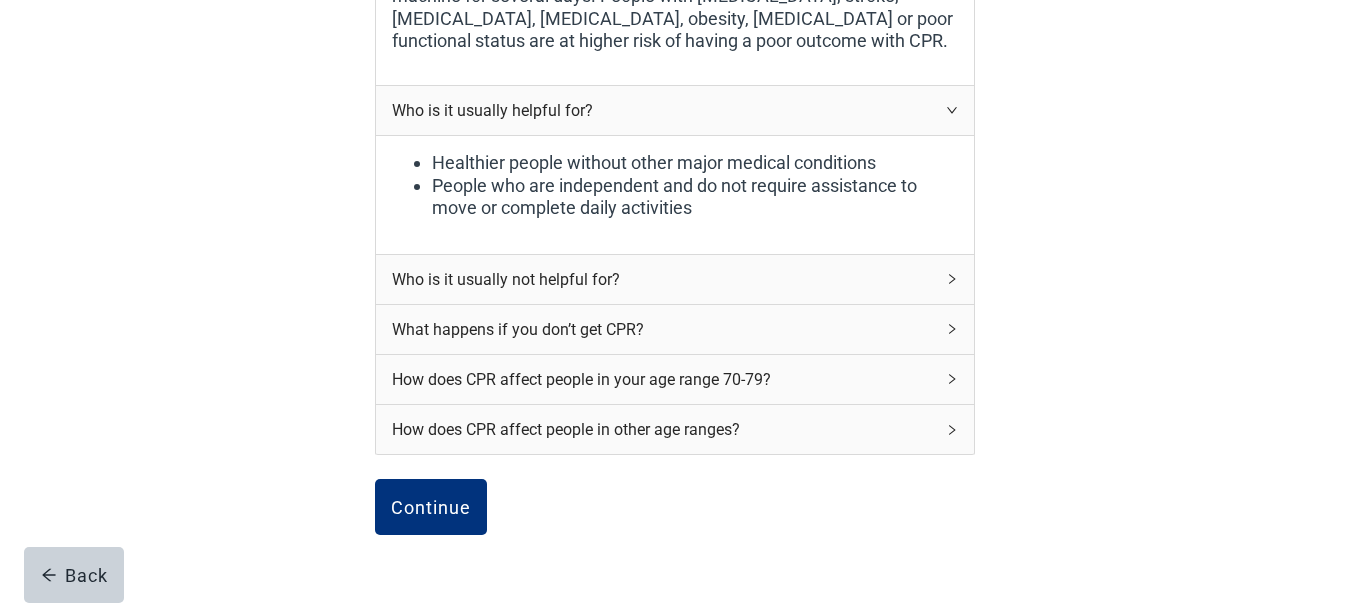 scroll, scrollTop: 701, scrollLeft: 0, axis: vertical 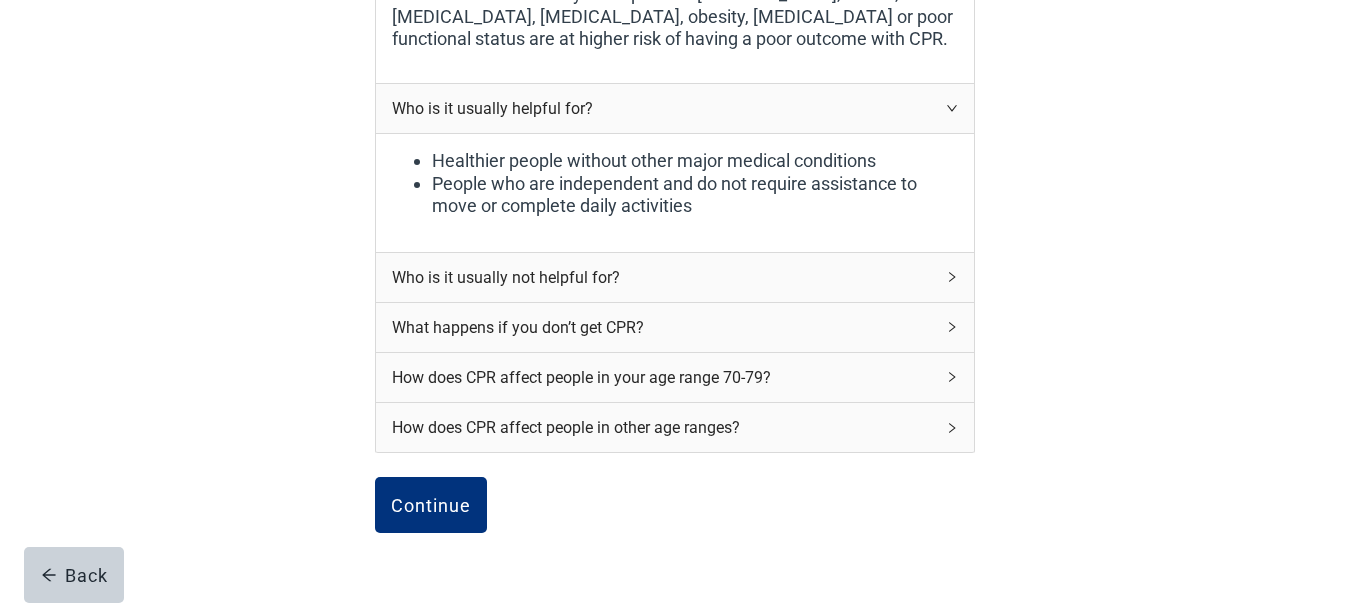 click 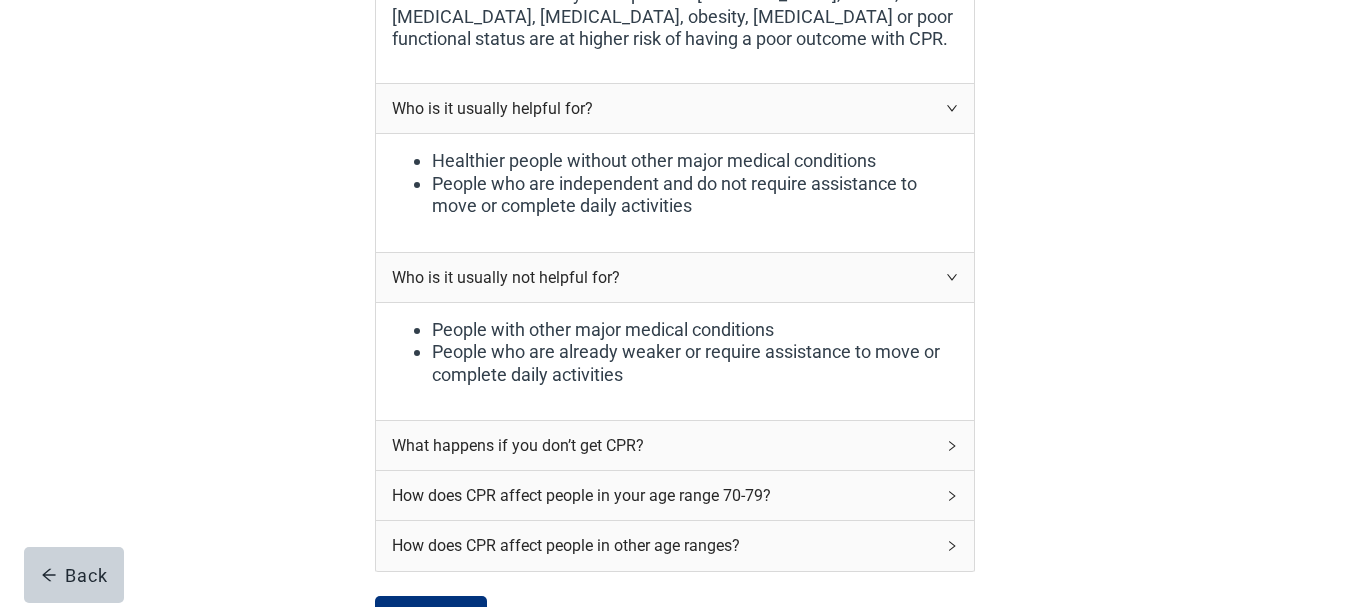 click 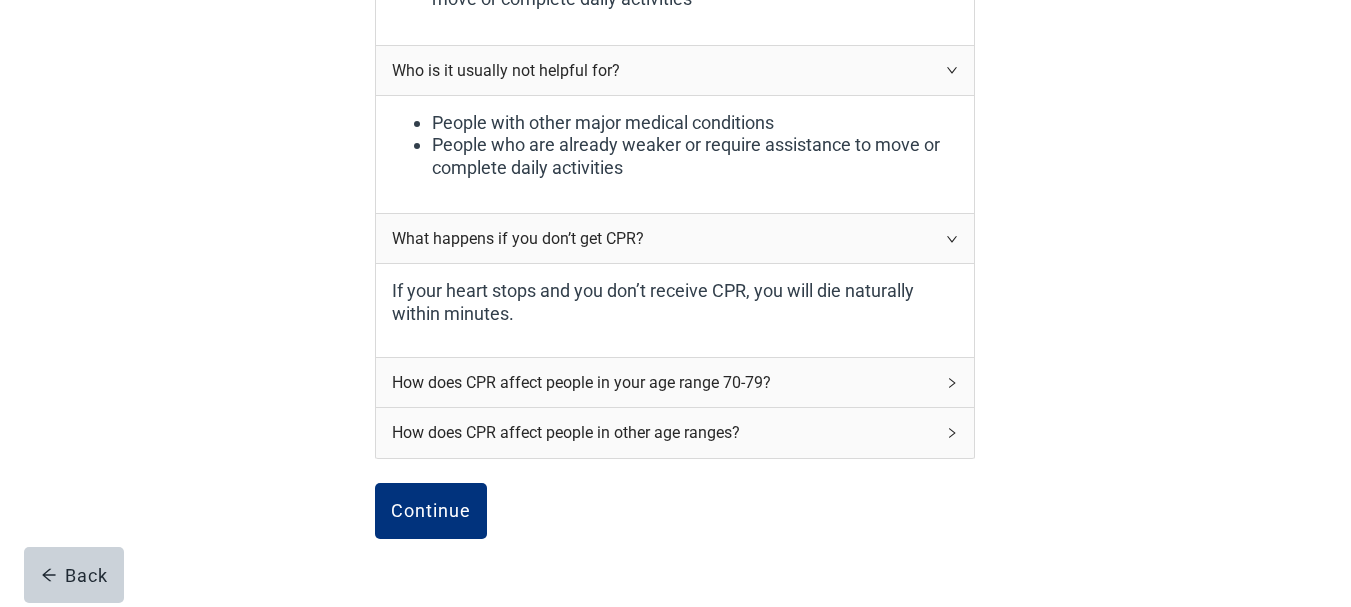 scroll, scrollTop: 916, scrollLeft: 0, axis: vertical 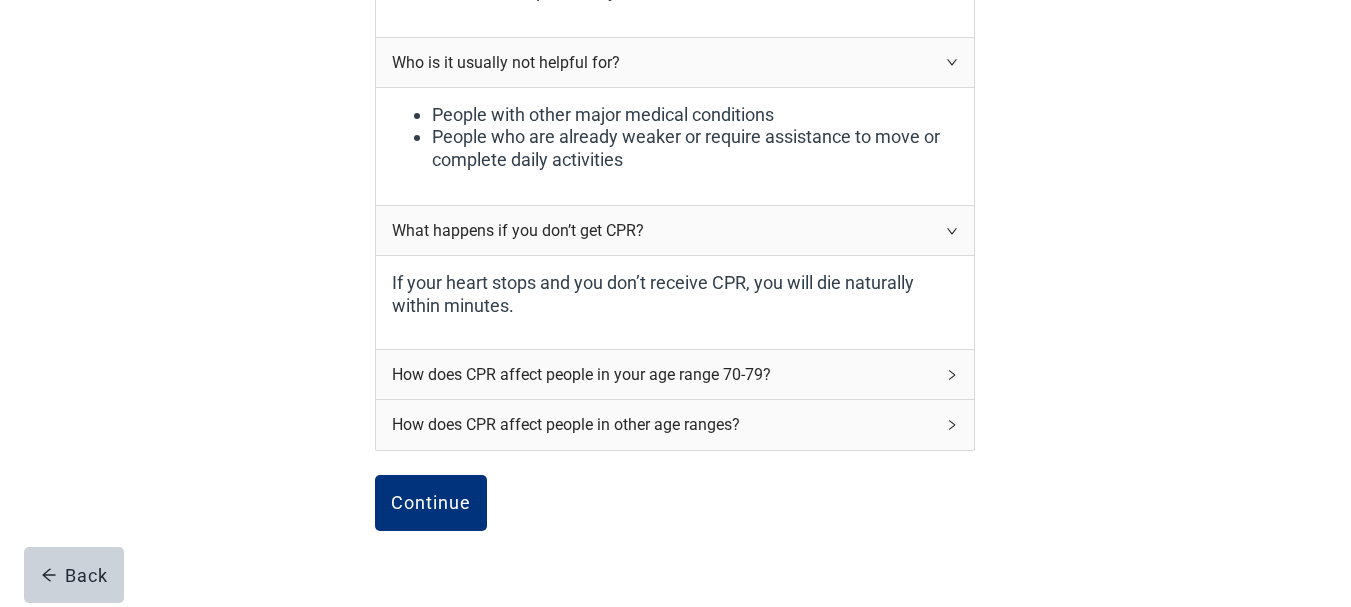 click 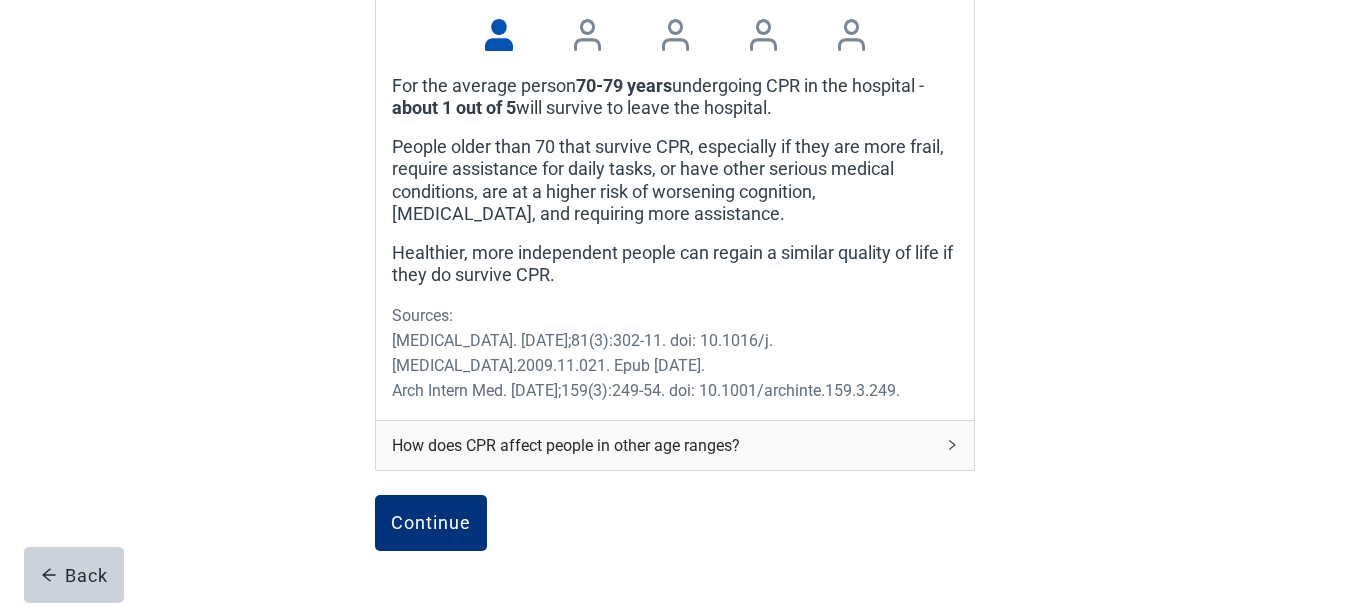 scroll, scrollTop: 1410, scrollLeft: 0, axis: vertical 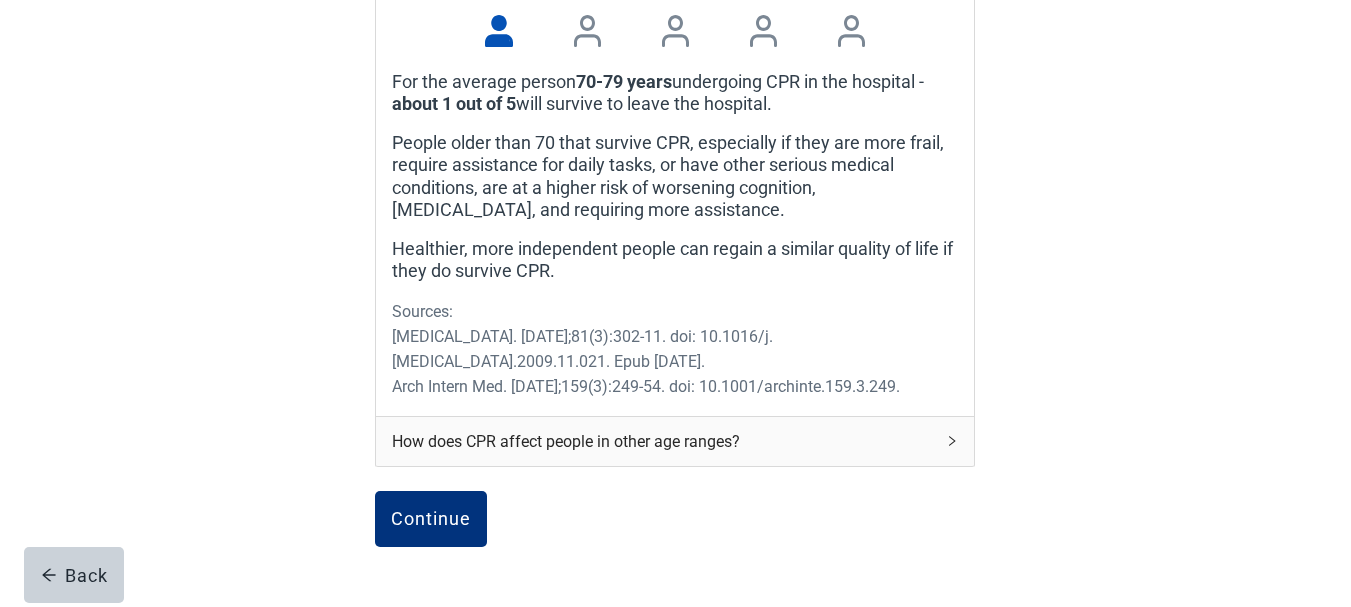 click 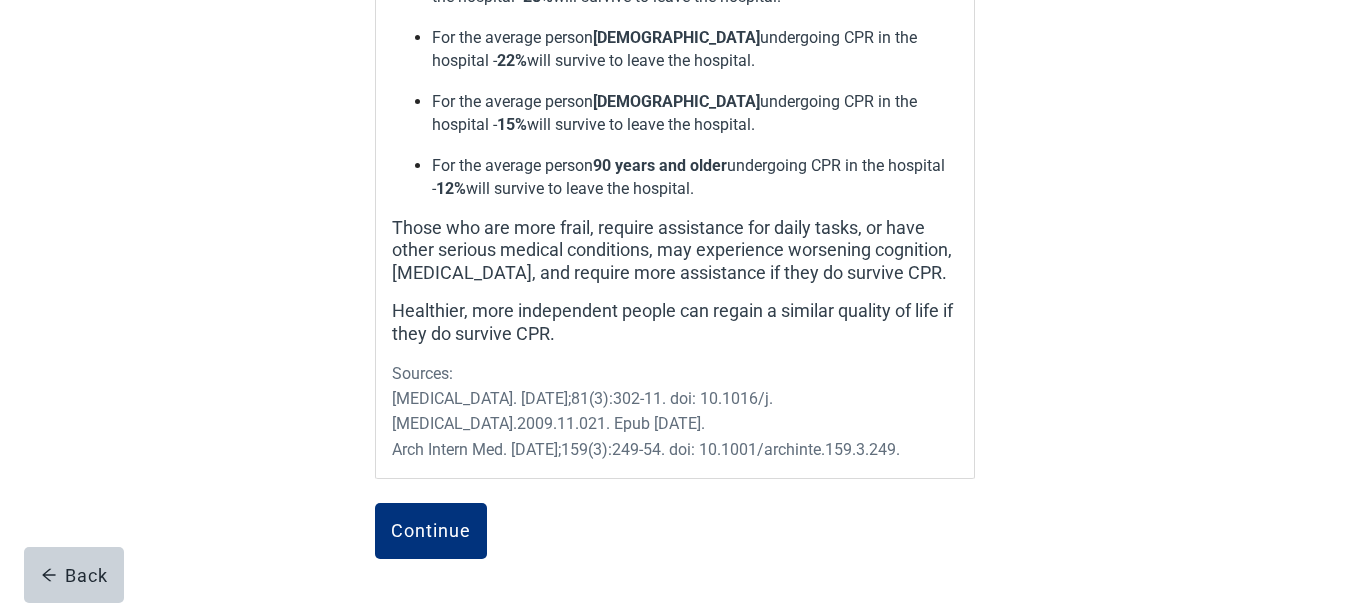 scroll, scrollTop: 1941, scrollLeft: 0, axis: vertical 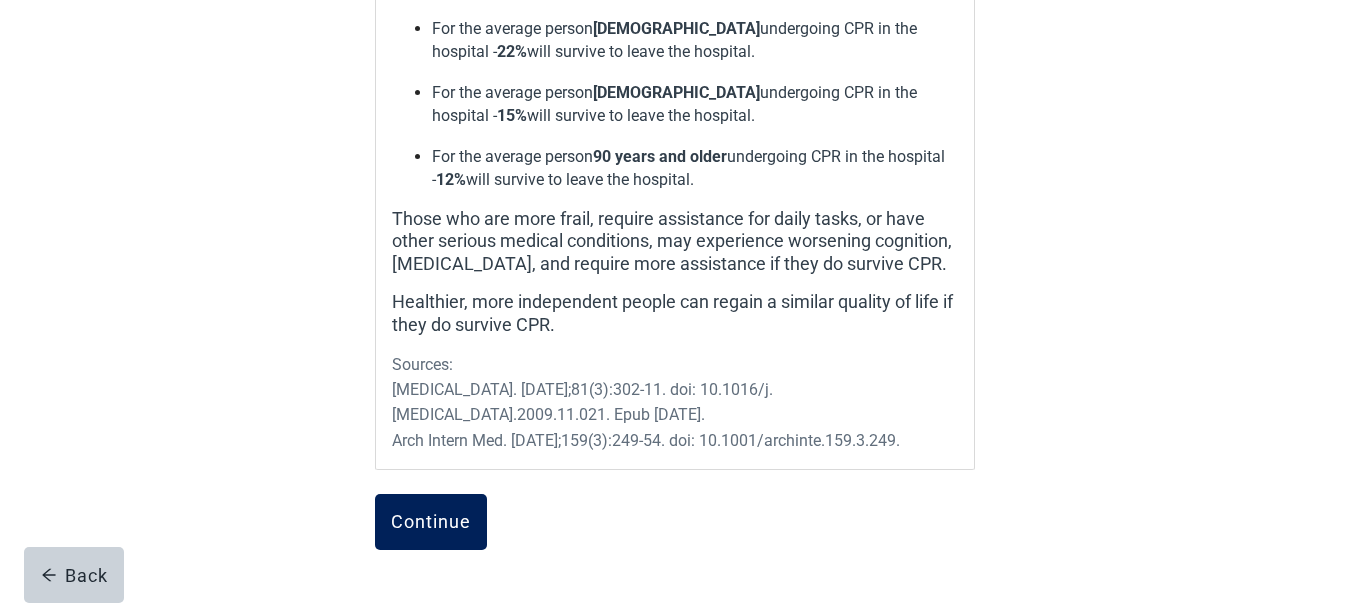 click on "Continue" at bounding box center [431, 522] 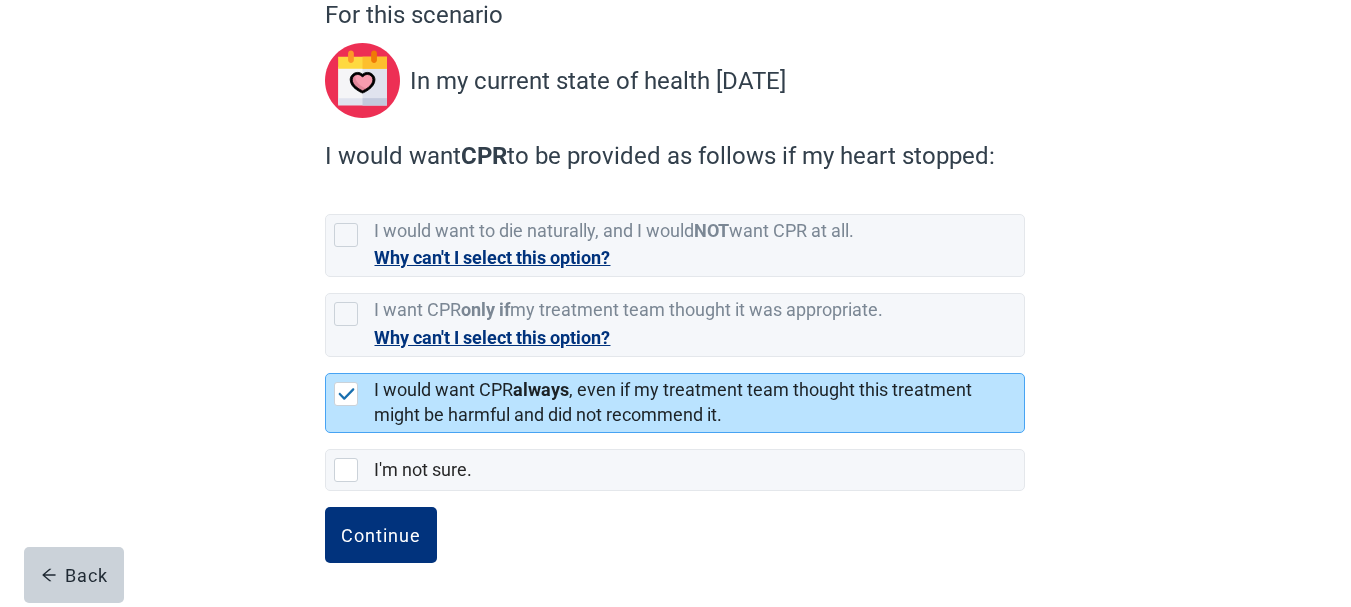 scroll, scrollTop: 0, scrollLeft: 0, axis: both 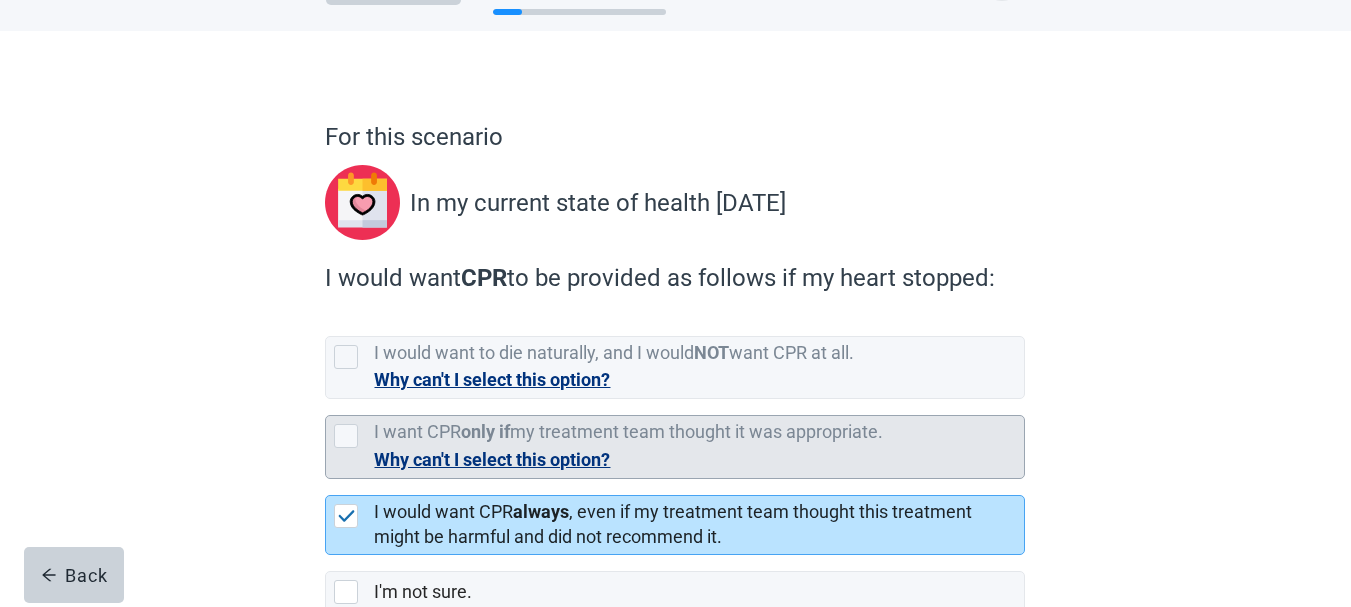 click at bounding box center (346, 436) 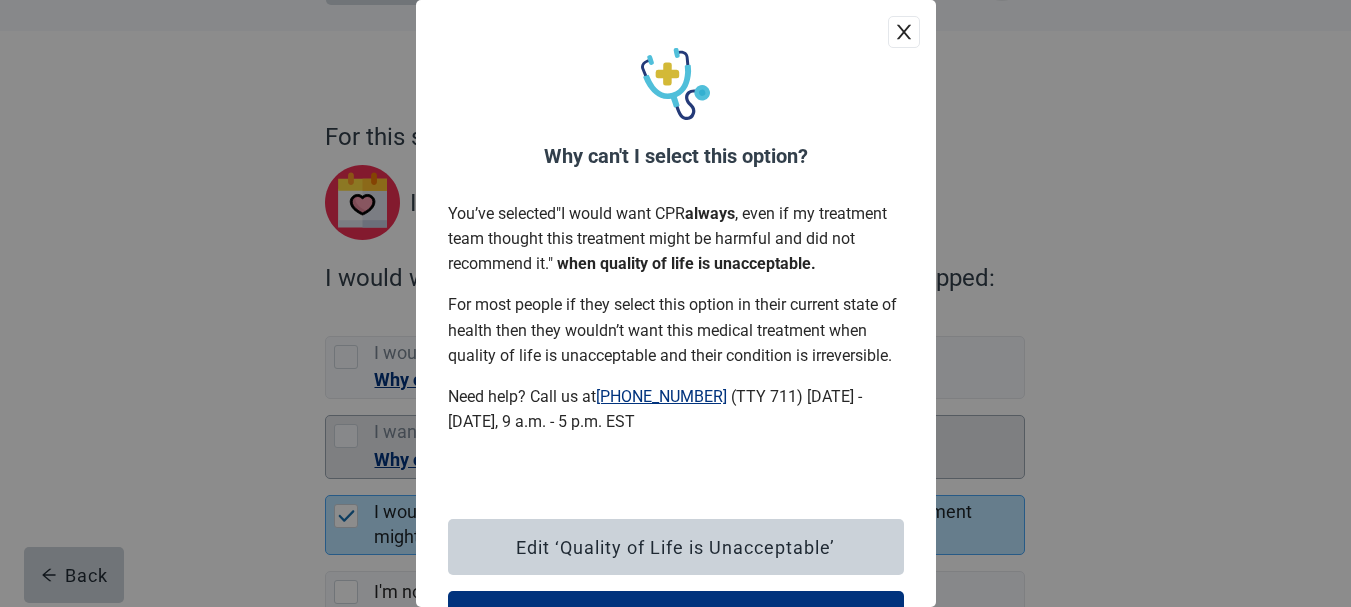 click on "Why can't I select this option? You’ve selected  " I would want CPR  always , even if my treatment team thought this treatment might be harmful and did not recommend it. "   when quality of life is unacceptable. For most people if they select this option in their current state of health then they wouldn’t want this medical treatment when quality of life is unacceptable and their condition is irreversible. Need help? Call us at  [PHONE_NUMBER]   (TTY 711)   [DATE] - [DATE], 9 a.m. - 5 p.m. EST Edit ‘Quality of Life is Unacceptable’ Close" at bounding box center [675, 303] 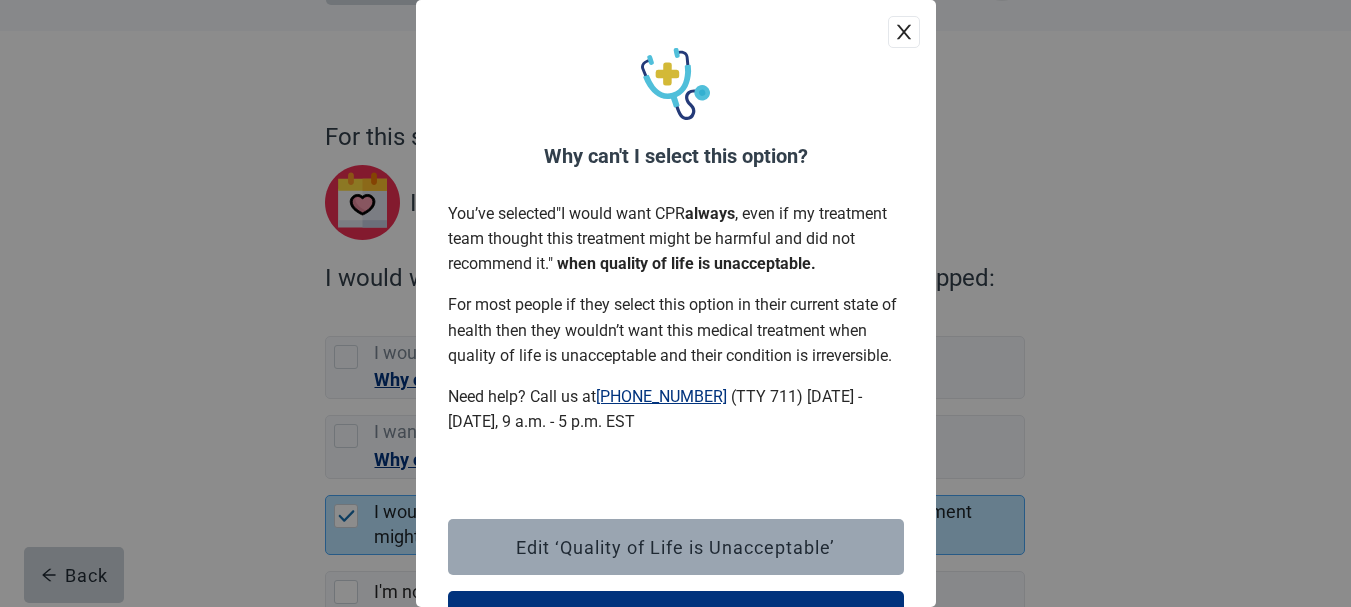 click on "Edit ‘Quality of Life is Unacceptable’" at bounding box center [675, 547] 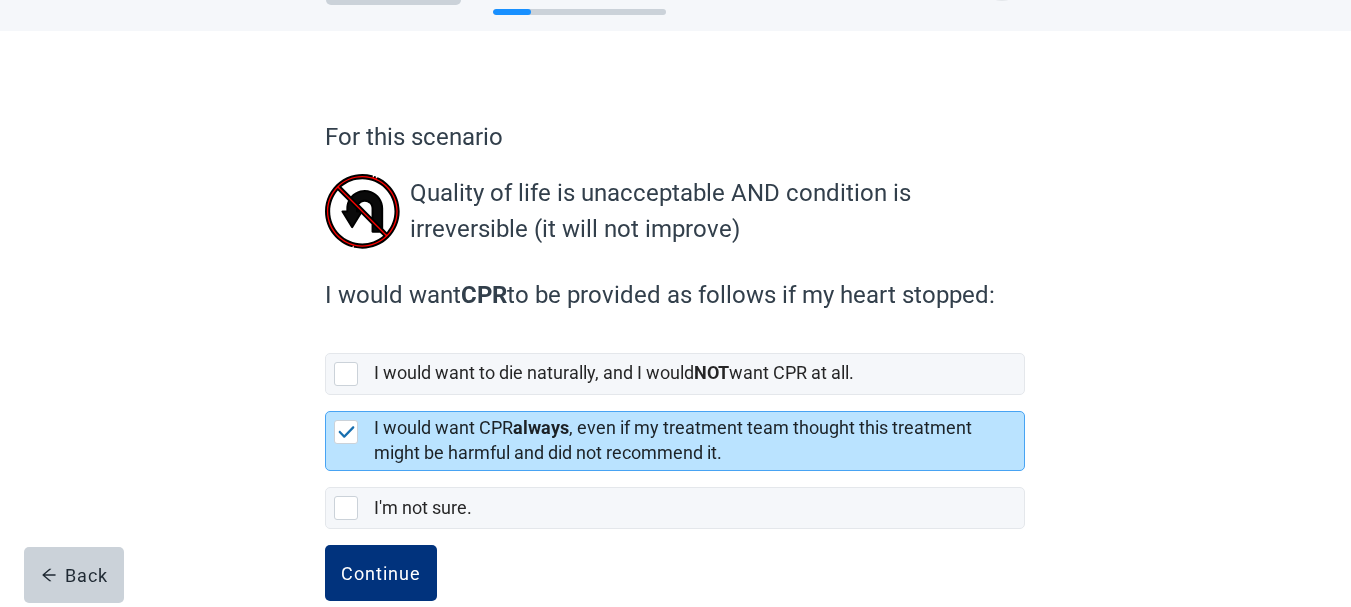 scroll, scrollTop: 0, scrollLeft: 0, axis: both 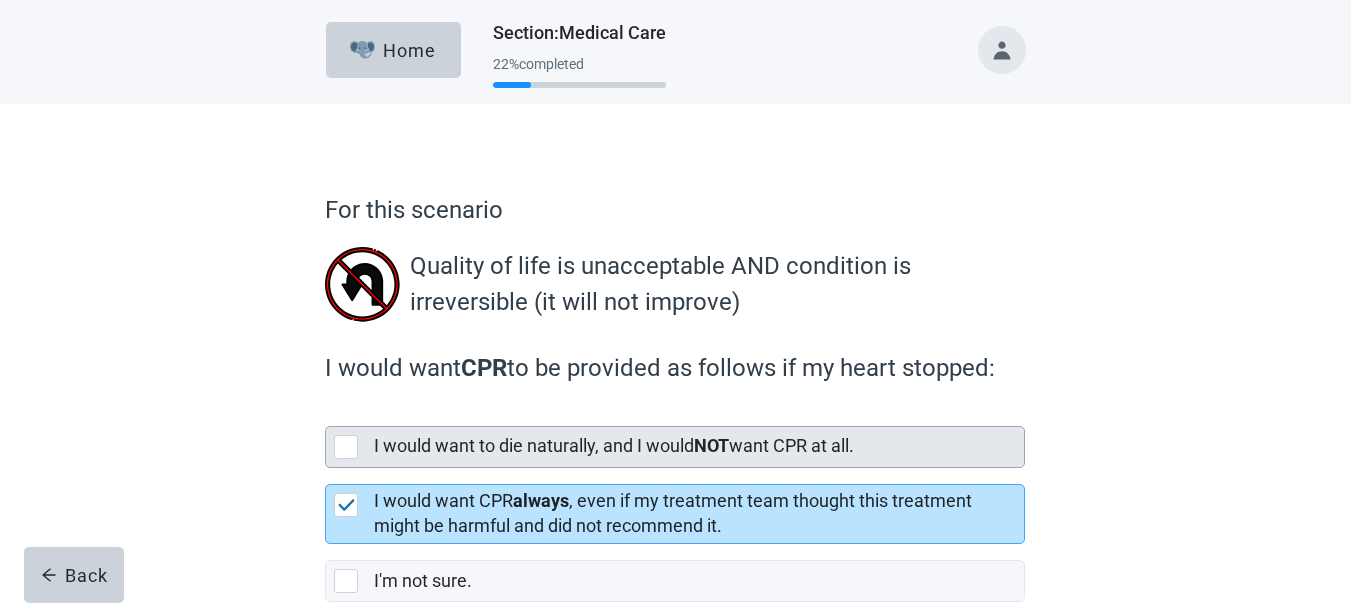 click at bounding box center (346, 447) 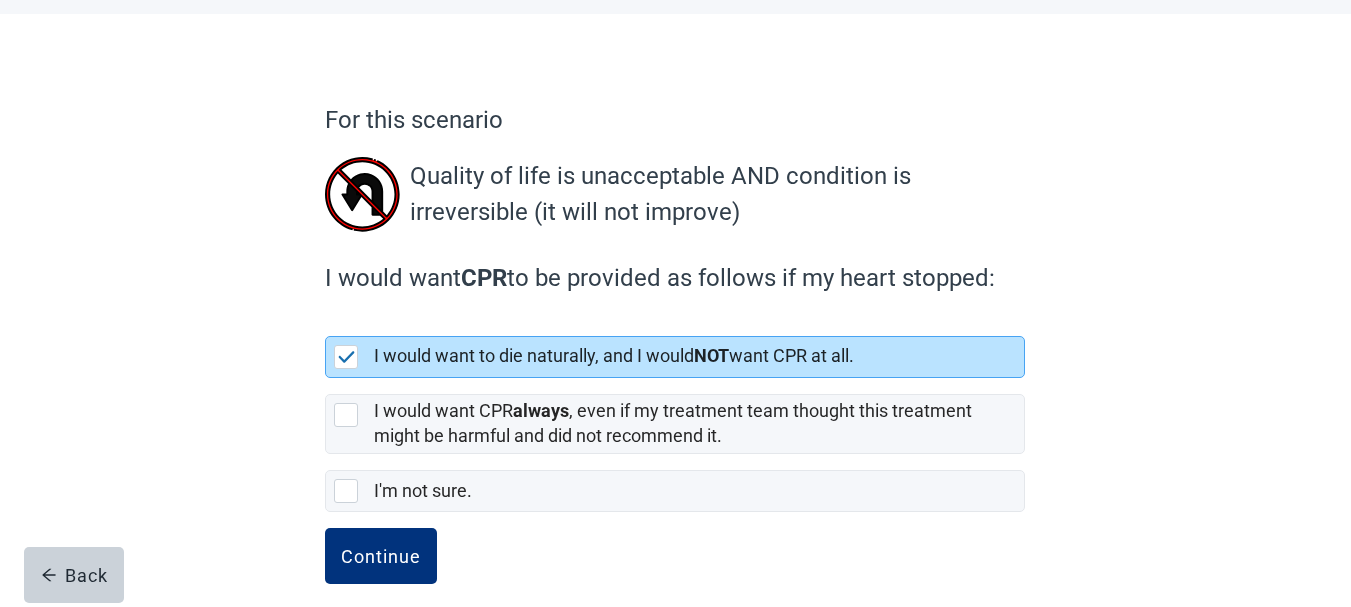 scroll, scrollTop: 111, scrollLeft: 0, axis: vertical 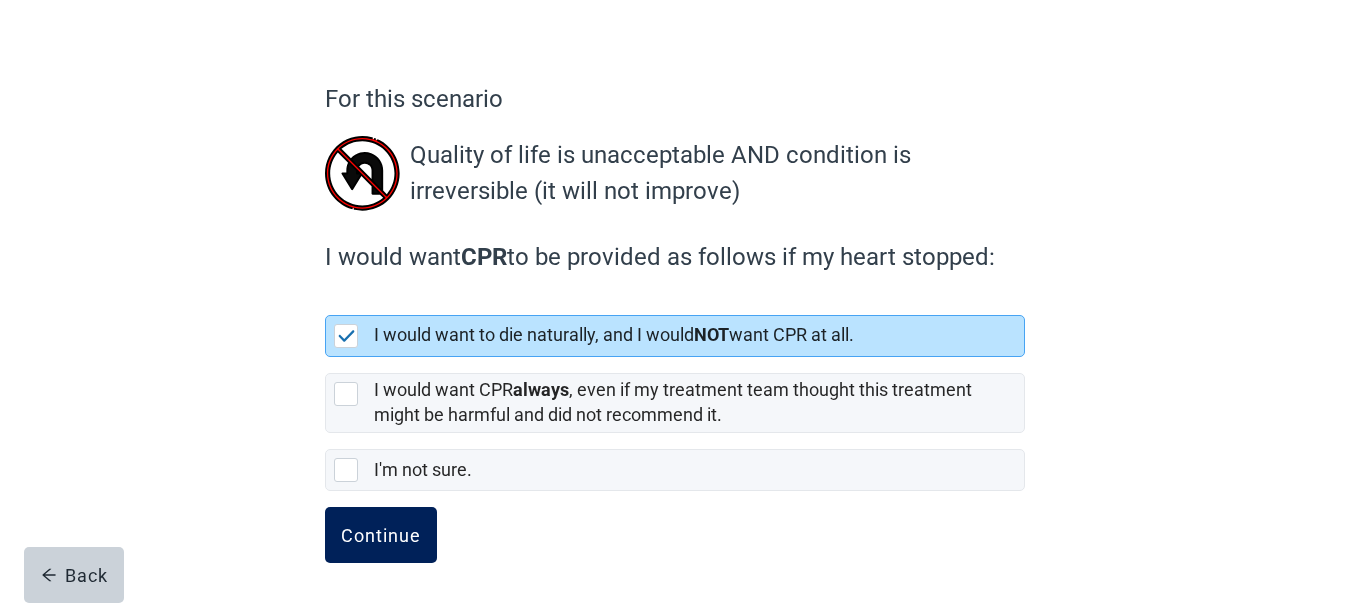 click on "Continue" at bounding box center (381, 535) 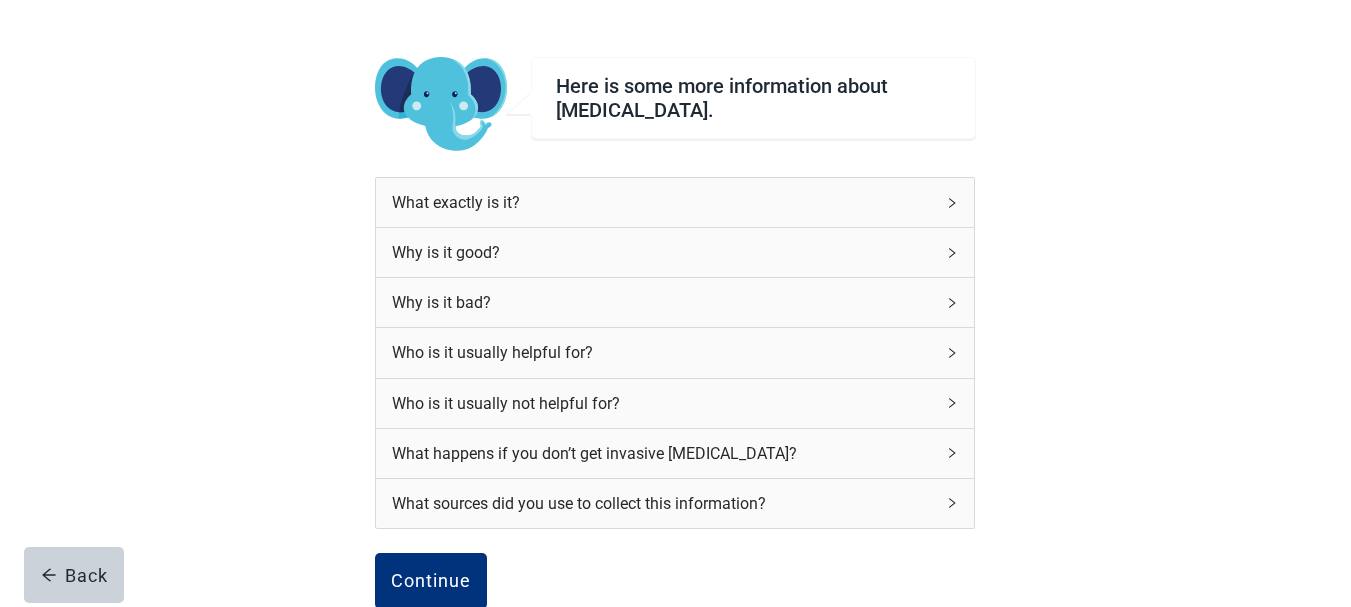 click 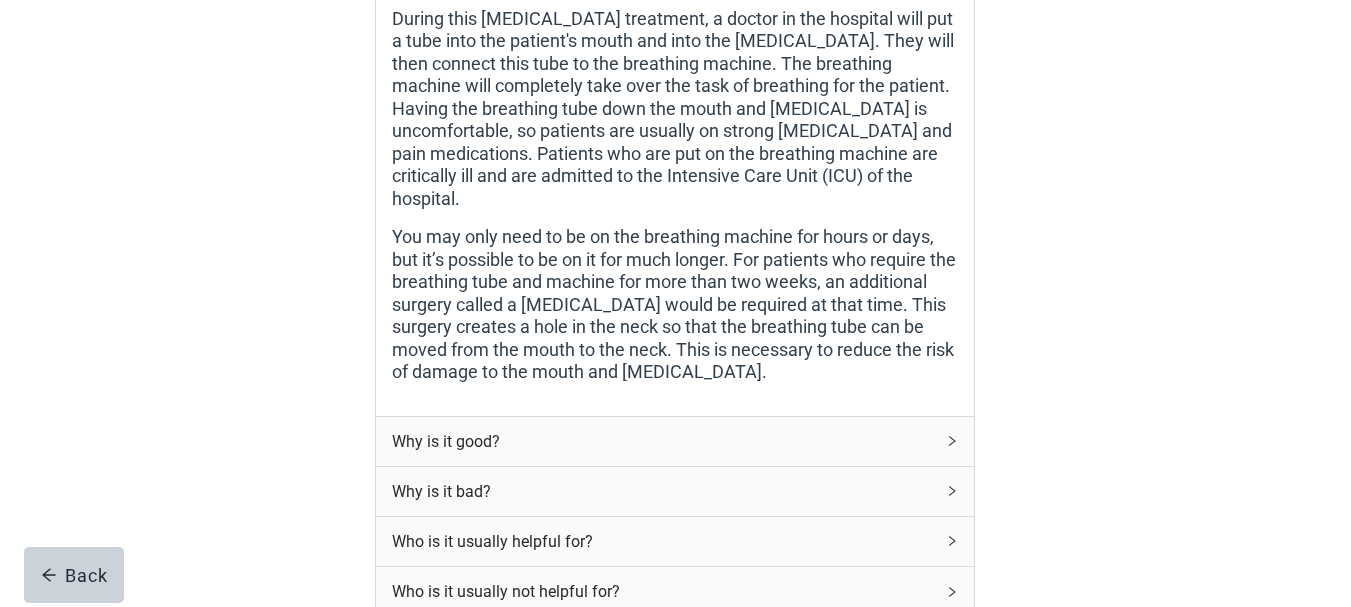 scroll, scrollTop: 675, scrollLeft: 0, axis: vertical 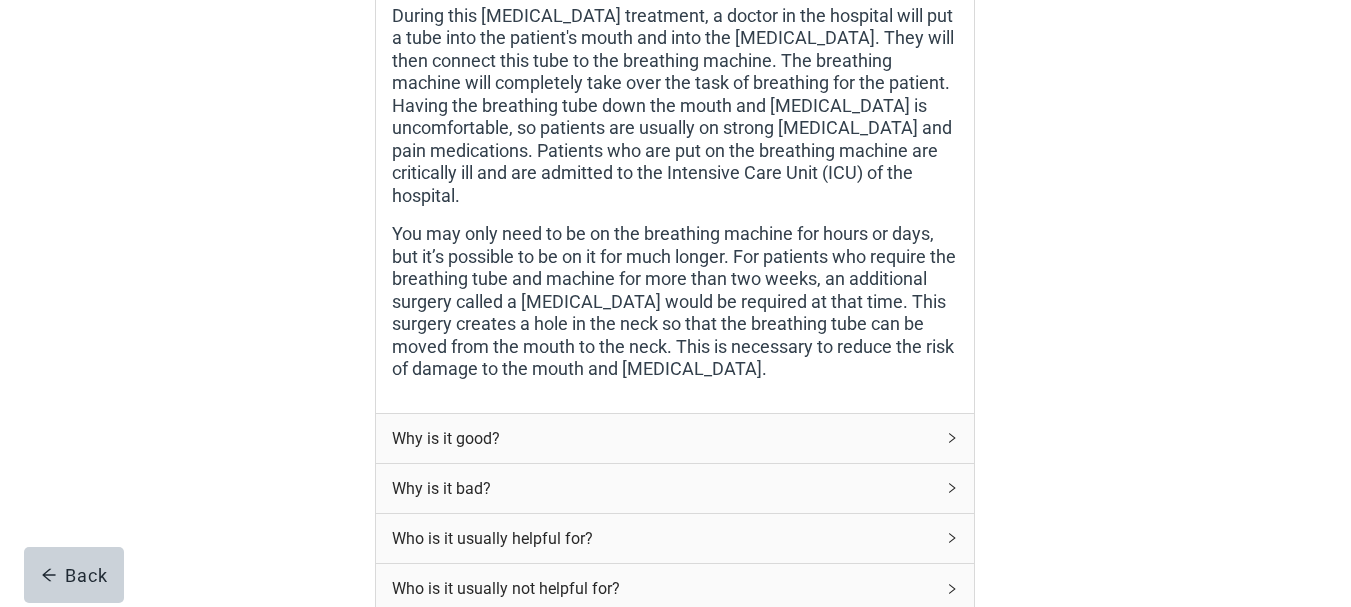 click 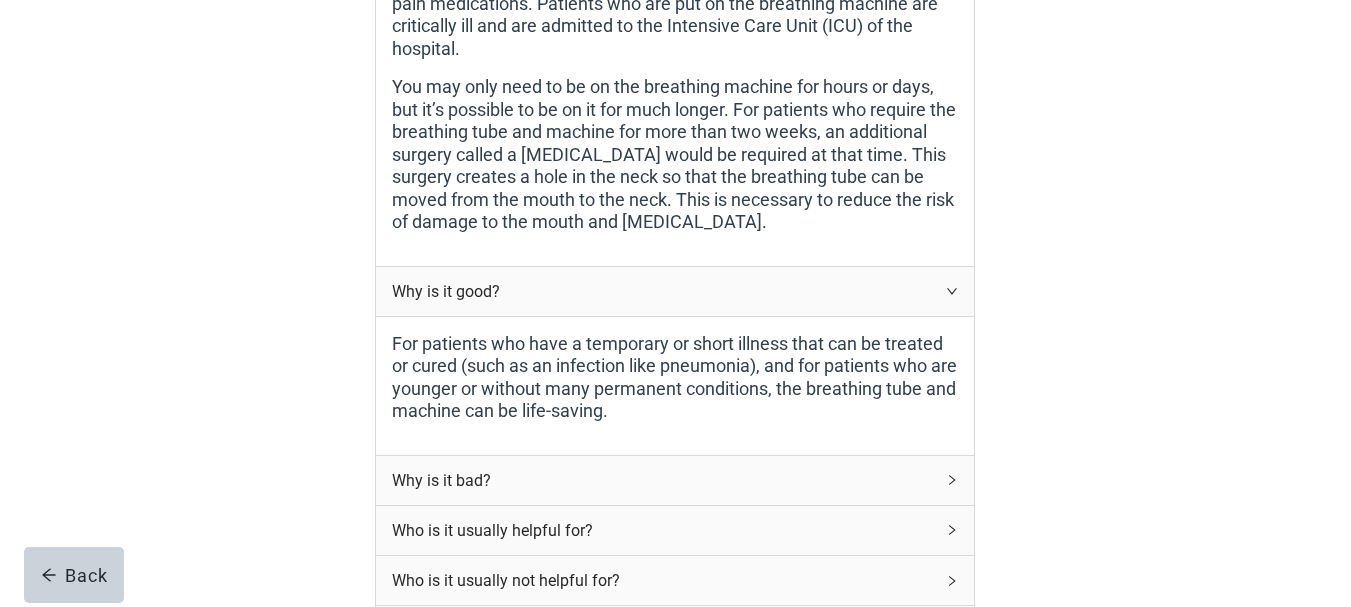 scroll, scrollTop: 837, scrollLeft: 0, axis: vertical 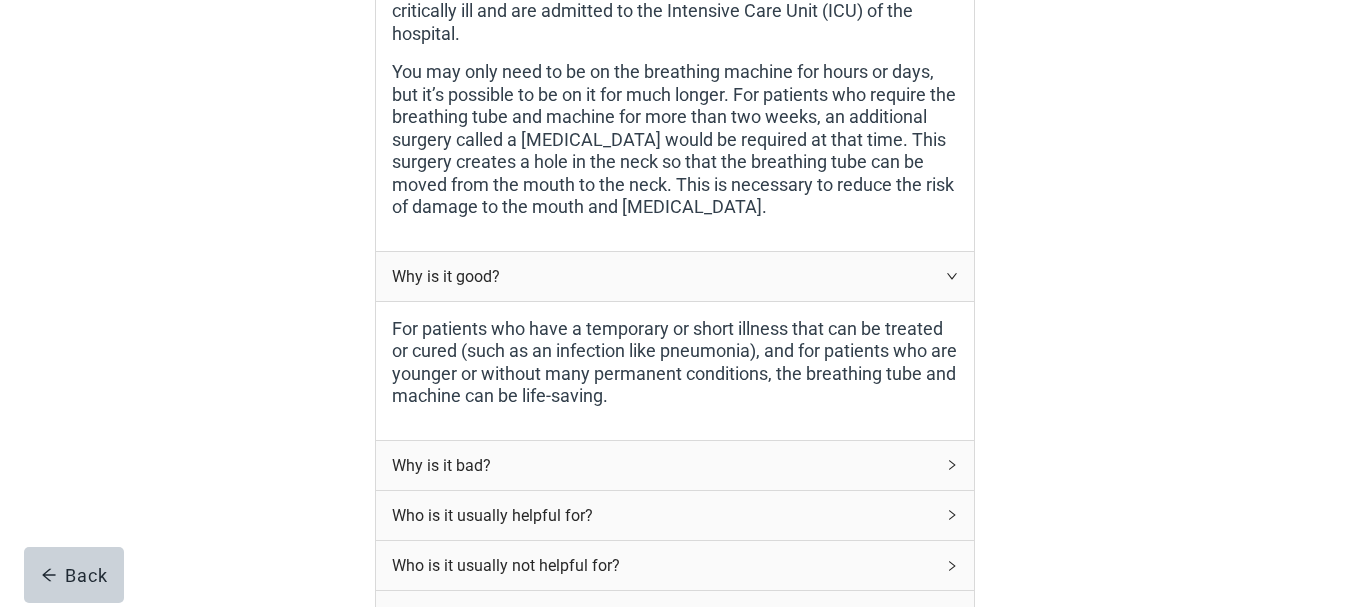 click 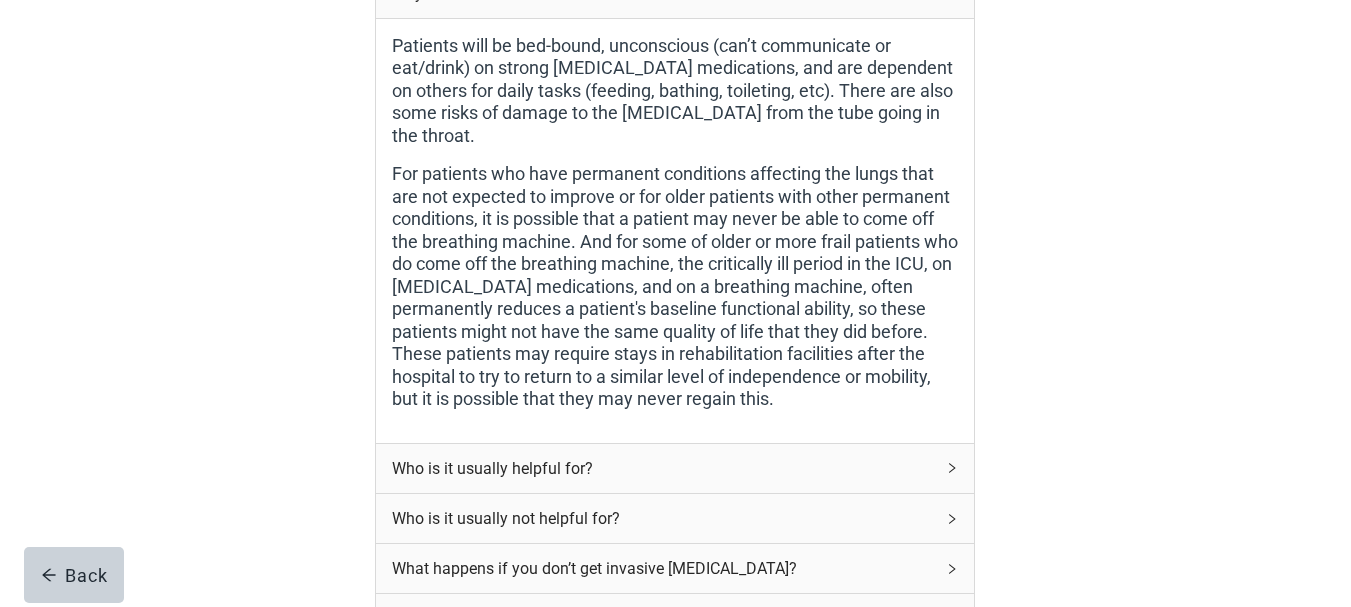 scroll, scrollTop: 1351, scrollLeft: 0, axis: vertical 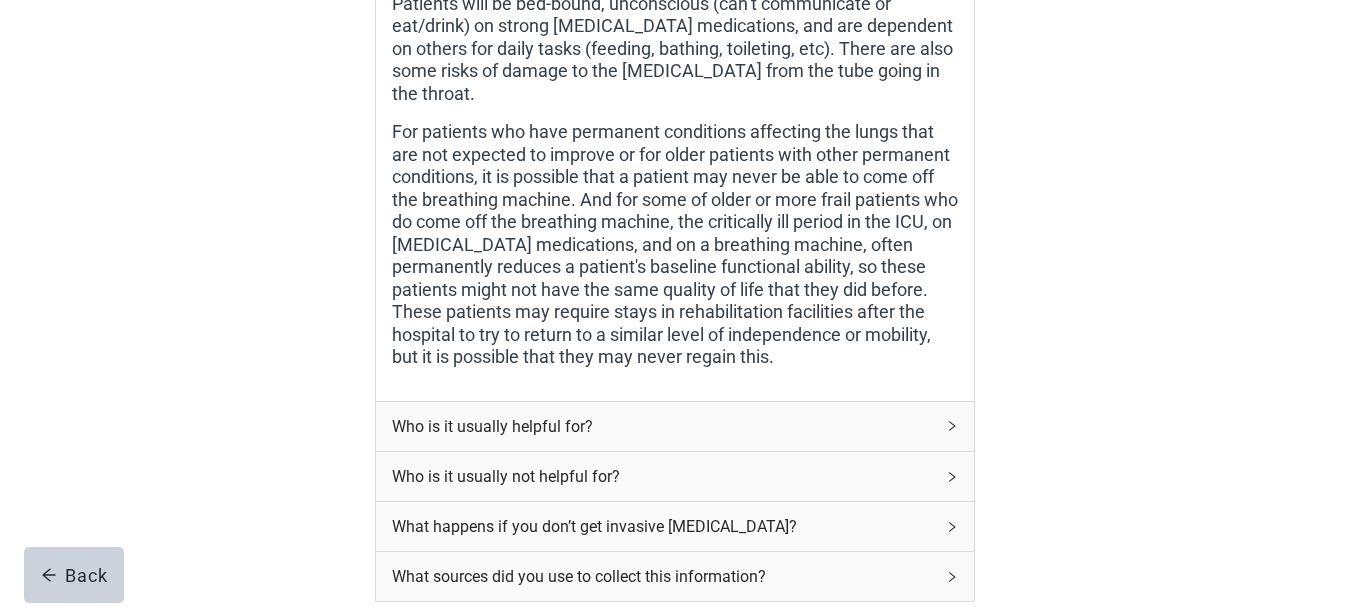 click 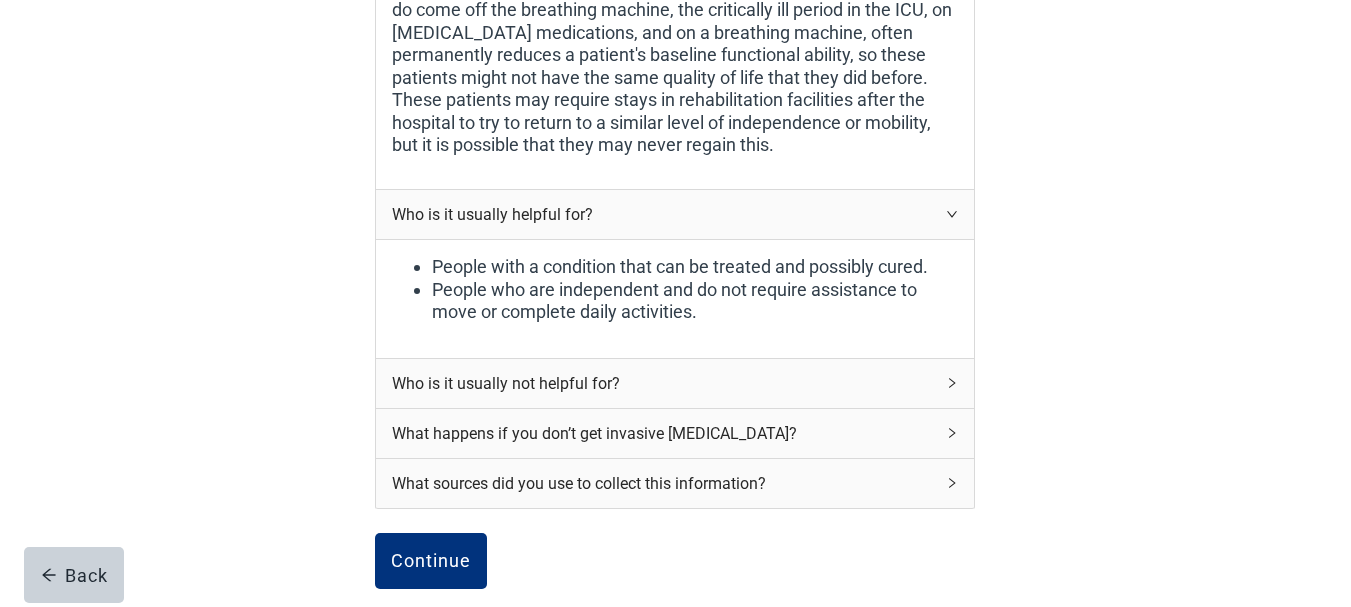 scroll, scrollTop: 1567, scrollLeft: 0, axis: vertical 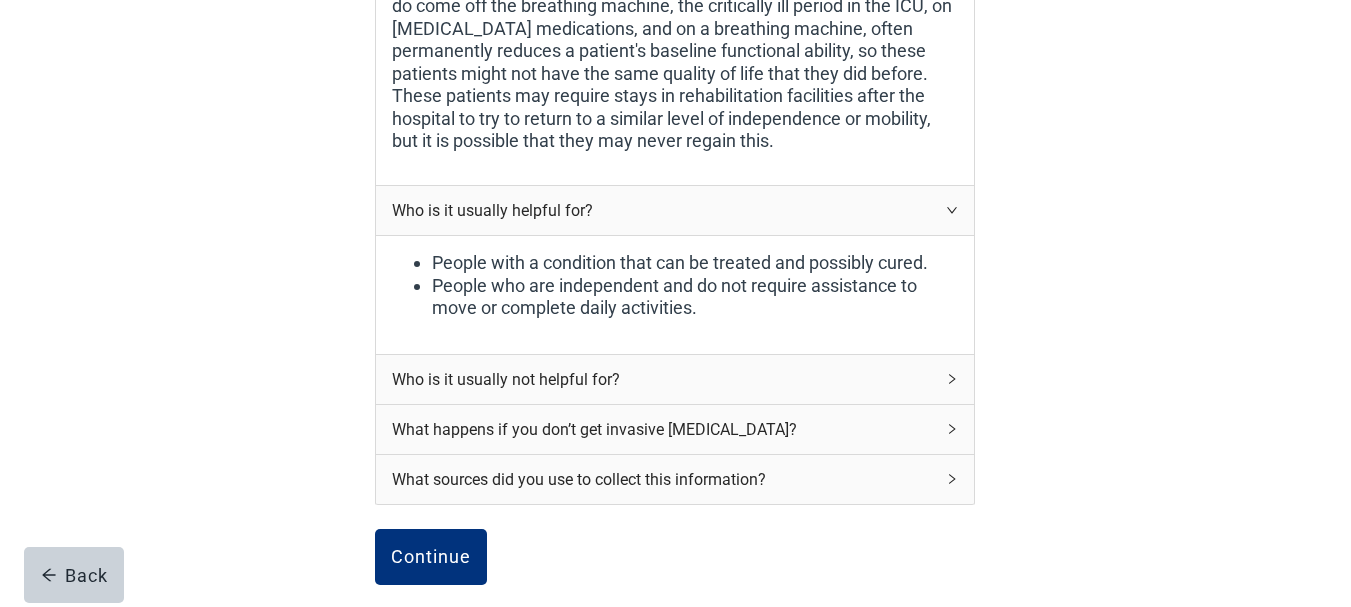 click 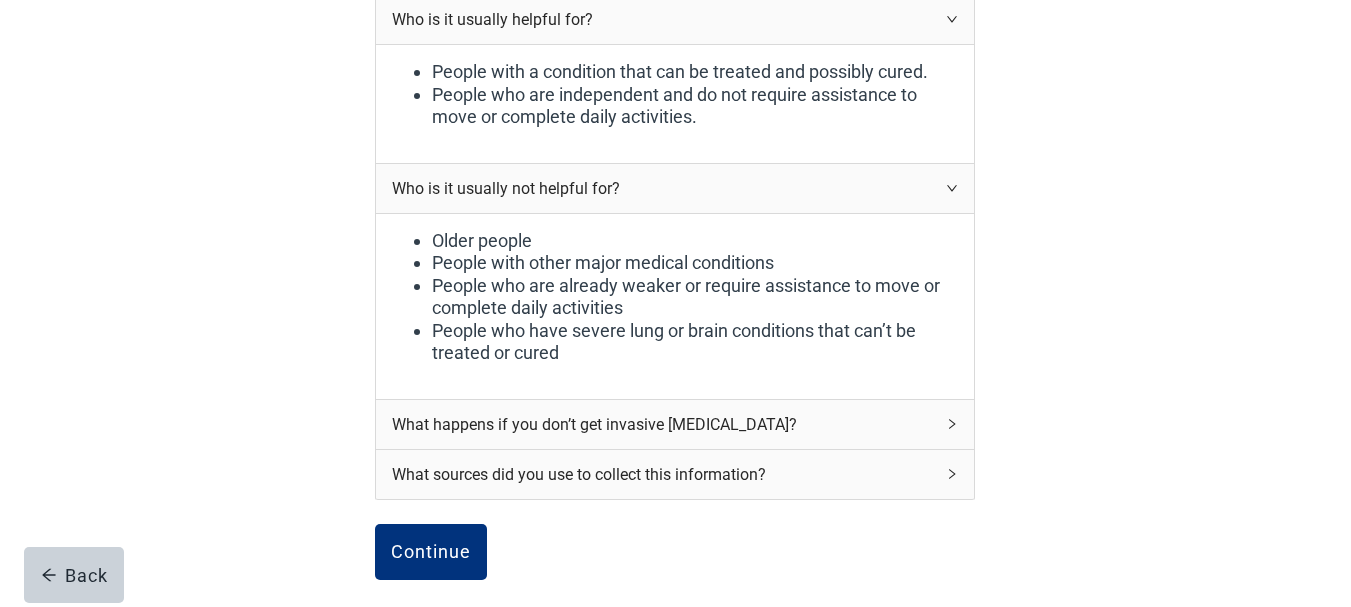 scroll, scrollTop: 1763, scrollLeft: 0, axis: vertical 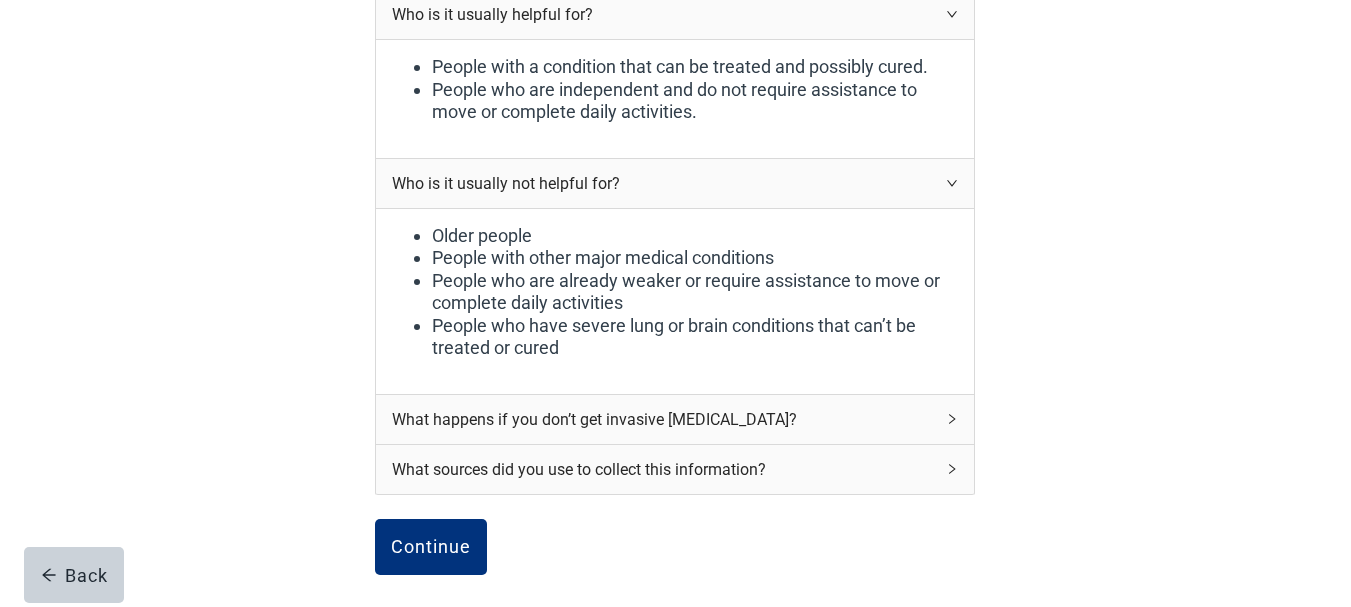 click 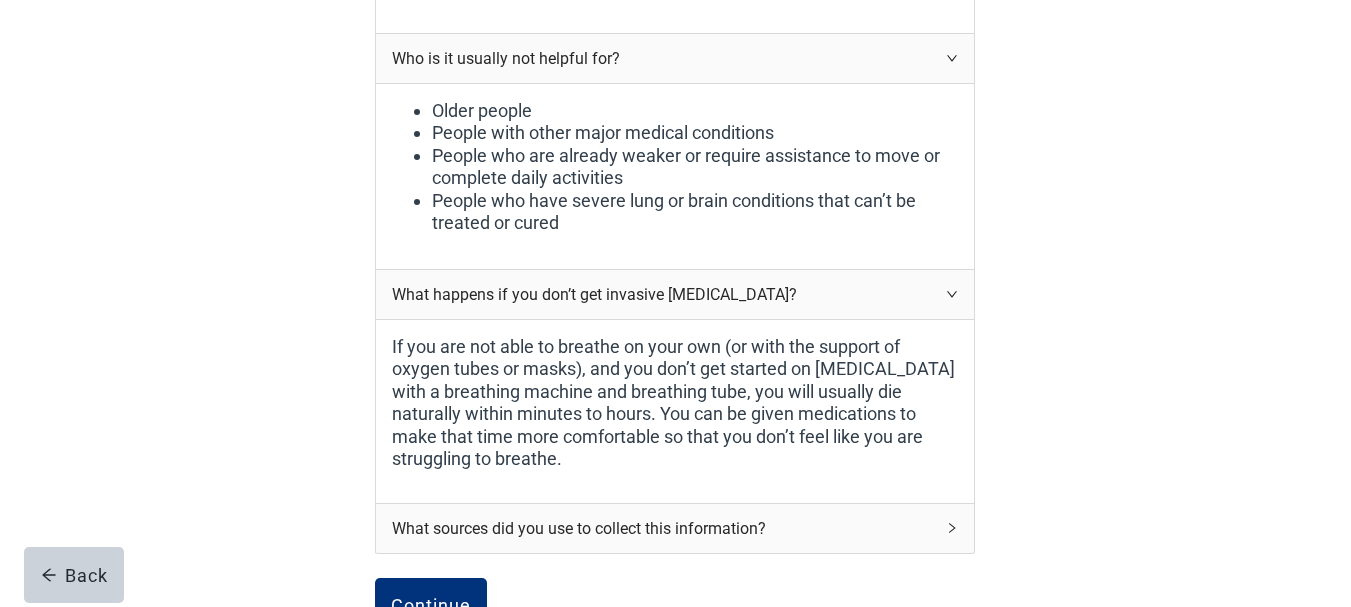 scroll, scrollTop: 1949, scrollLeft: 0, axis: vertical 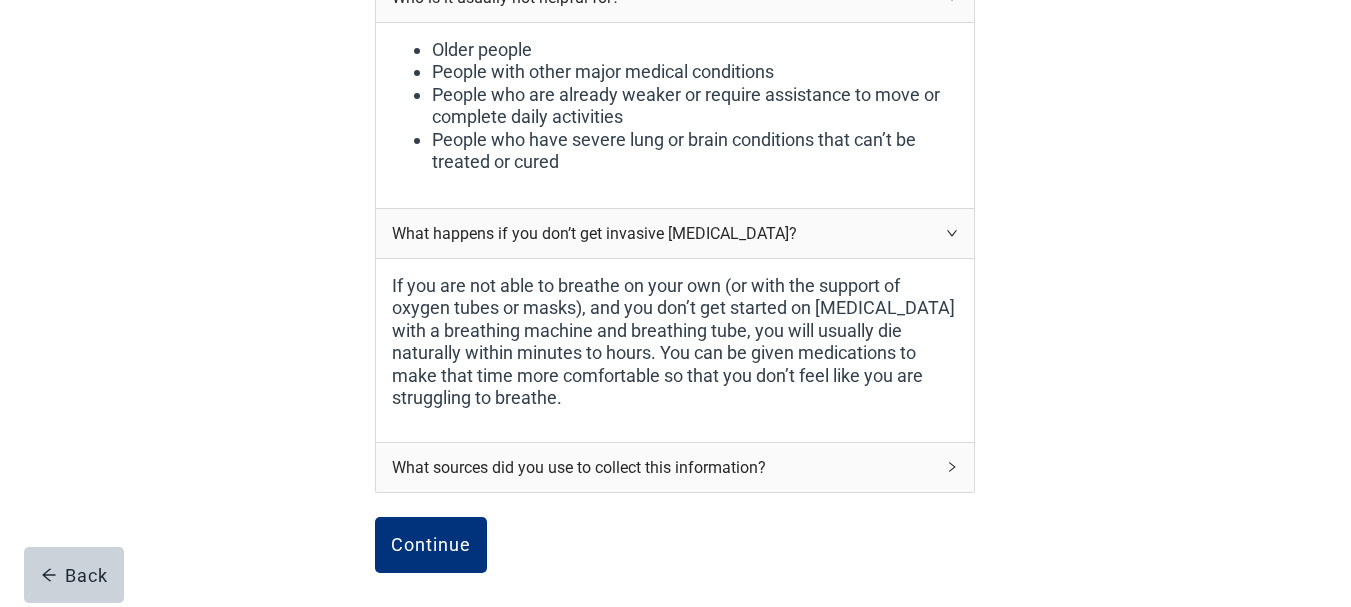 click 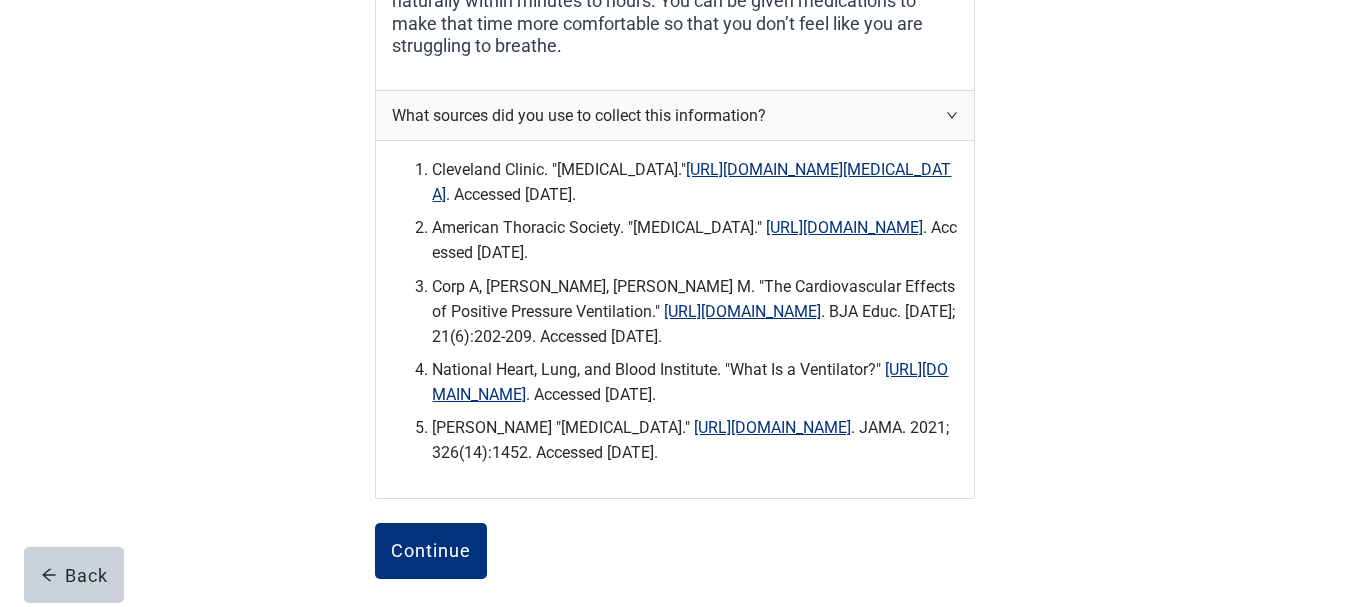 scroll, scrollTop: 2328, scrollLeft: 0, axis: vertical 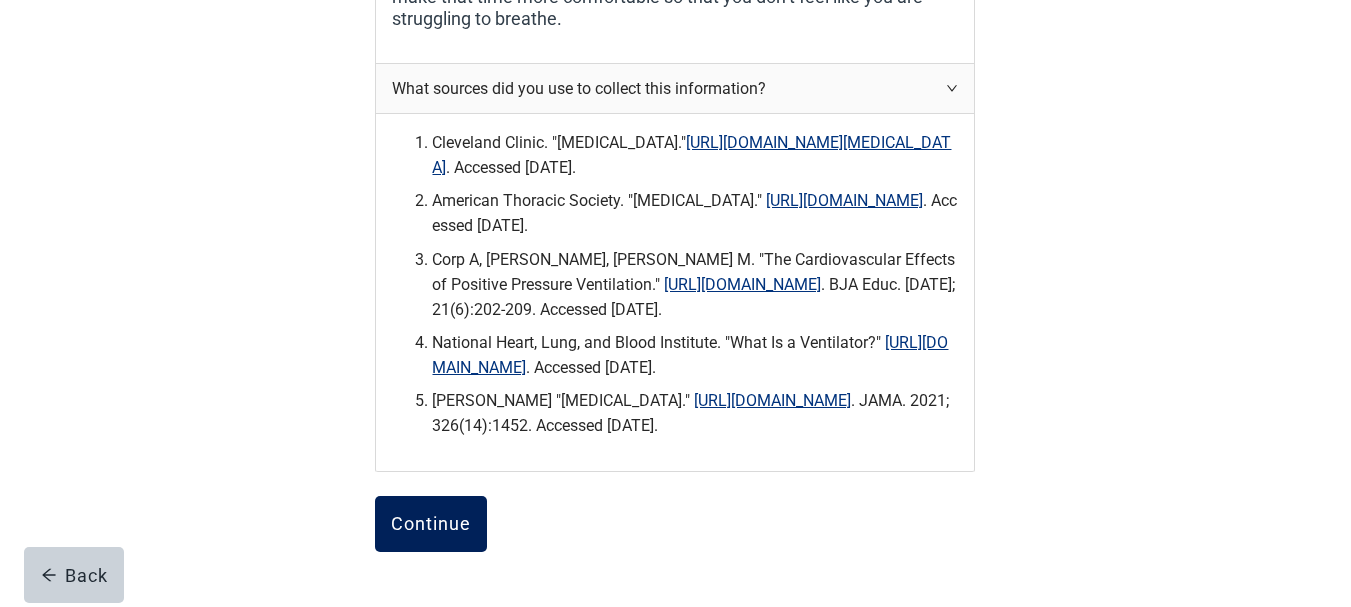 click on "Continue" at bounding box center (431, 524) 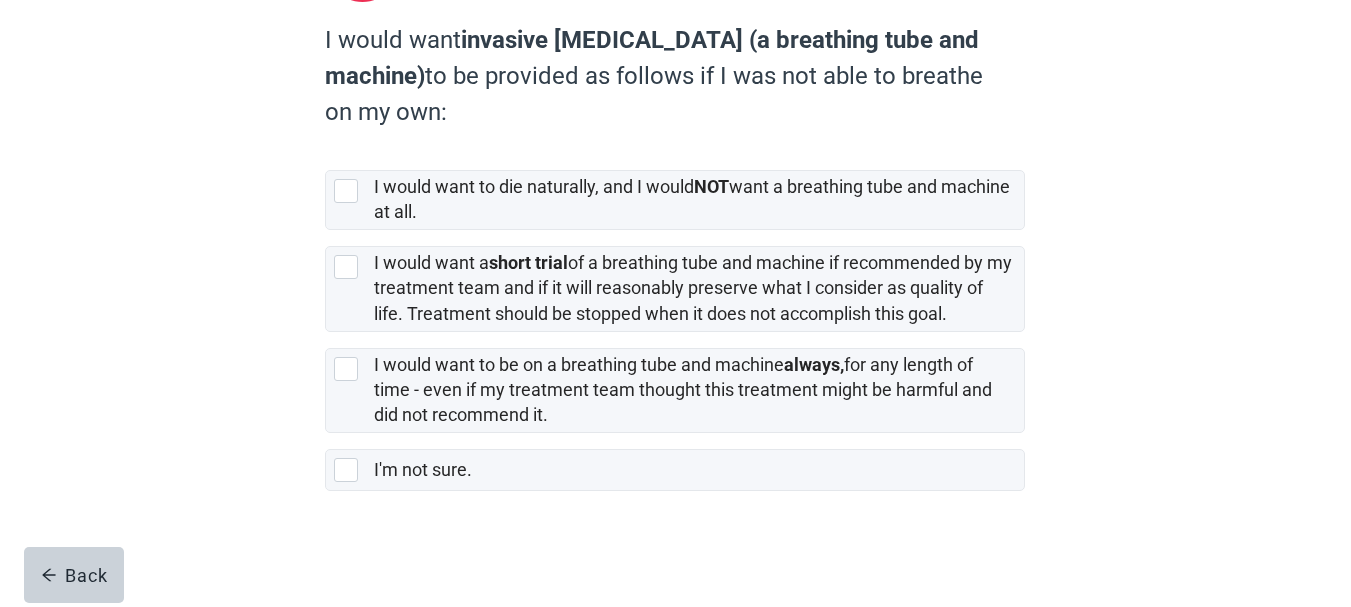 scroll, scrollTop: 0, scrollLeft: 0, axis: both 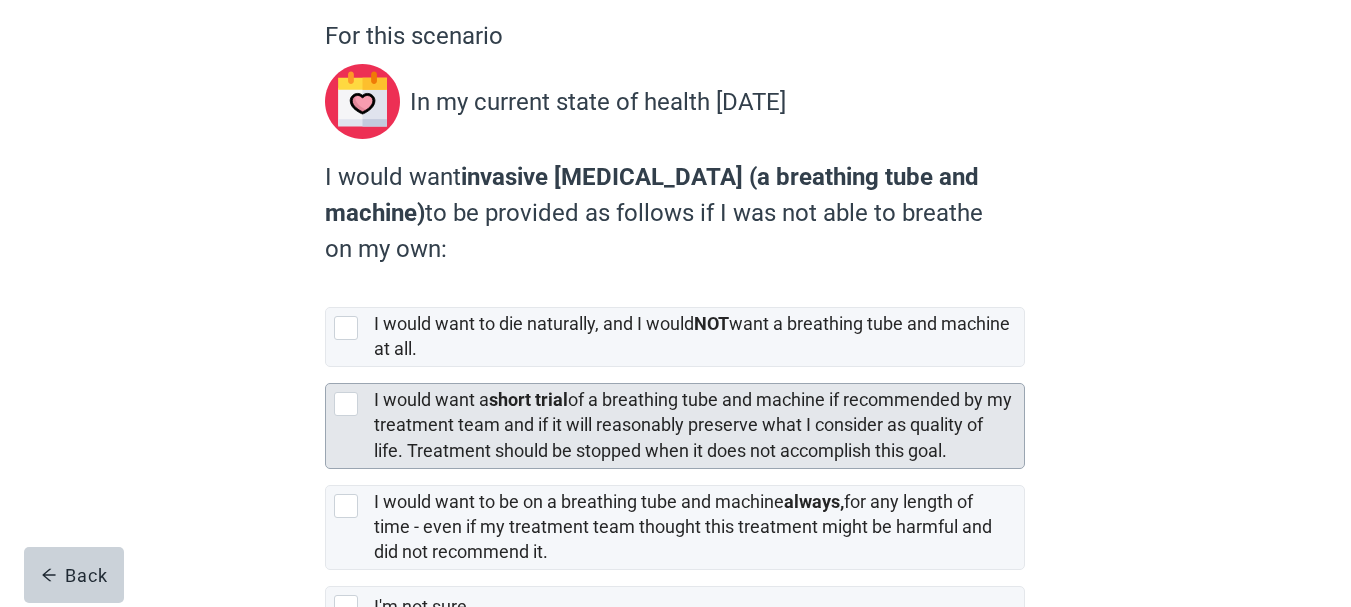 click at bounding box center (346, 404) 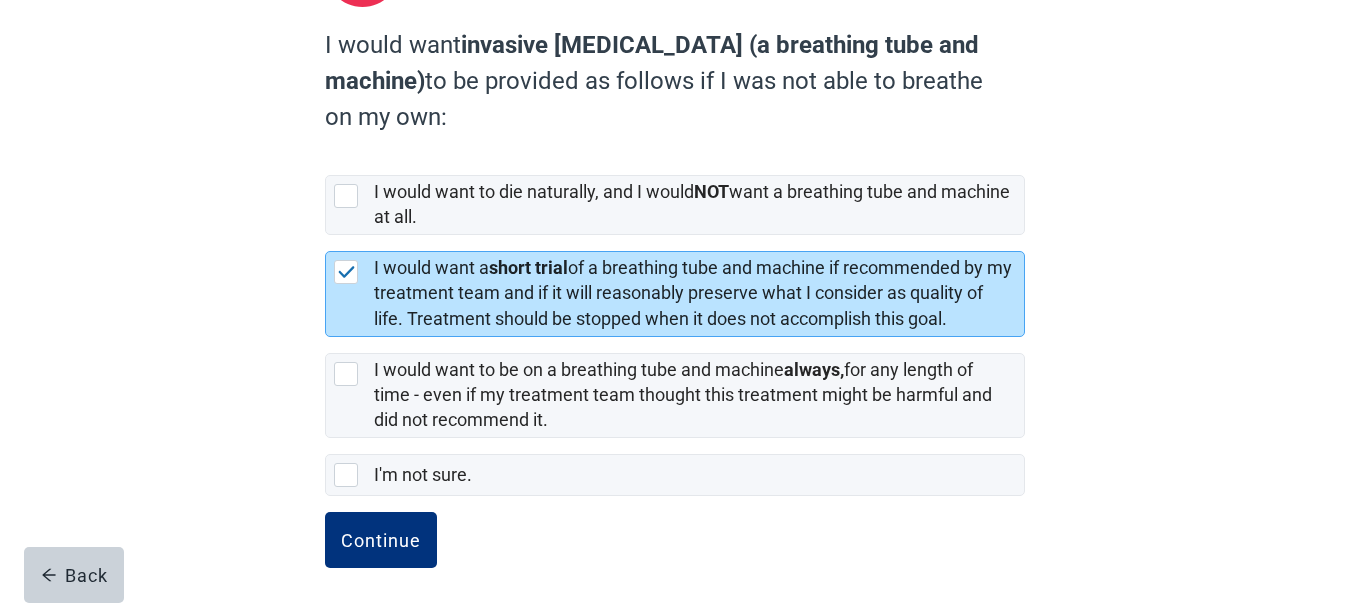 scroll, scrollTop: 311, scrollLeft: 0, axis: vertical 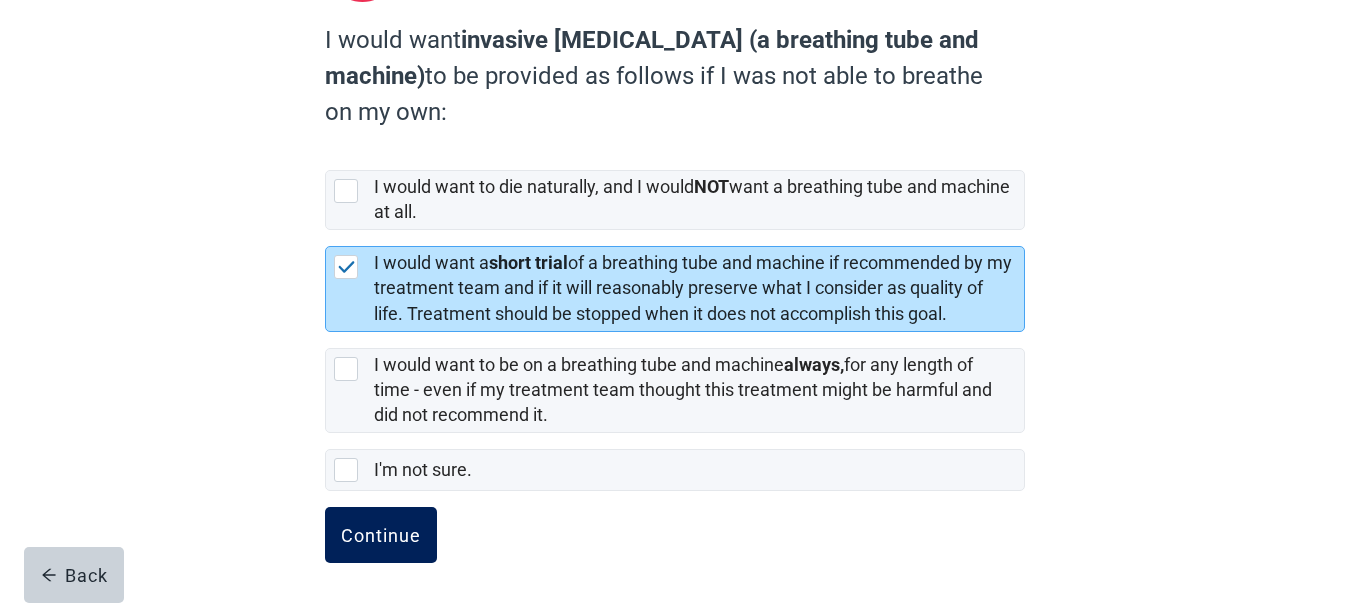 click on "Continue" at bounding box center [381, 535] 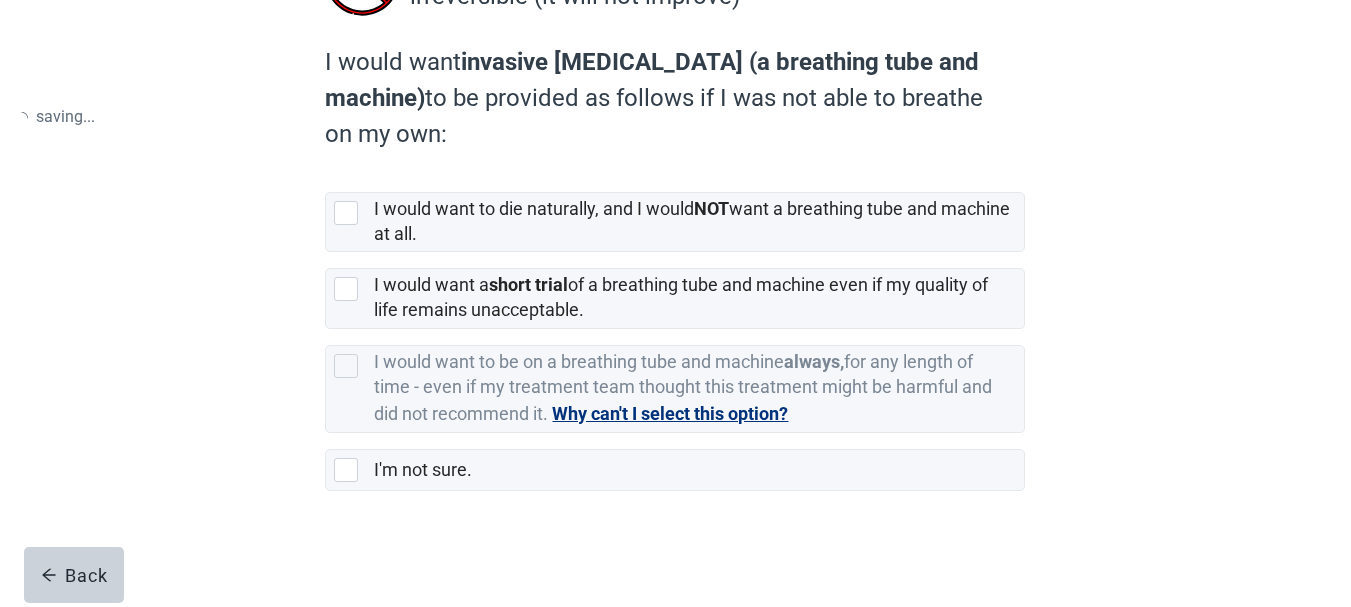 scroll, scrollTop: 0, scrollLeft: 0, axis: both 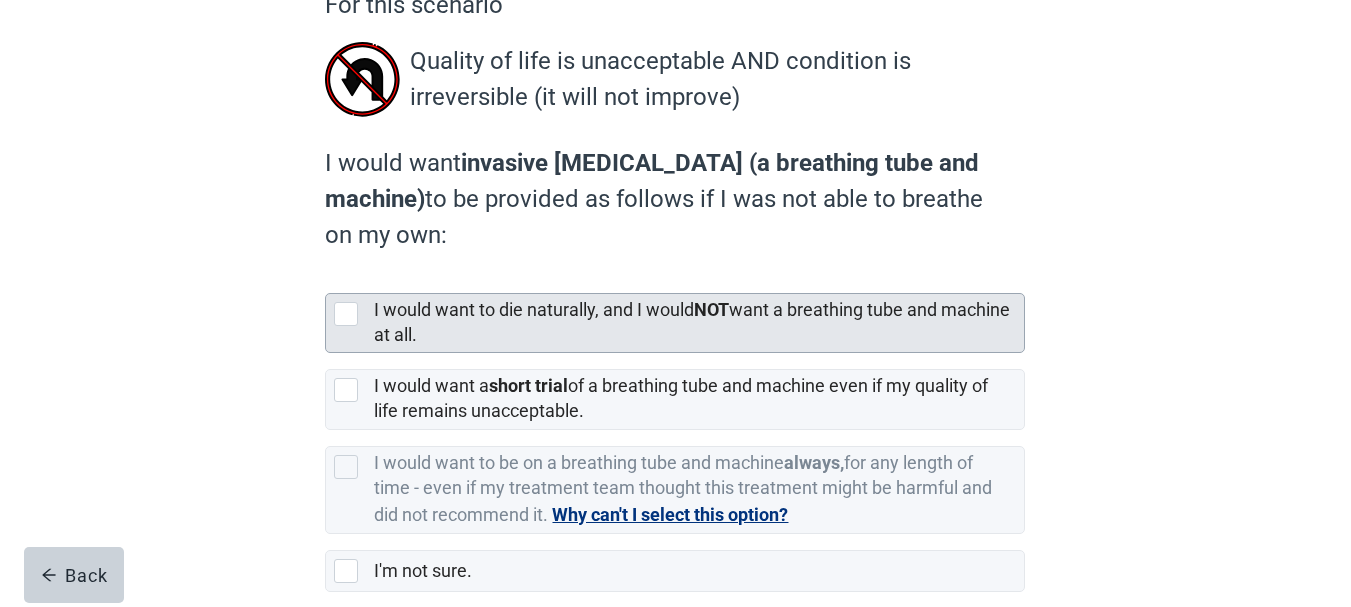 click at bounding box center [346, 314] 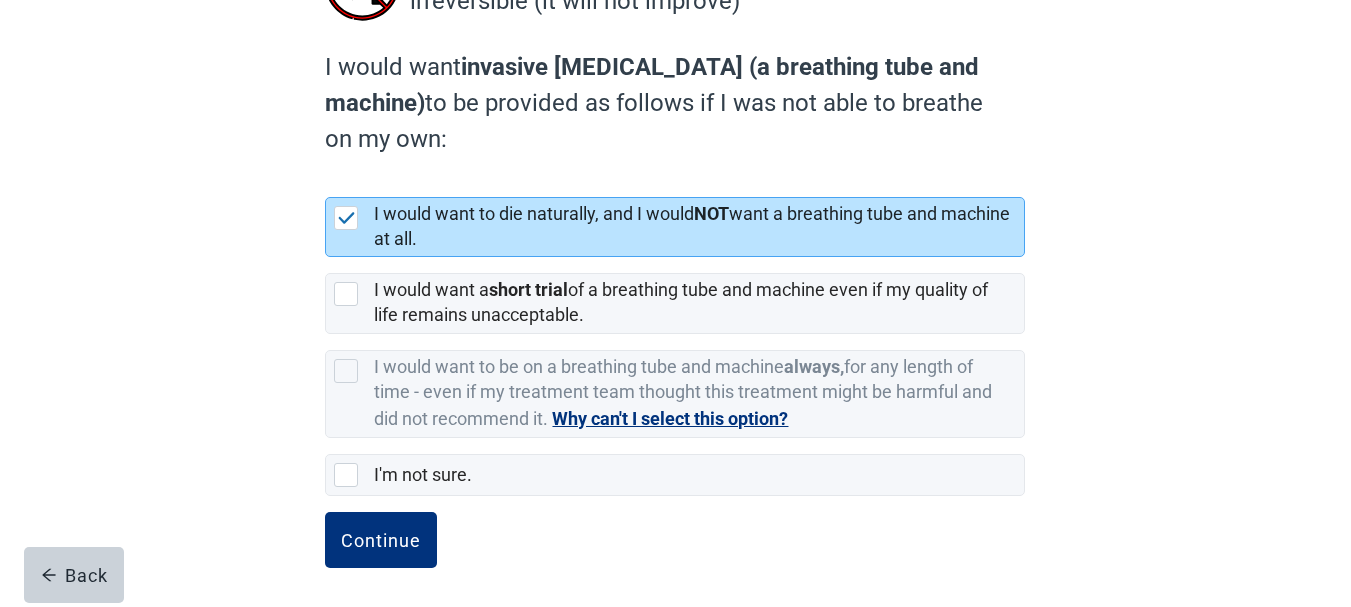 scroll, scrollTop: 306, scrollLeft: 0, axis: vertical 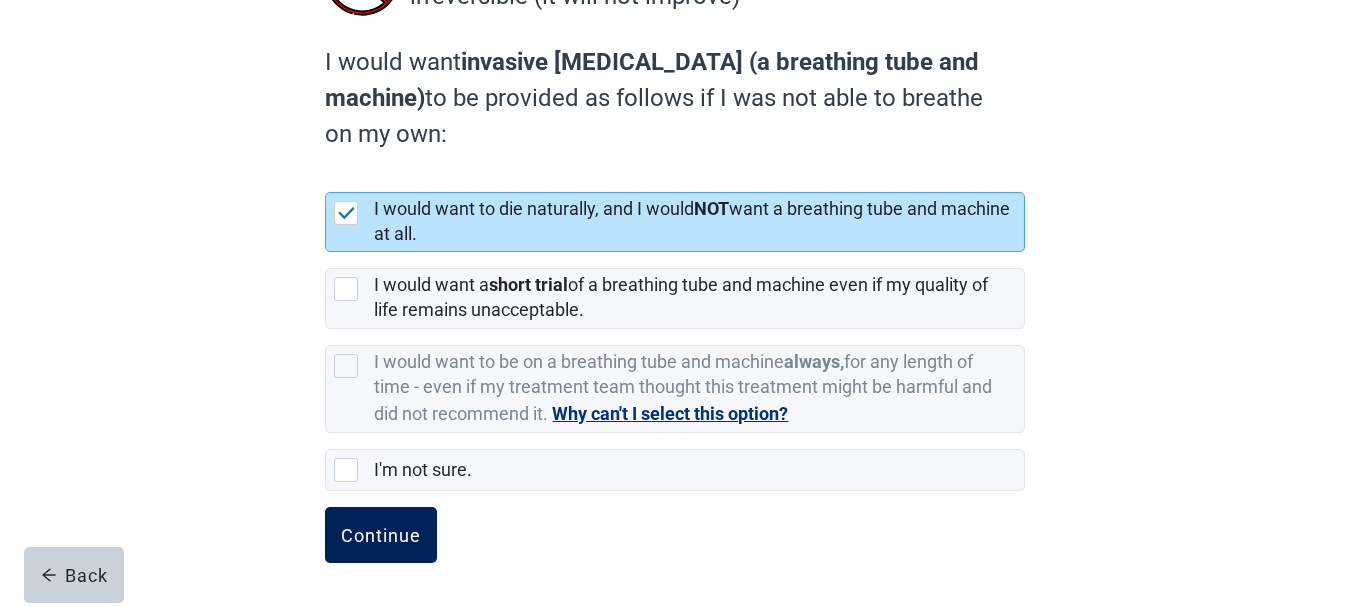 click on "Continue" at bounding box center (381, 535) 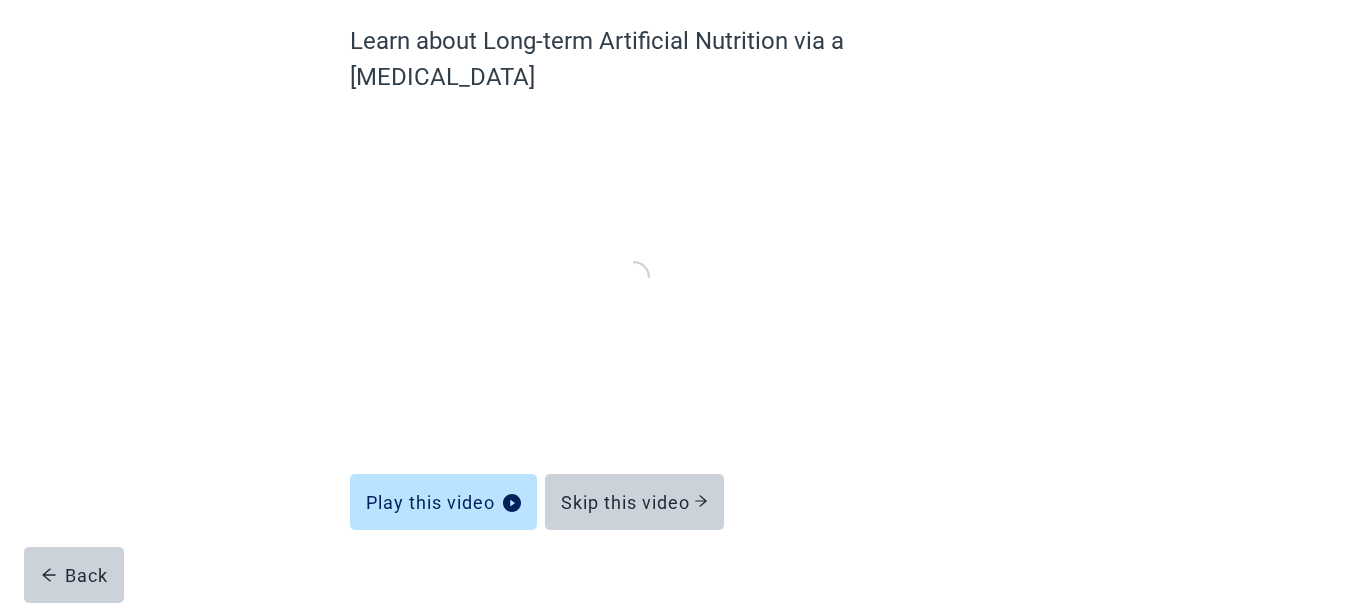 scroll, scrollTop: 164, scrollLeft: 0, axis: vertical 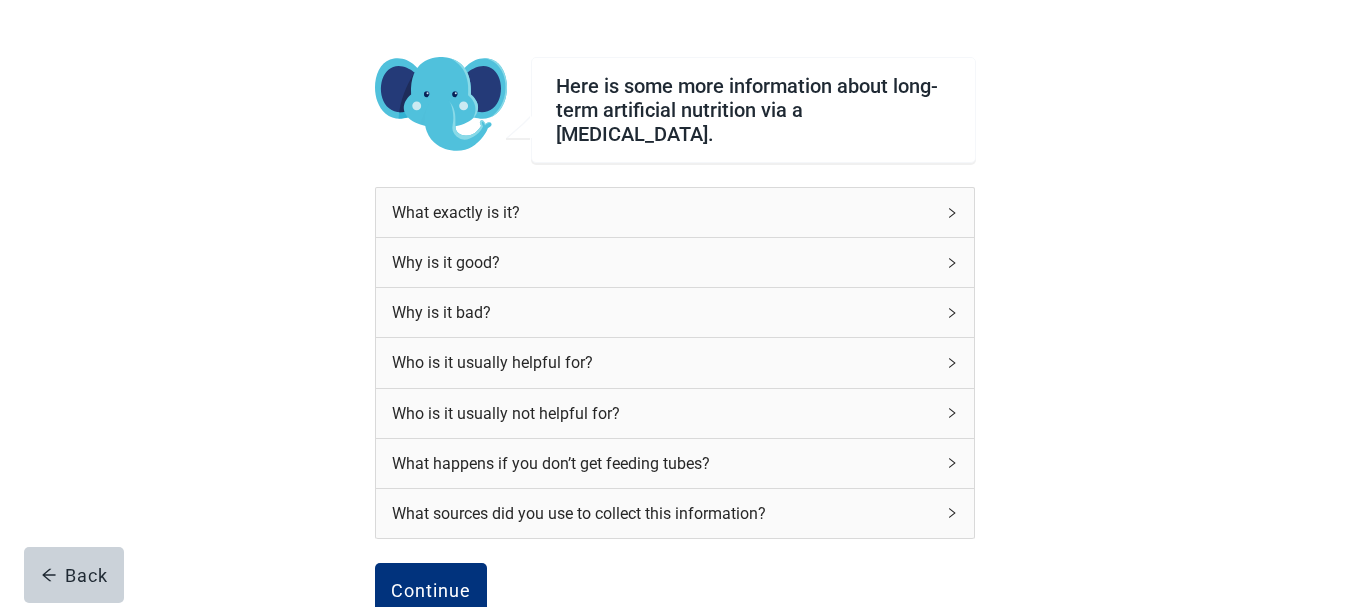 click 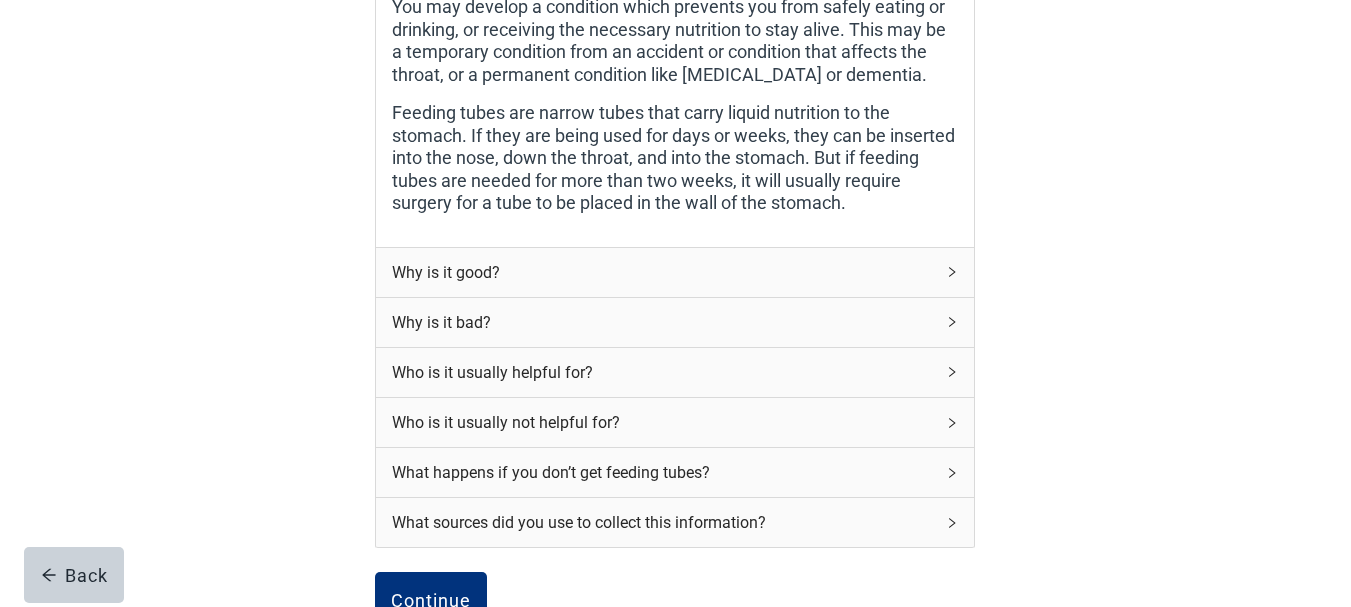 scroll, scrollTop: 371, scrollLeft: 0, axis: vertical 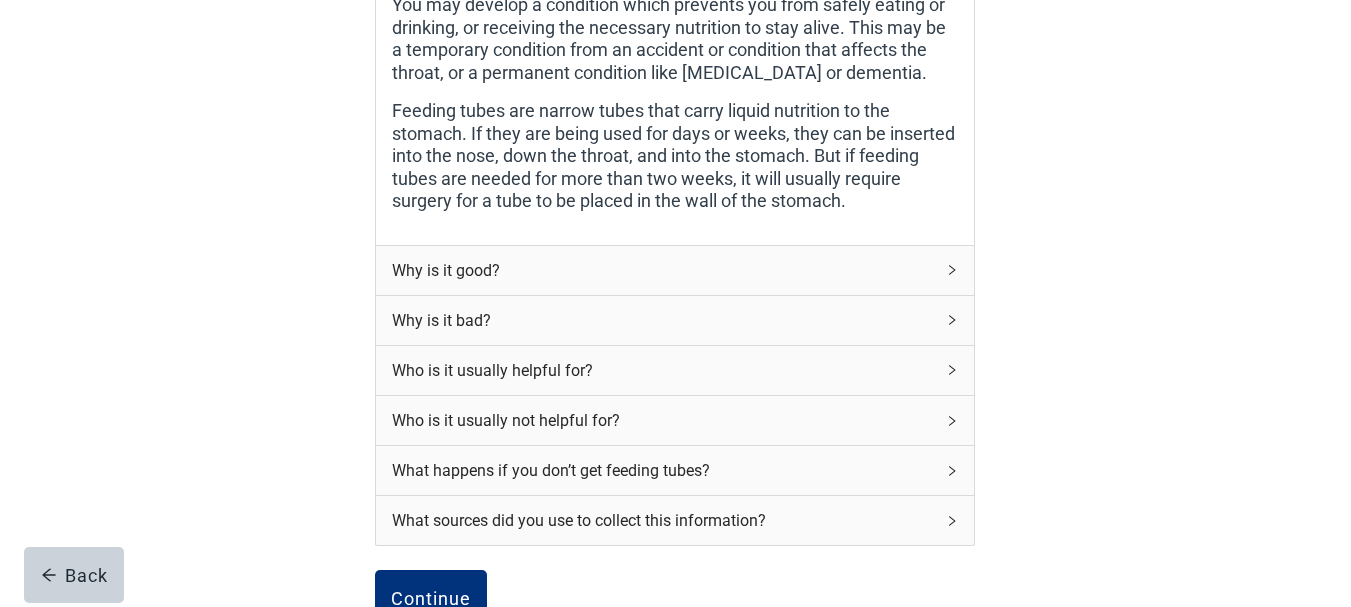 click 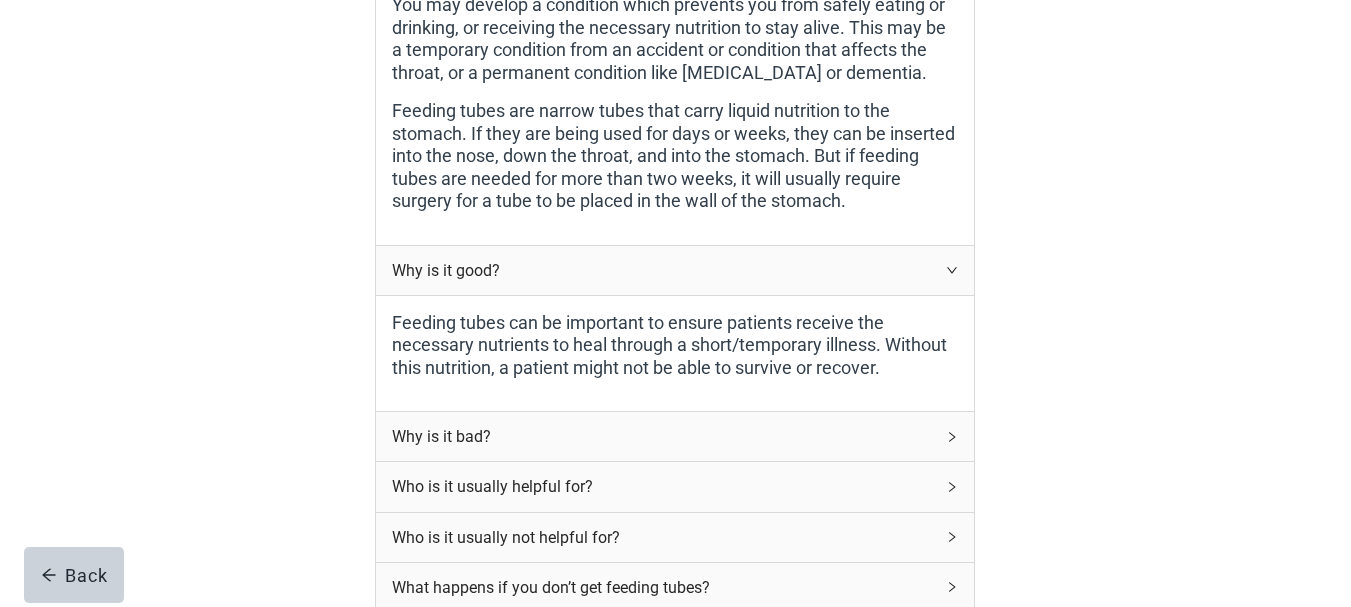 click 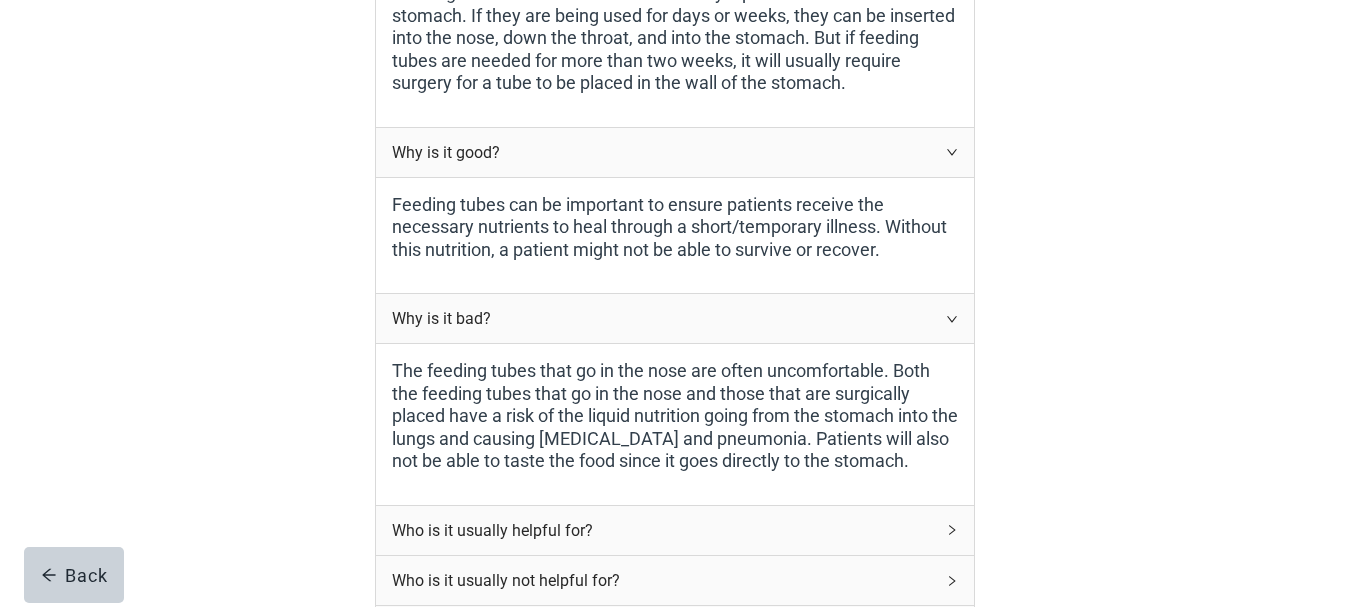 scroll, scrollTop: 497, scrollLeft: 0, axis: vertical 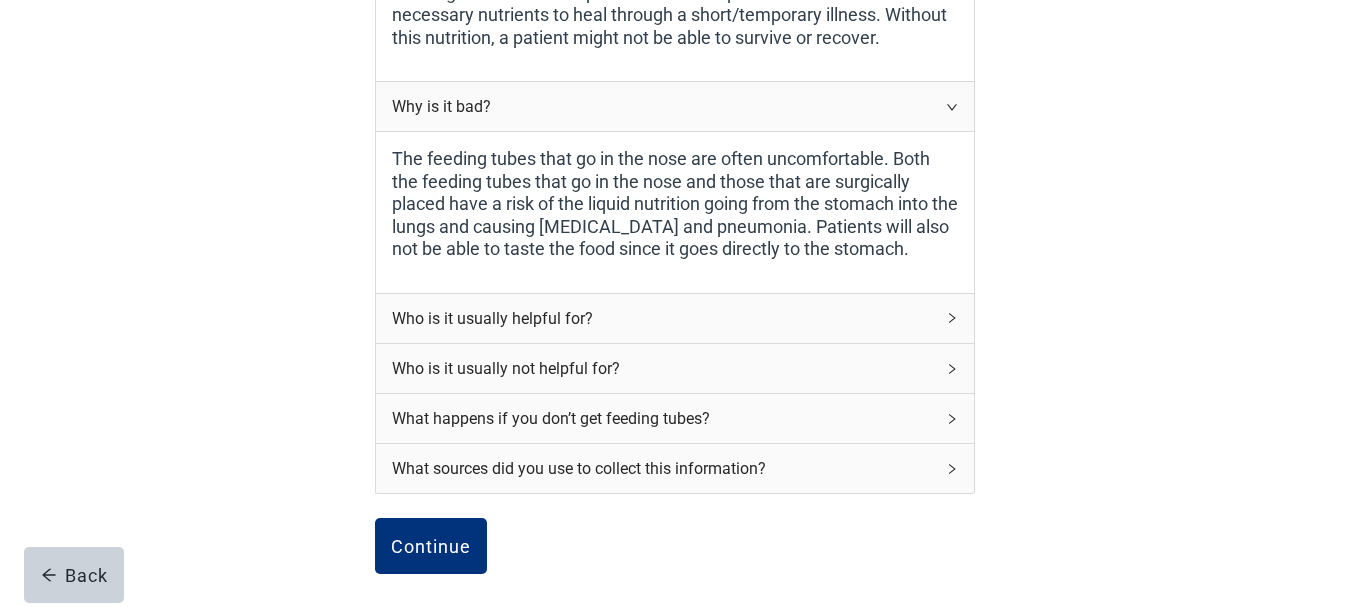 click 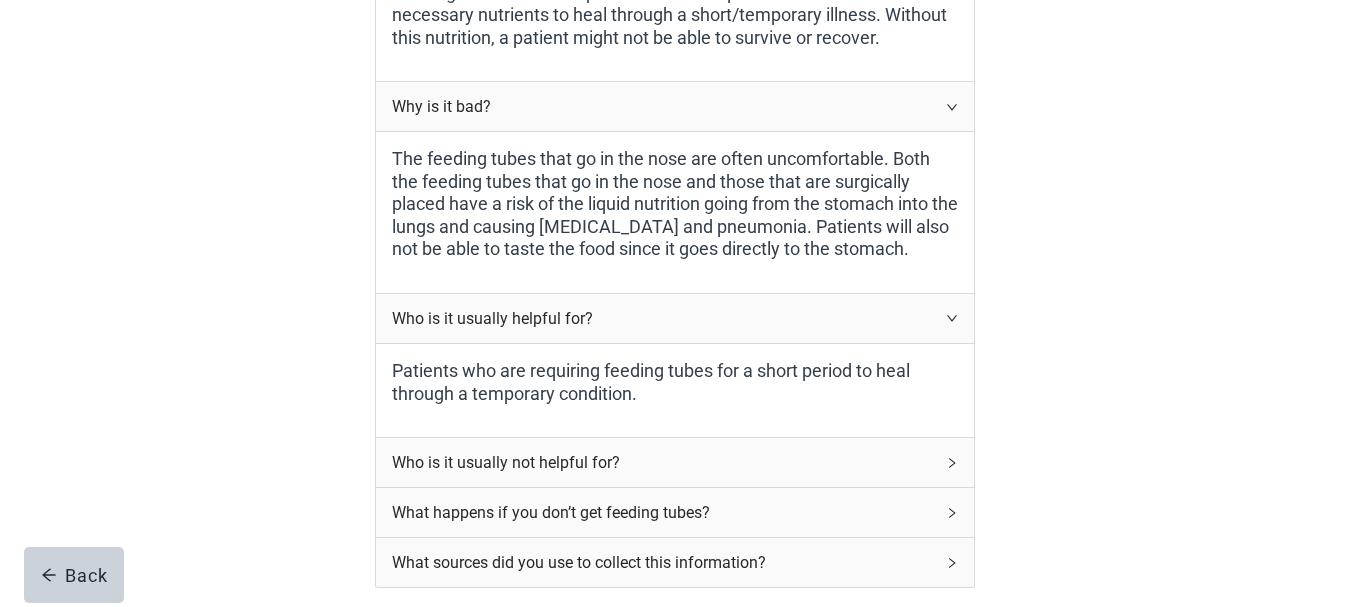 click on "Who is it usually not helpful for?" at bounding box center [675, 462] 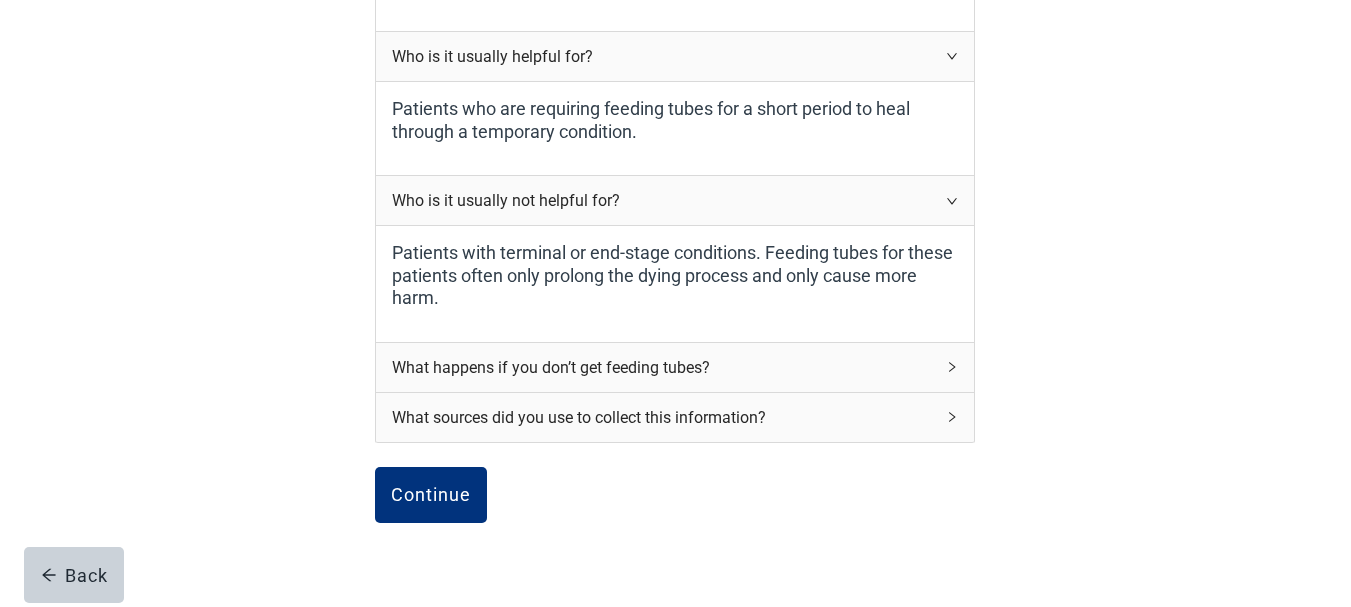scroll, scrollTop: 966, scrollLeft: 0, axis: vertical 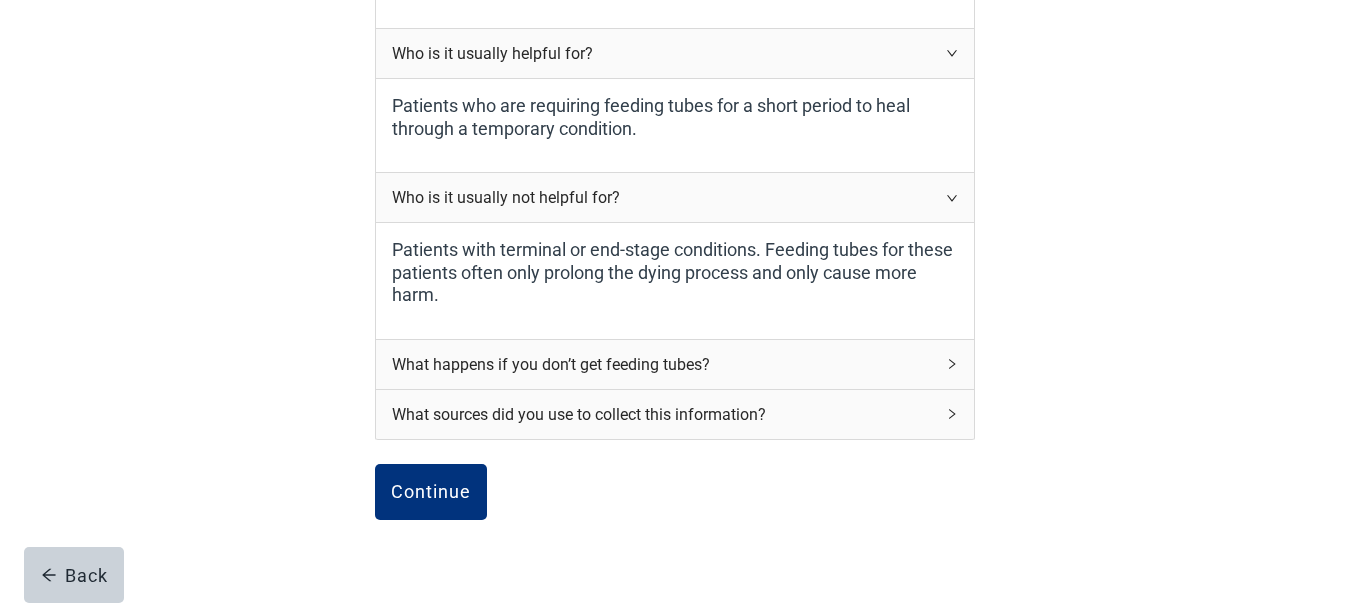 click on "What happens if you don’t get feeding tubes?" at bounding box center [675, 364] 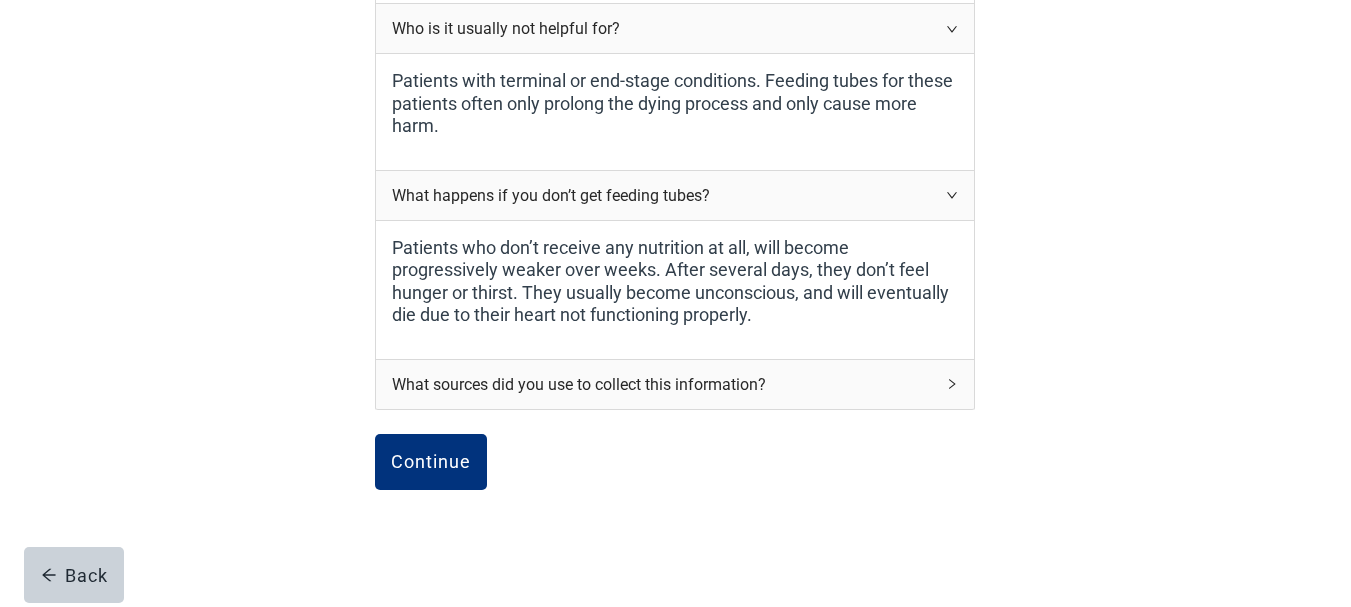 scroll, scrollTop: 1138, scrollLeft: 0, axis: vertical 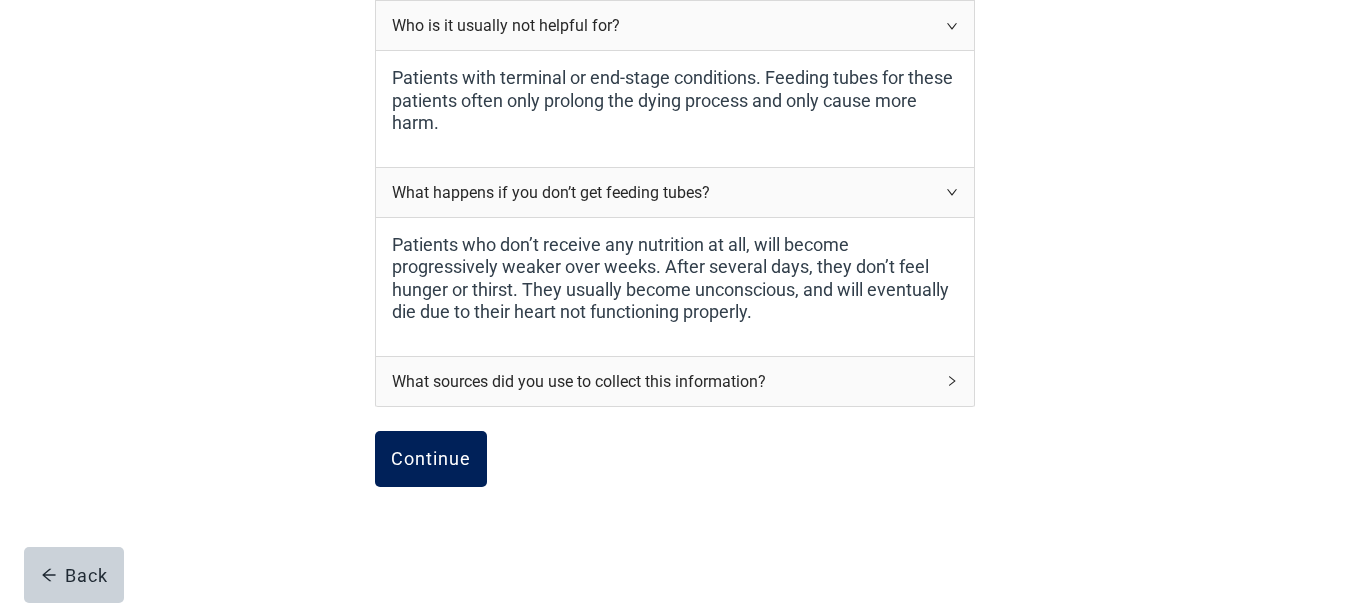 click on "Continue" at bounding box center (431, 459) 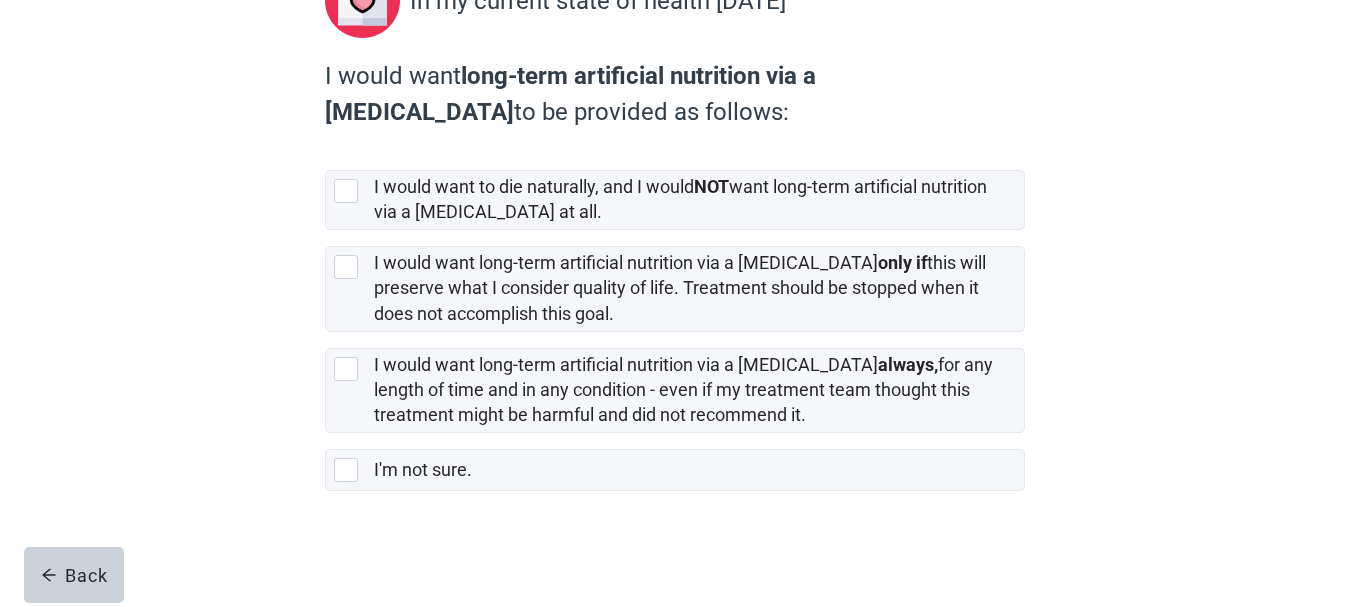 scroll, scrollTop: 0, scrollLeft: 0, axis: both 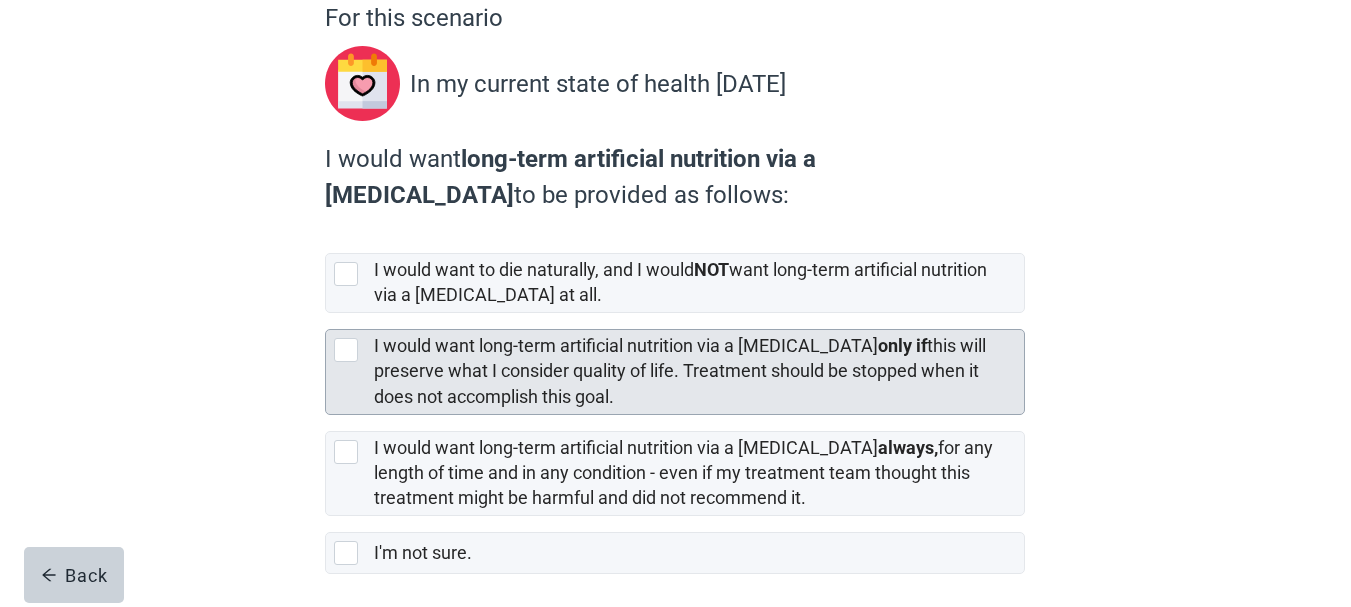 click at bounding box center [346, 350] 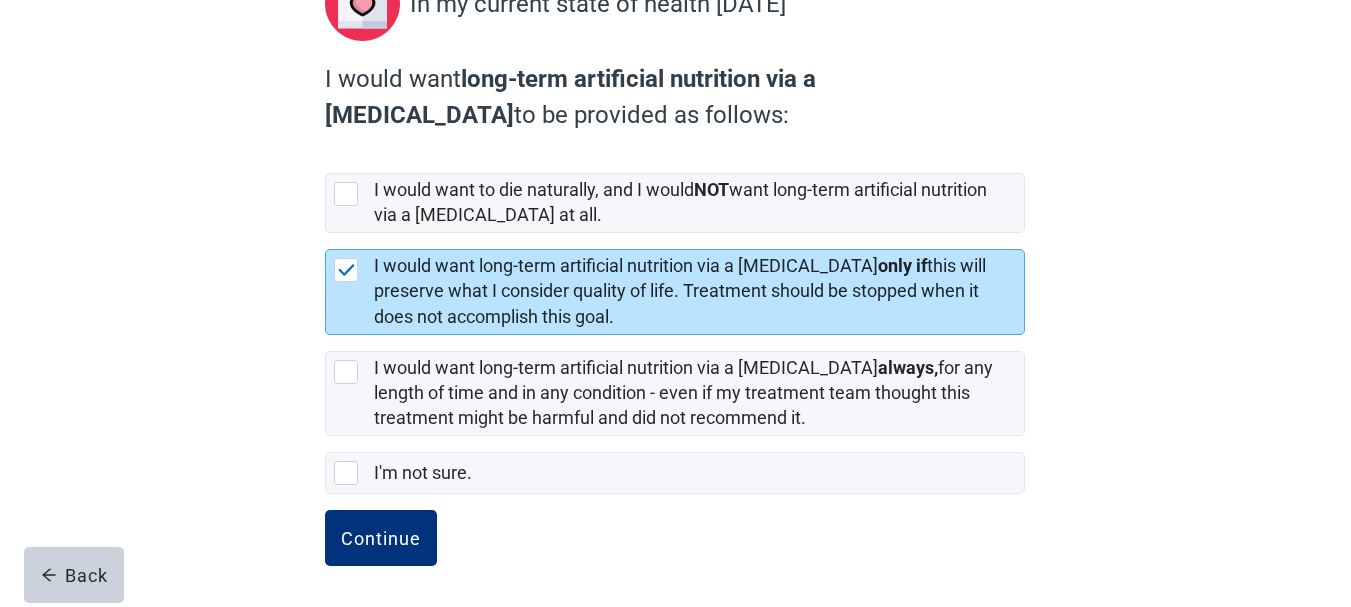 scroll, scrollTop: 275, scrollLeft: 0, axis: vertical 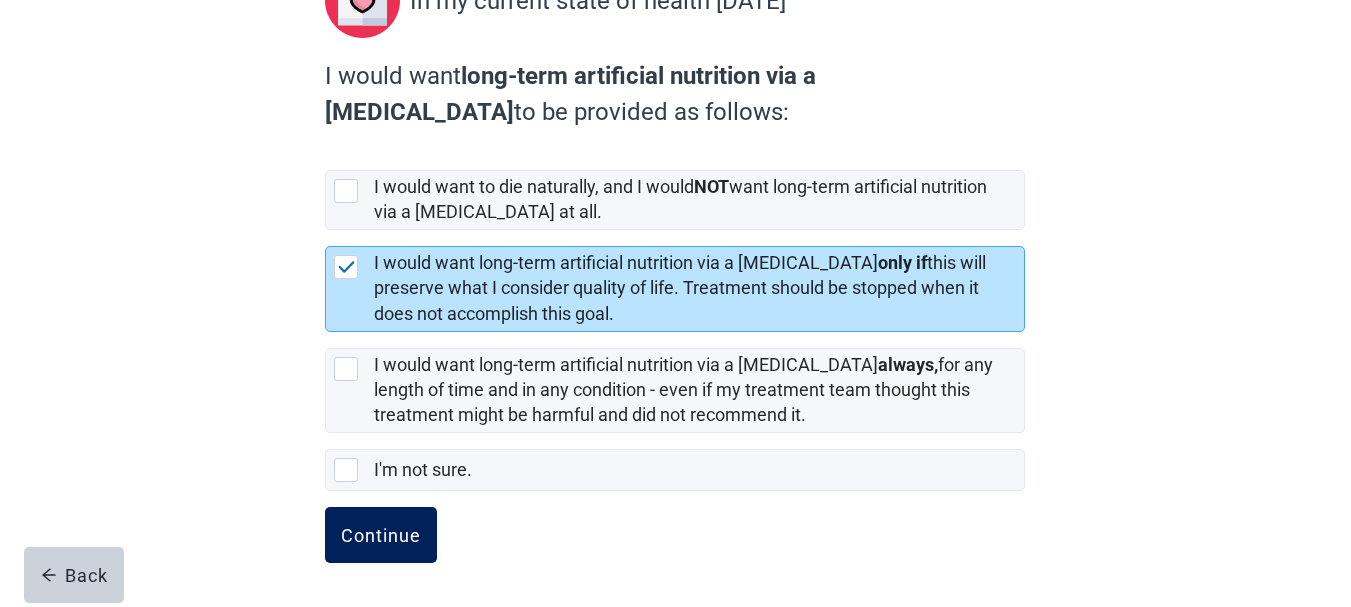 click on "Continue" at bounding box center (381, 535) 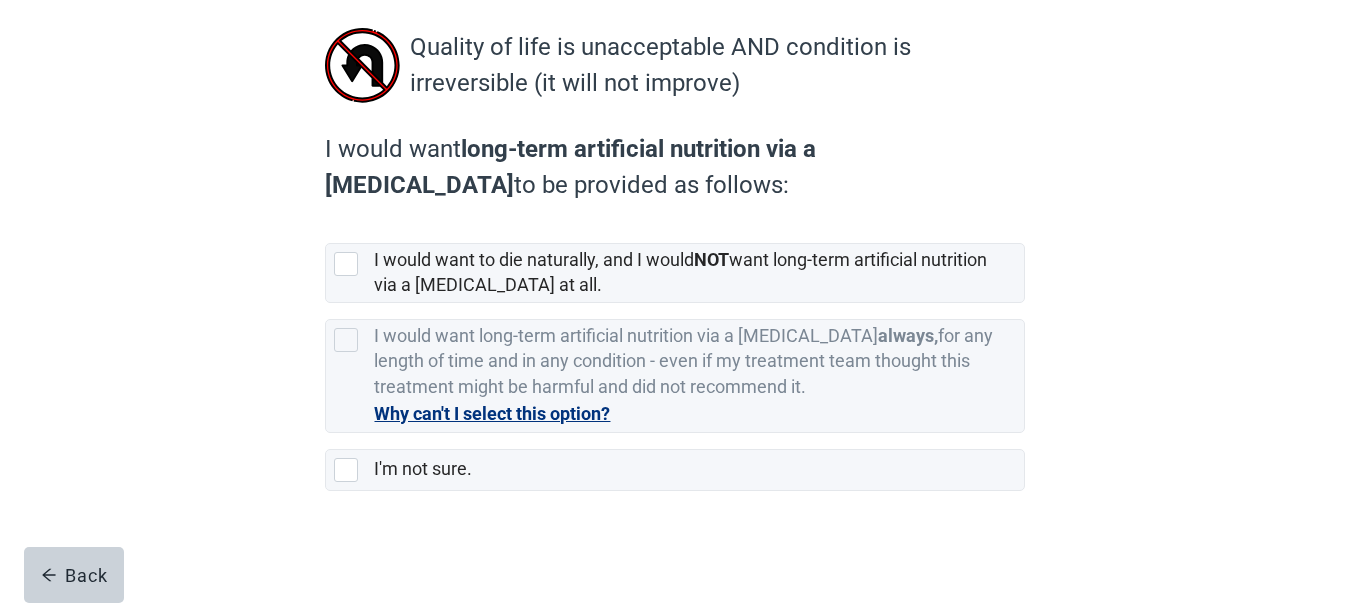 scroll, scrollTop: 0, scrollLeft: 0, axis: both 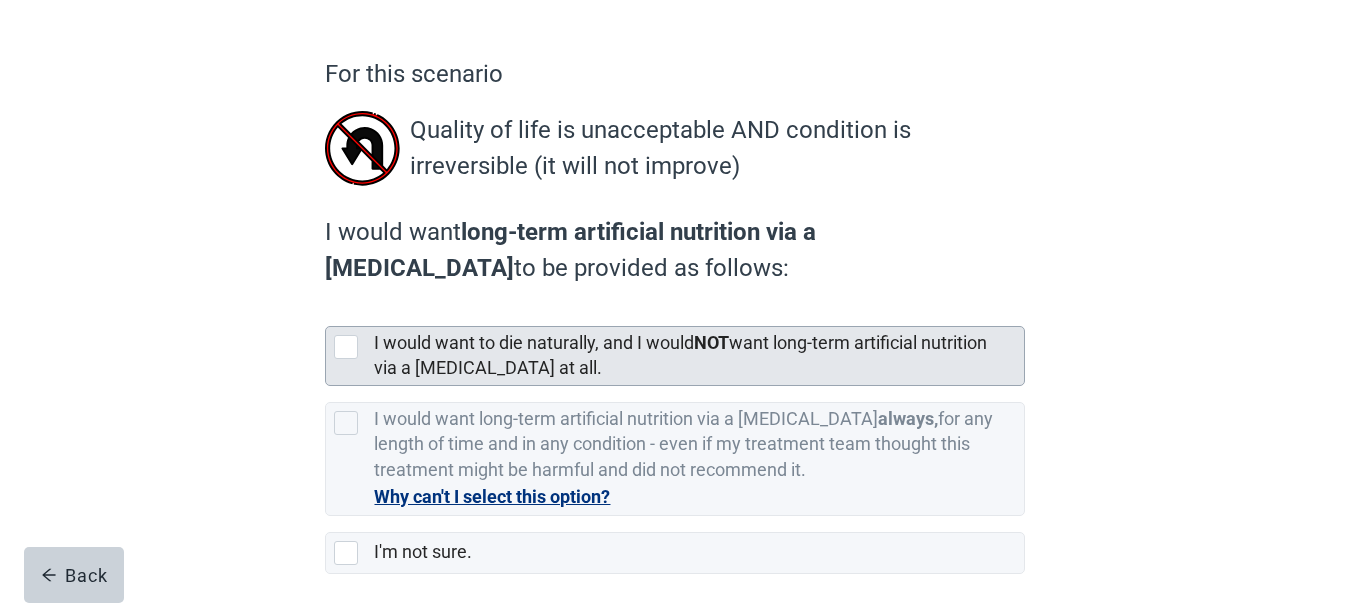 click at bounding box center [346, 347] 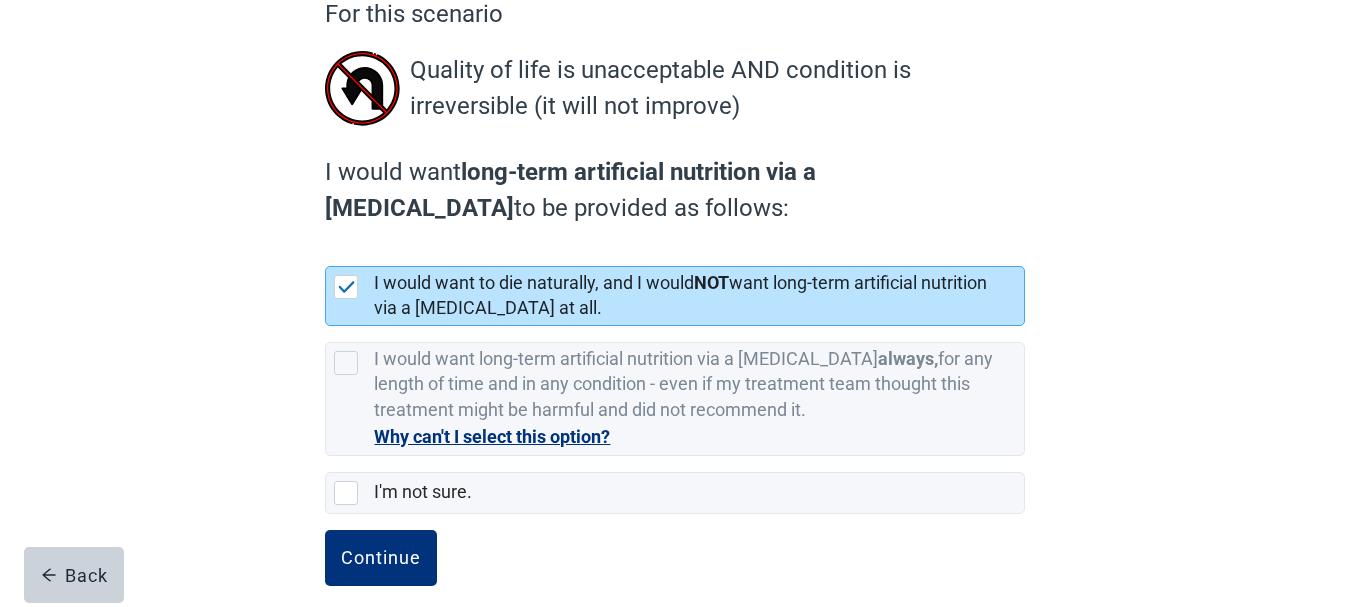 scroll, scrollTop: 219, scrollLeft: 0, axis: vertical 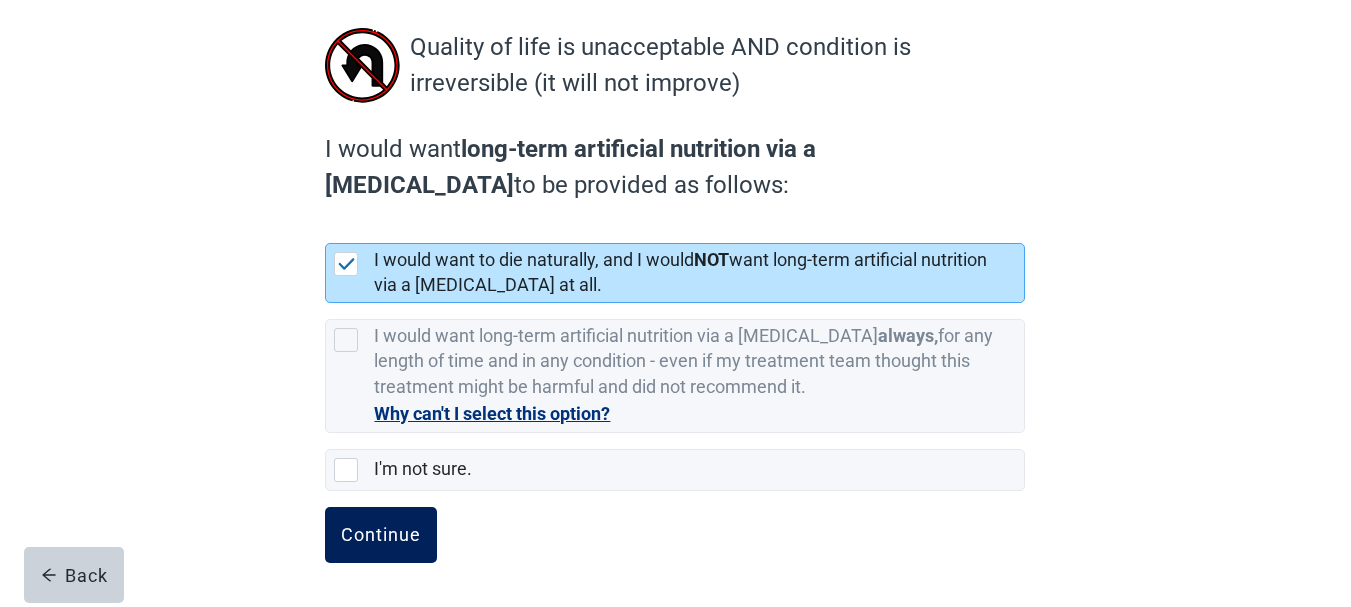 click on "Continue" at bounding box center (381, 535) 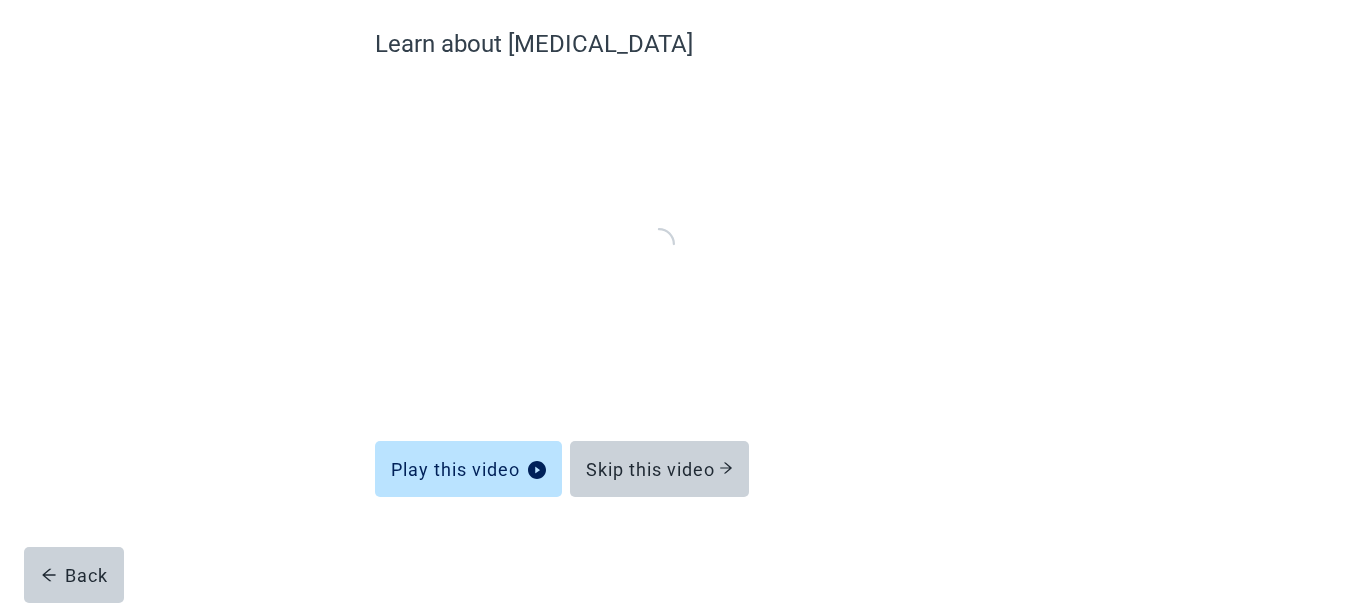 scroll, scrollTop: 164, scrollLeft: 0, axis: vertical 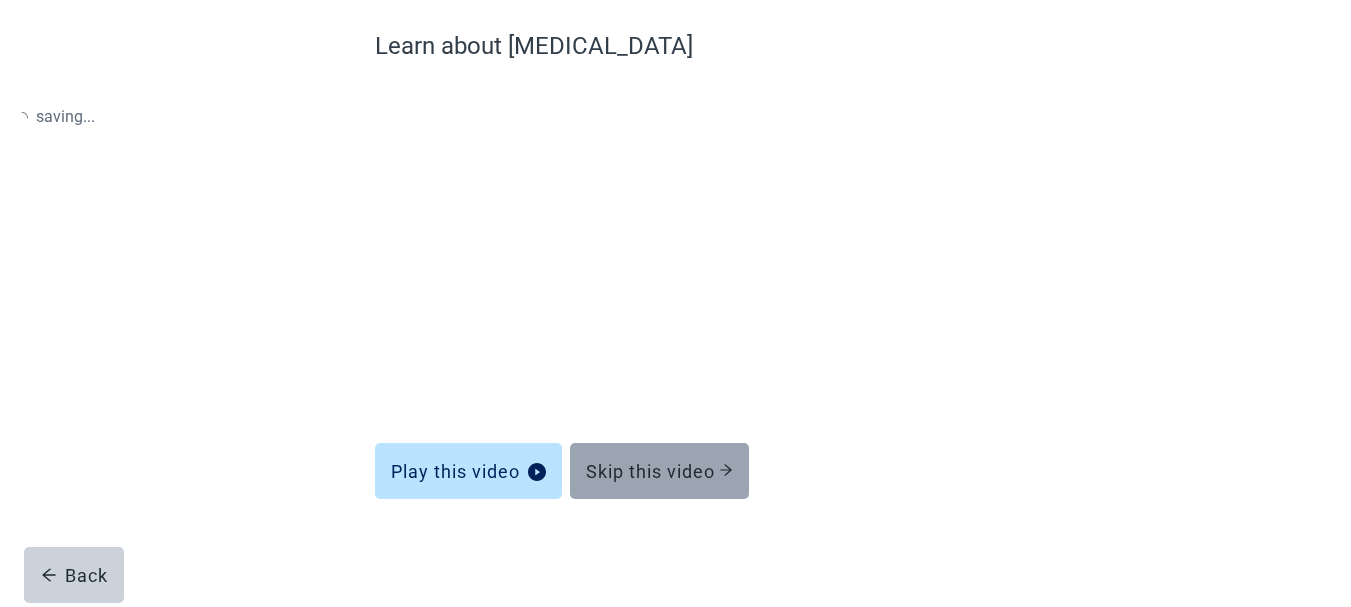 click on "Skip this video" at bounding box center [659, 471] 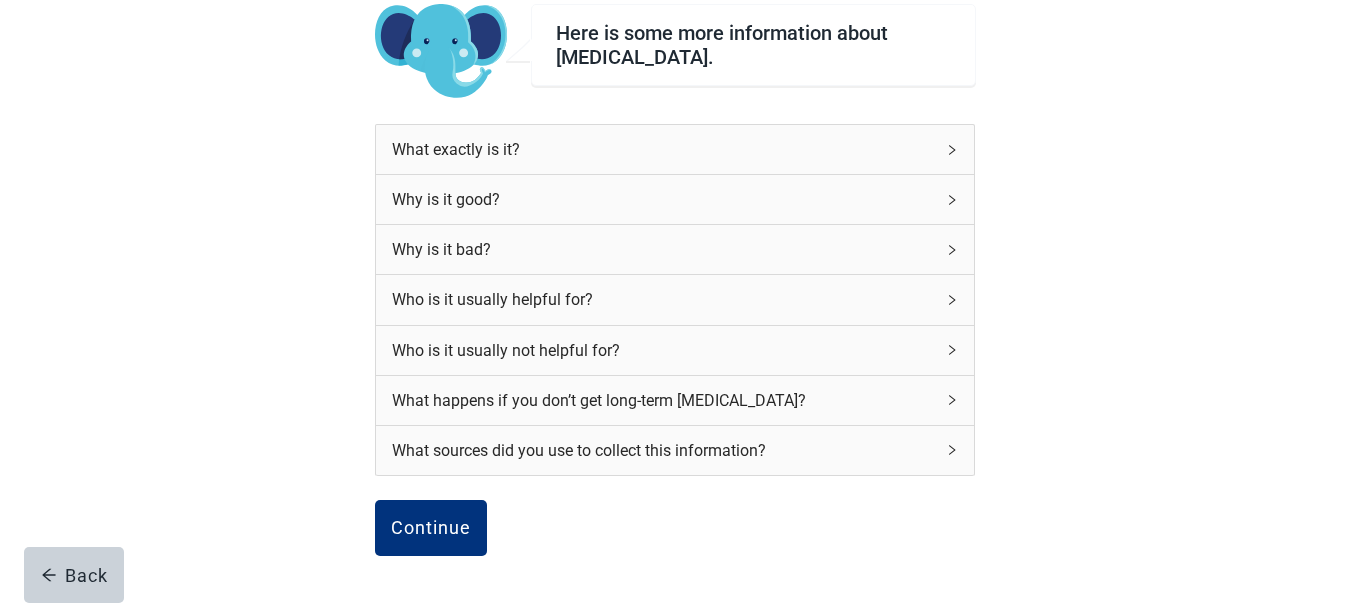 click on "Who is it usually helpful for?" at bounding box center [675, 299] 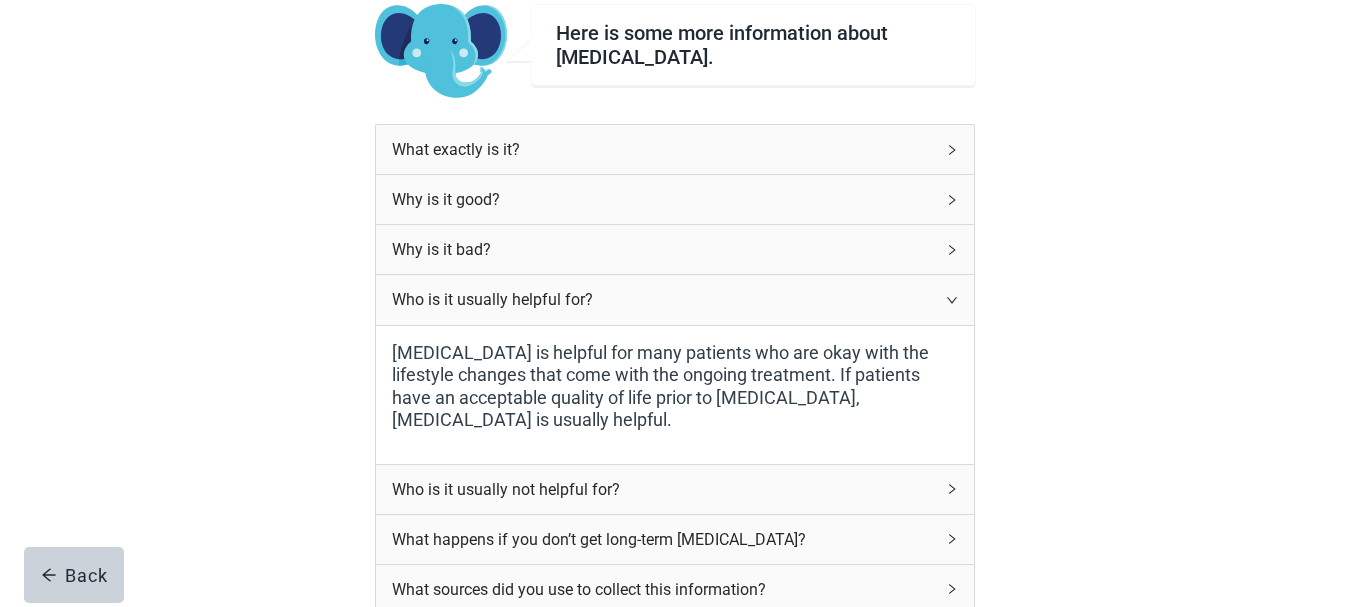 click 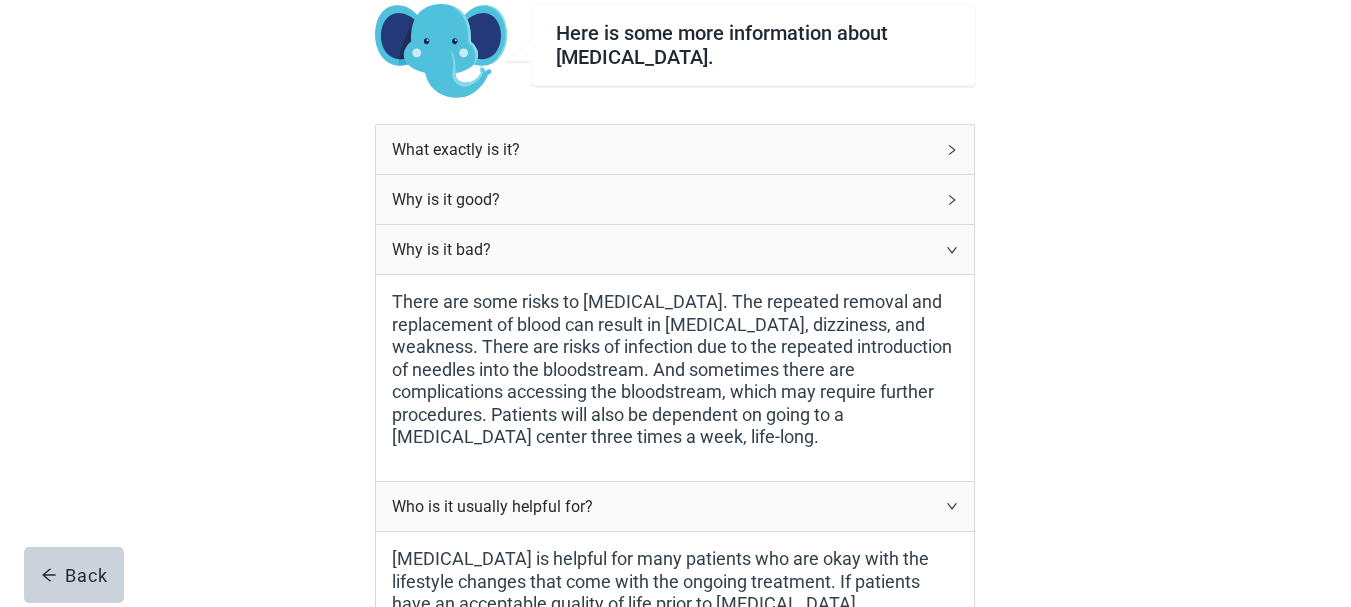 click 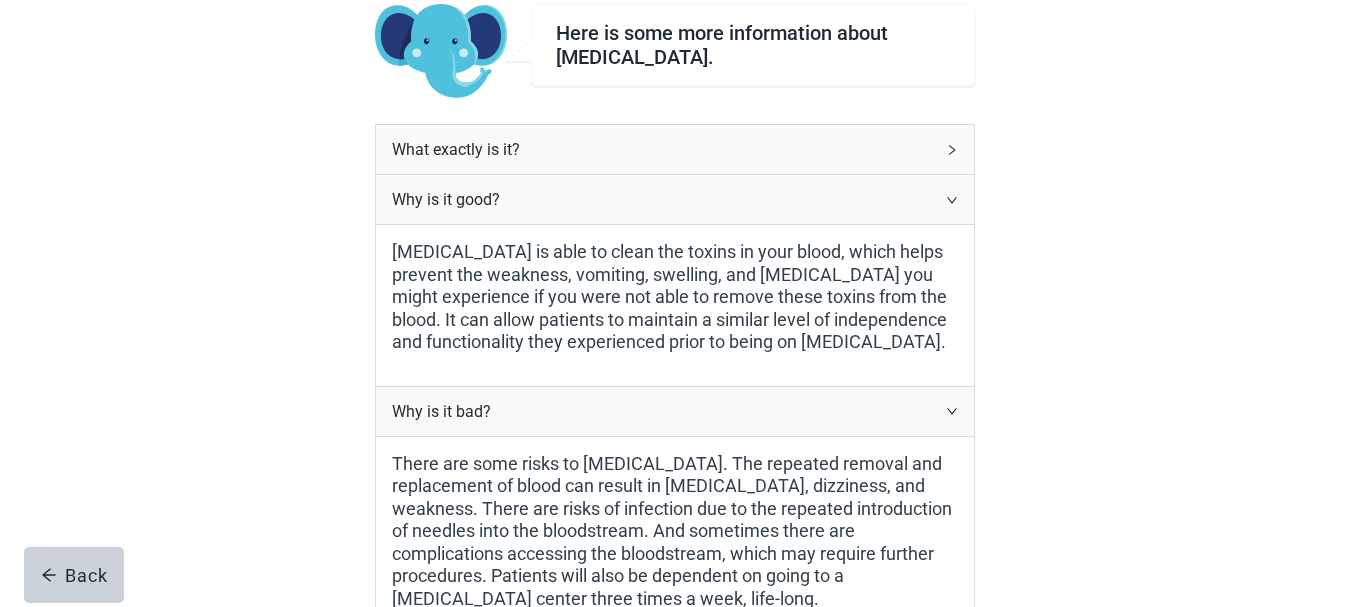 click 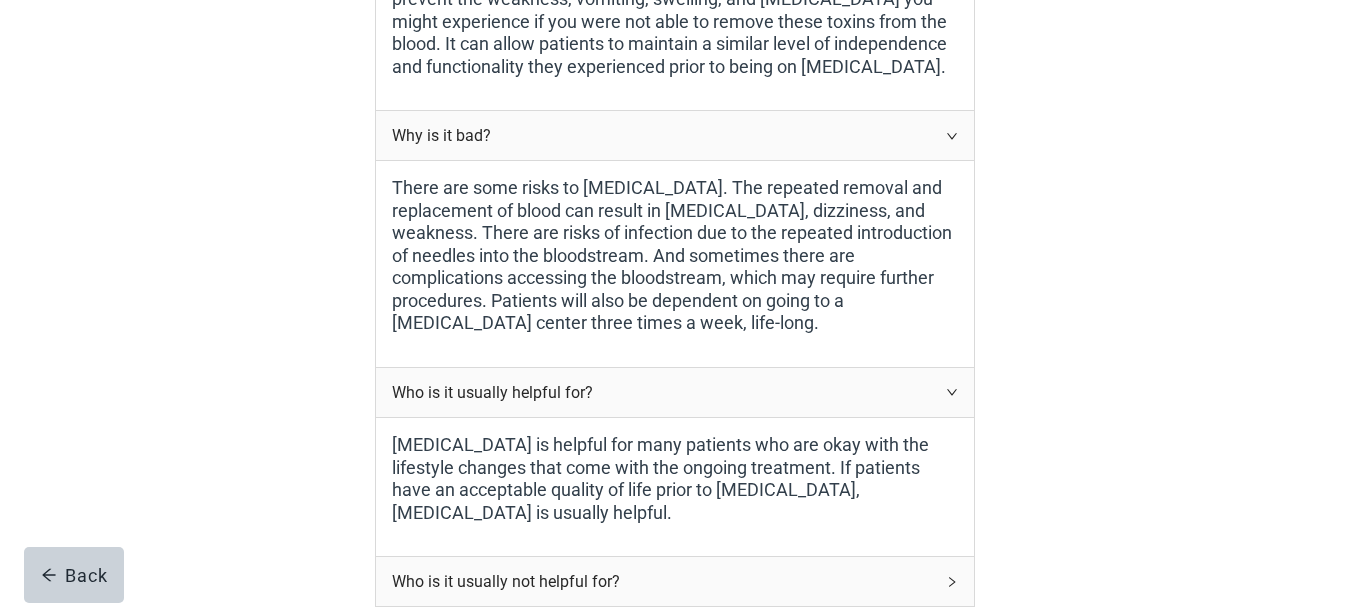 scroll, scrollTop: 845, scrollLeft: 0, axis: vertical 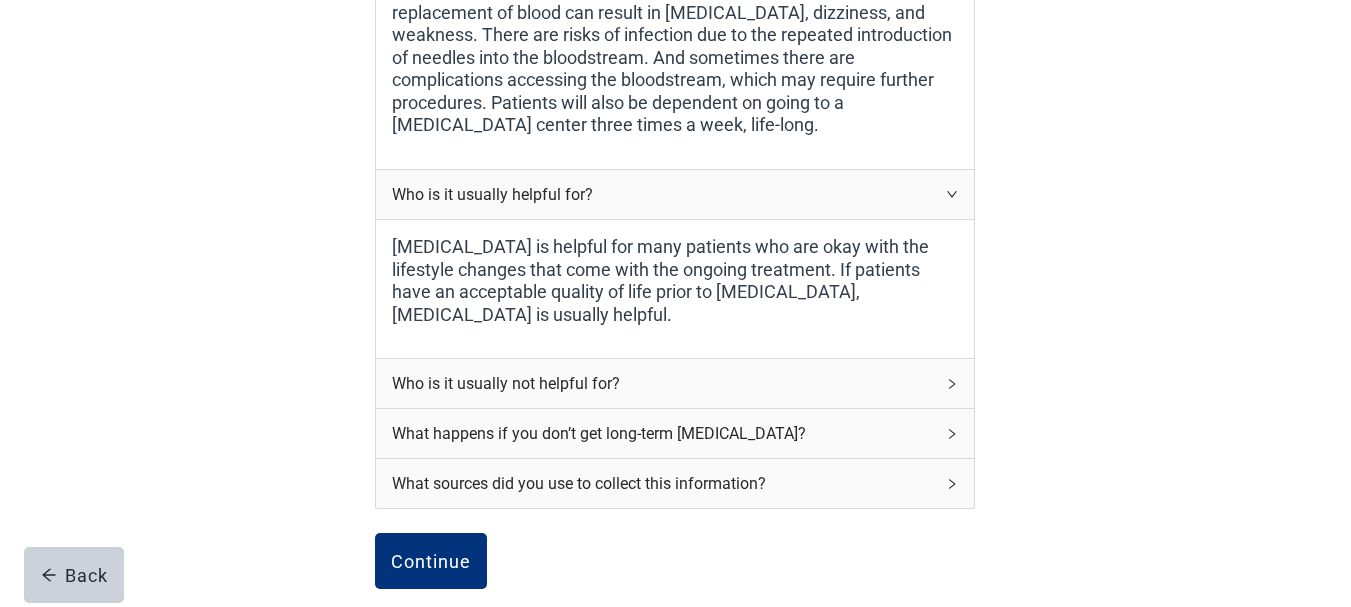 click 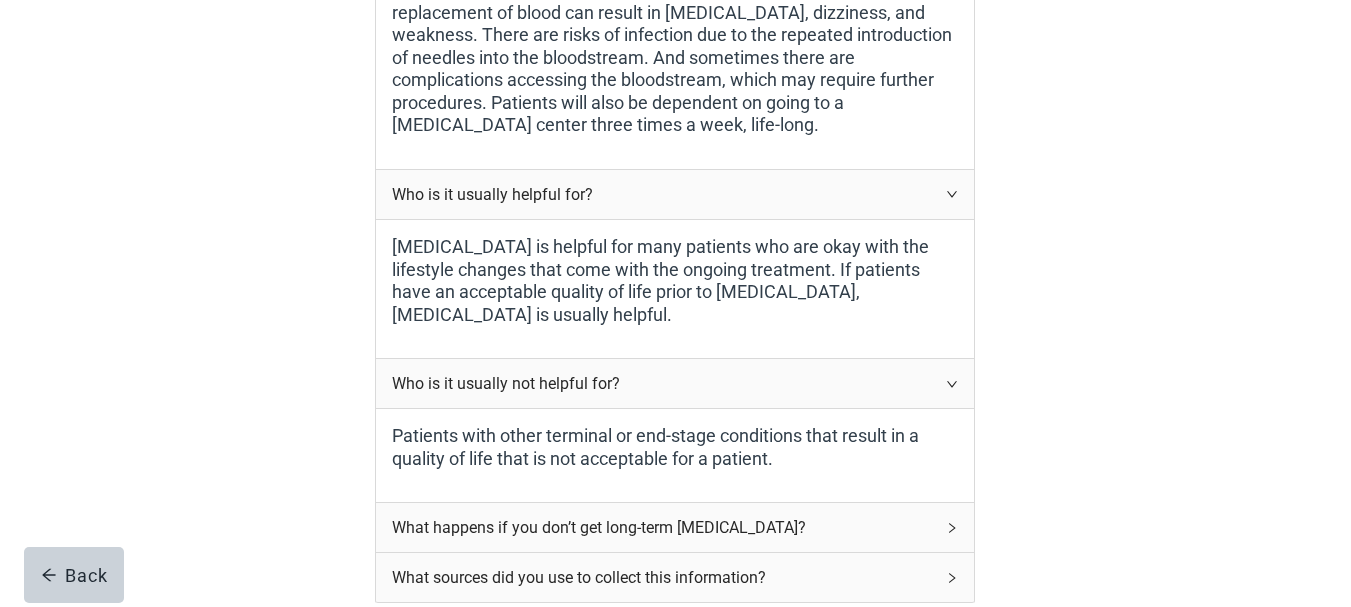 click 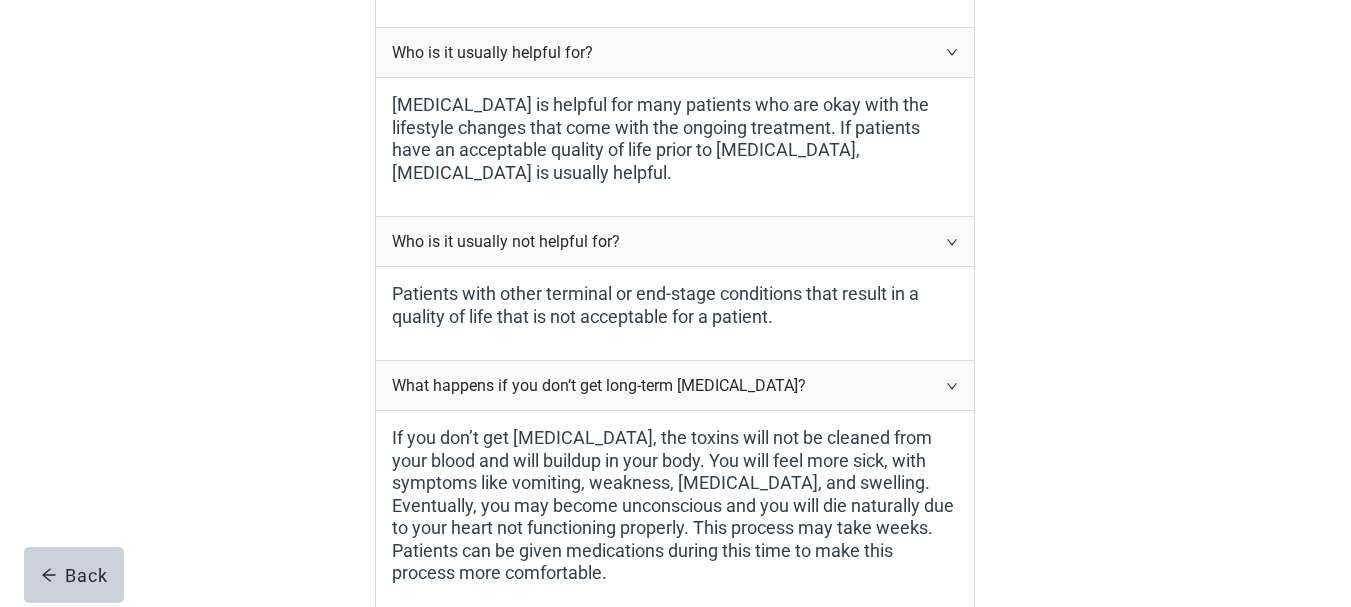 scroll, scrollTop: 1193, scrollLeft: 0, axis: vertical 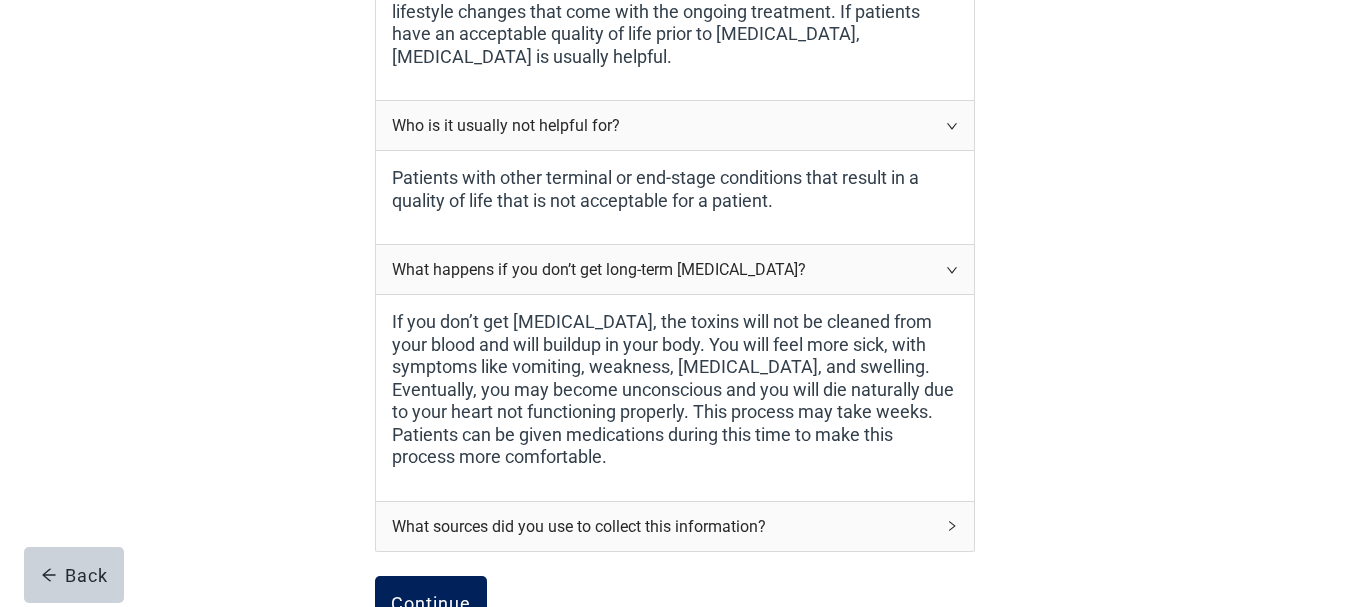 click on "Continue" at bounding box center [431, 604] 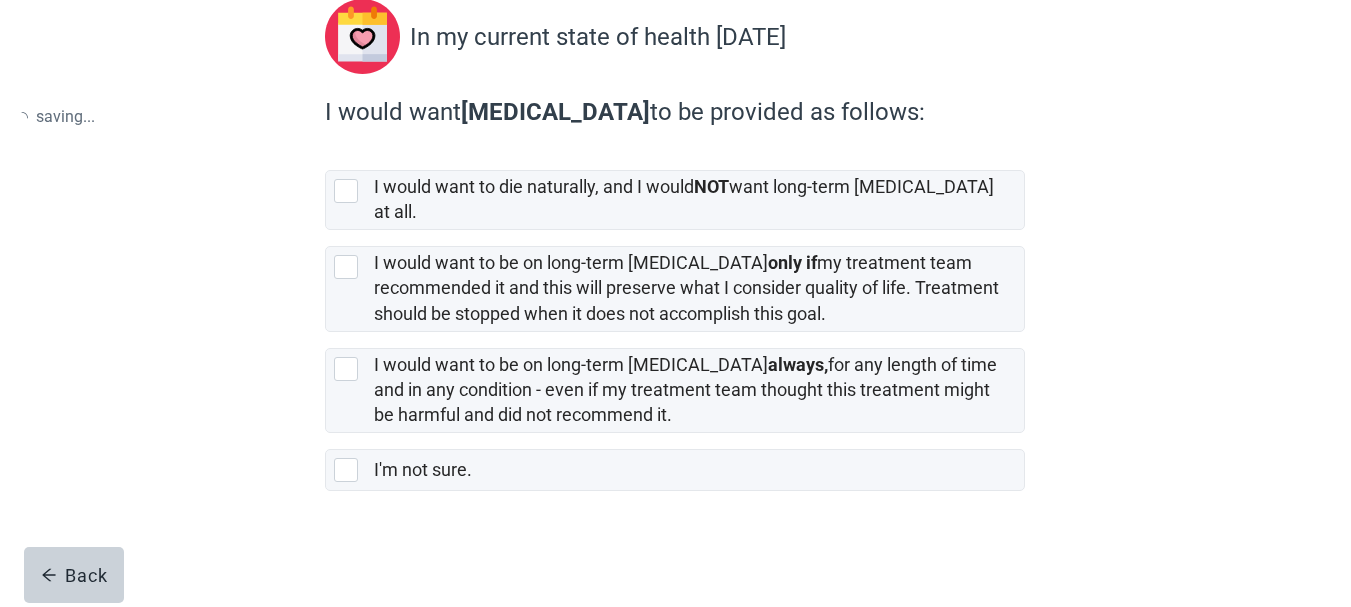 scroll, scrollTop: 0, scrollLeft: 0, axis: both 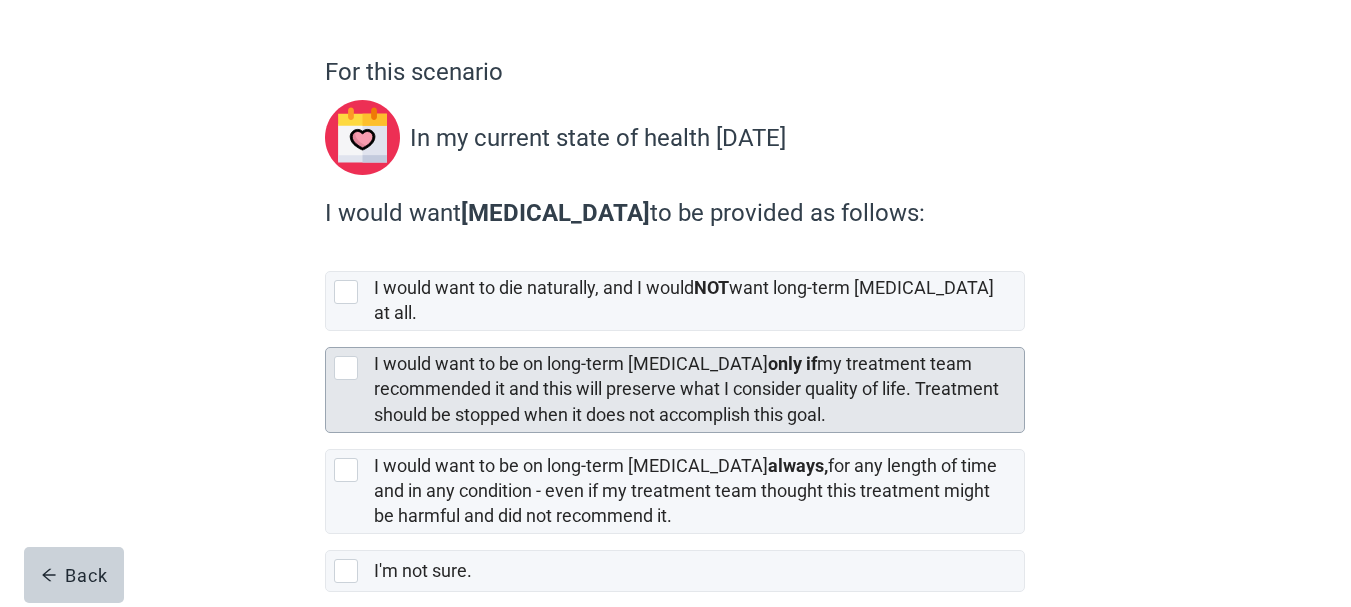 click at bounding box center [346, 368] 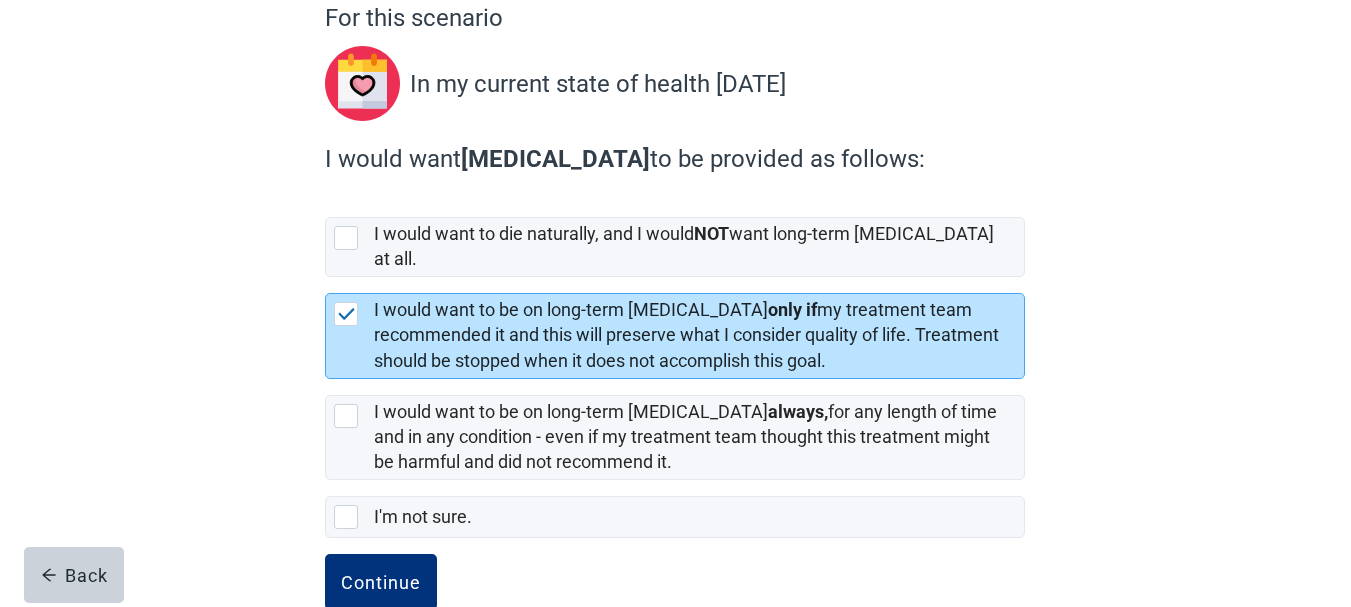scroll, scrollTop: 221, scrollLeft: 0, axis: vertical 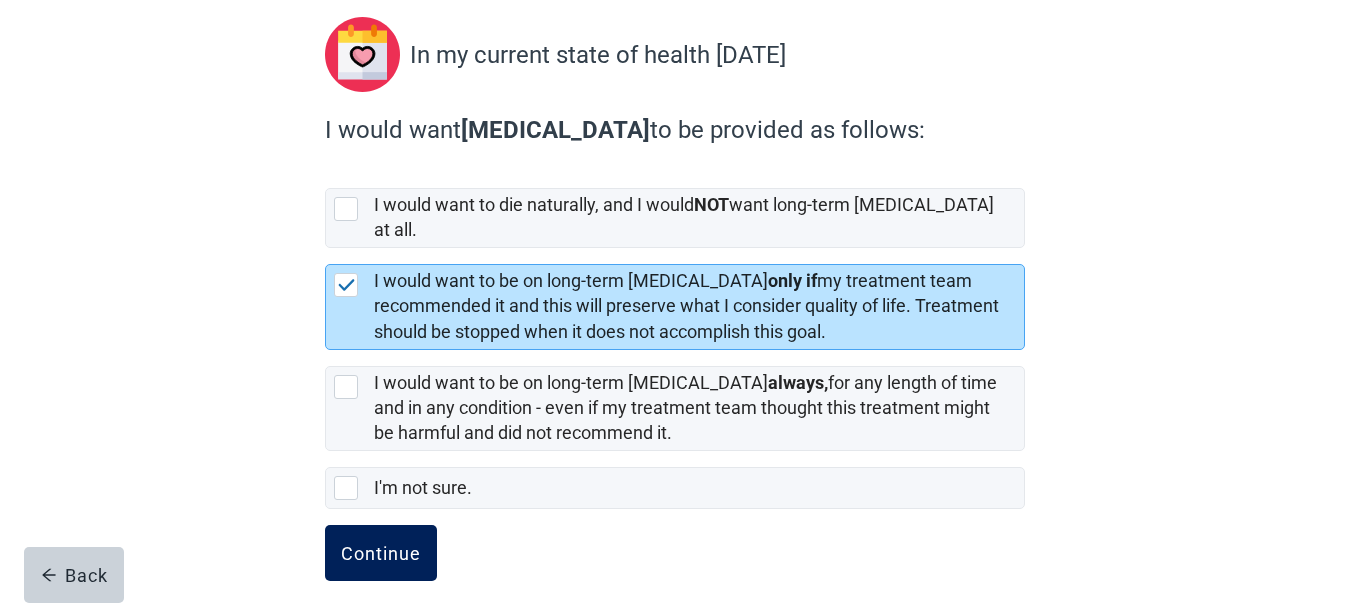 click on "Continue" at bounding box center (381, 553) 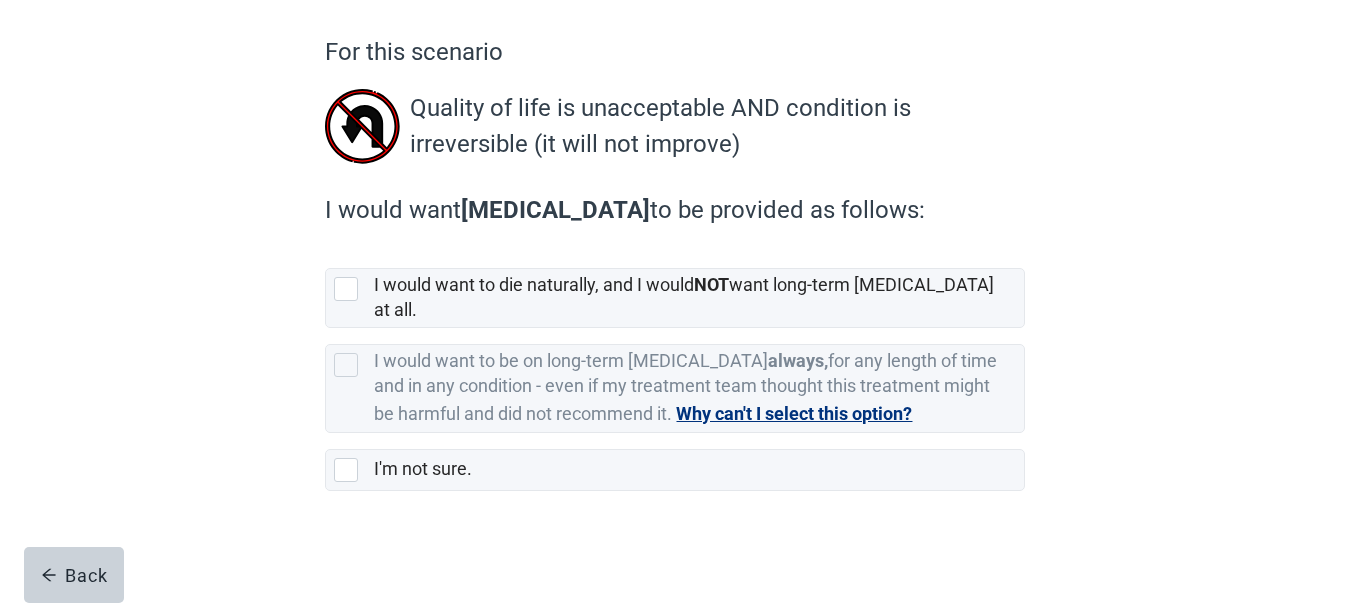 scroll, scrollTop: 0, scrollLeft: 0, axis: both 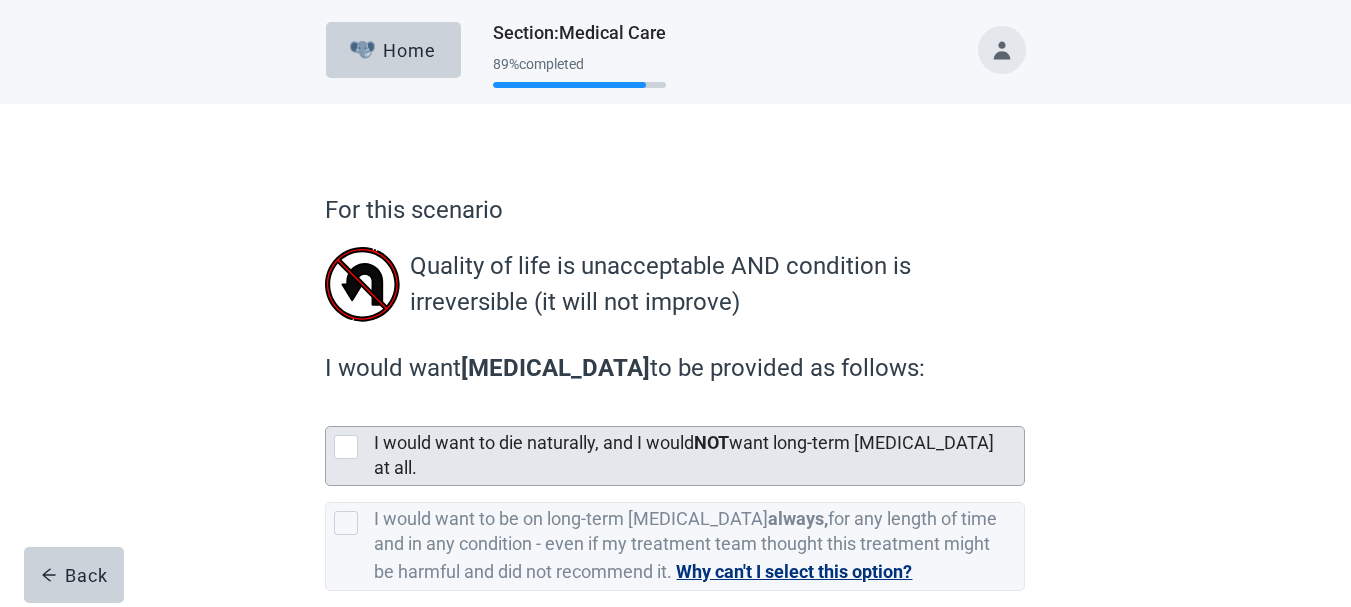 click at bounding box center [346, 447] 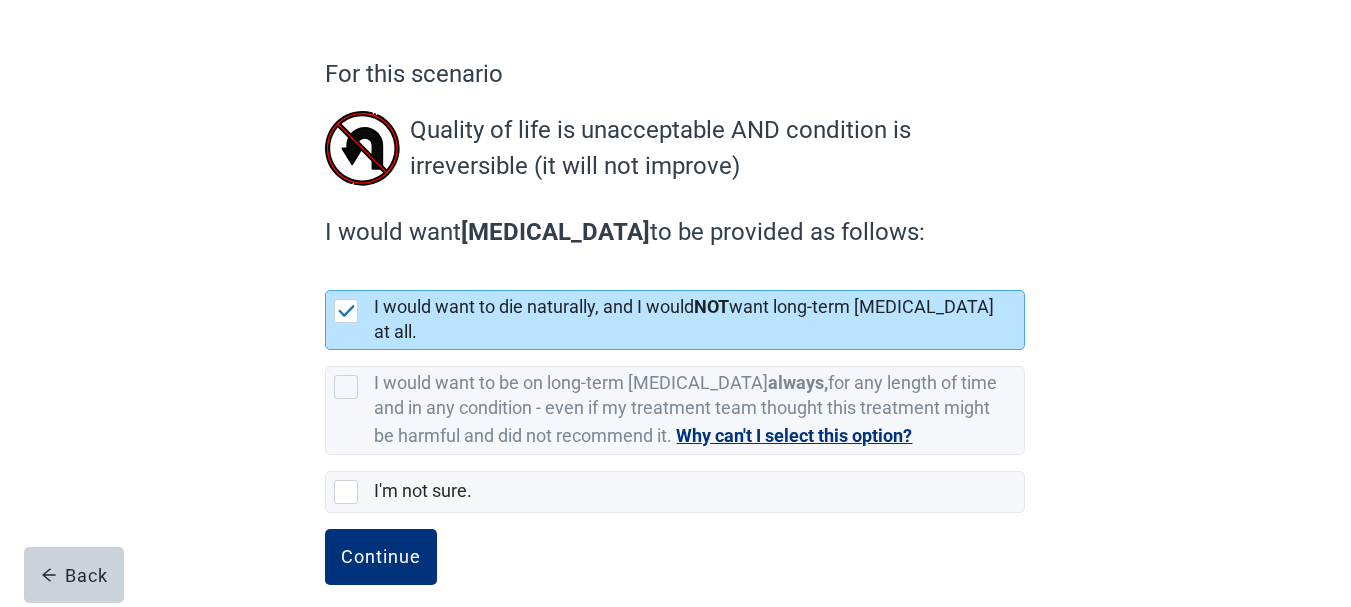 scroll, scrollTop: 140, scrollLeft: 0, axis: vertical 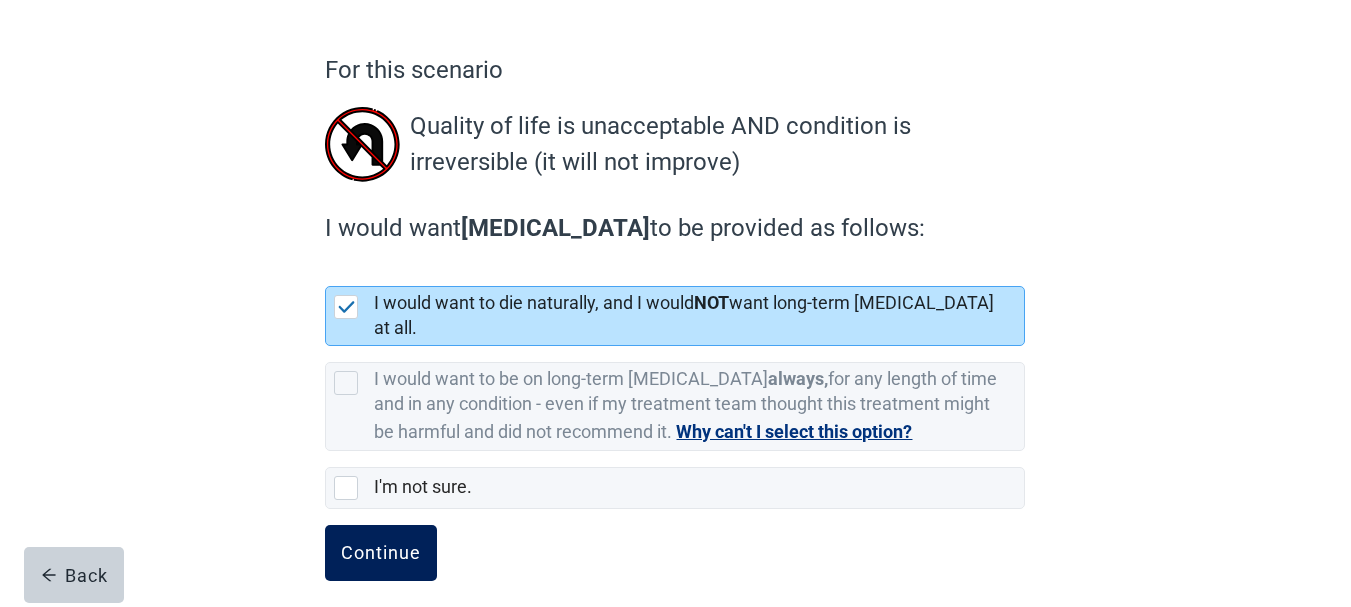 click on "Continue" at bounding box center (381, 553) 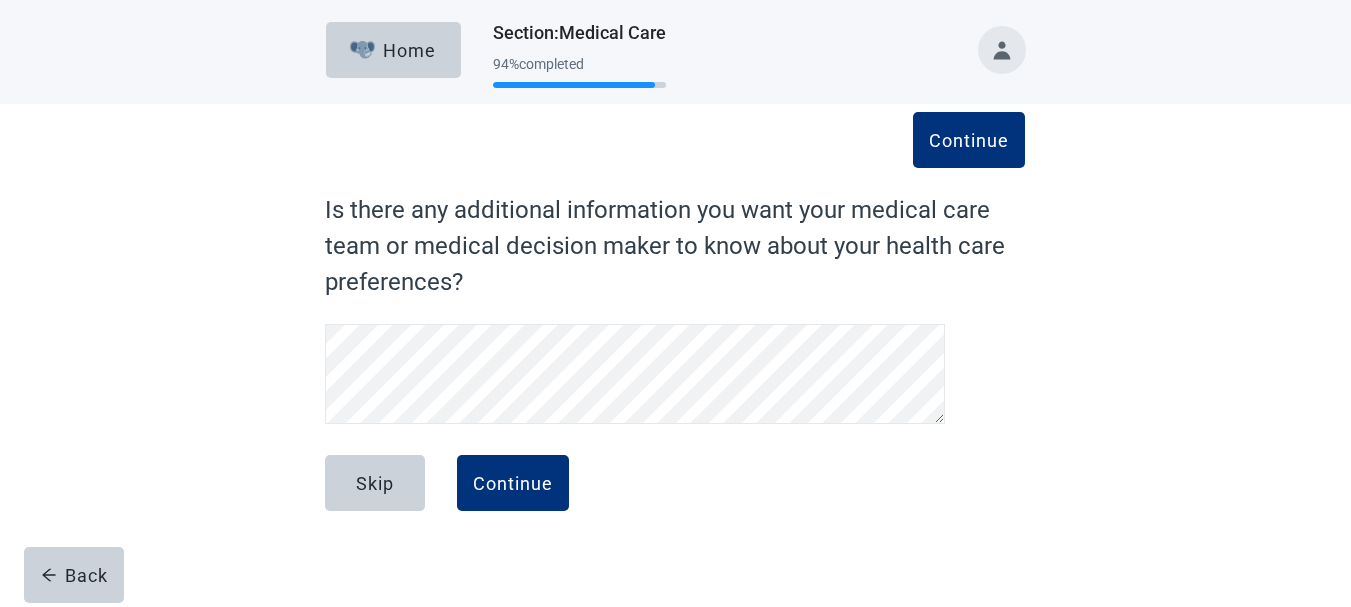 scroll, scrollTop: 0, scrollLeft: 0, axis: both 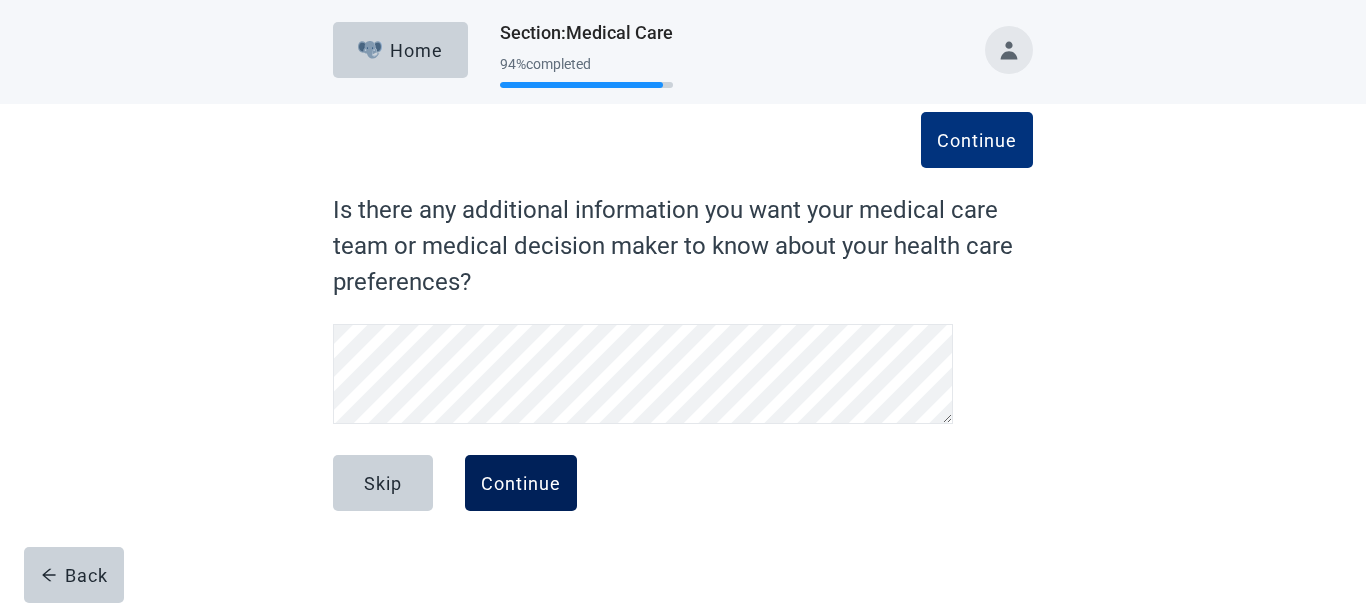 click on "Continue" at bounding box center (521, 483) 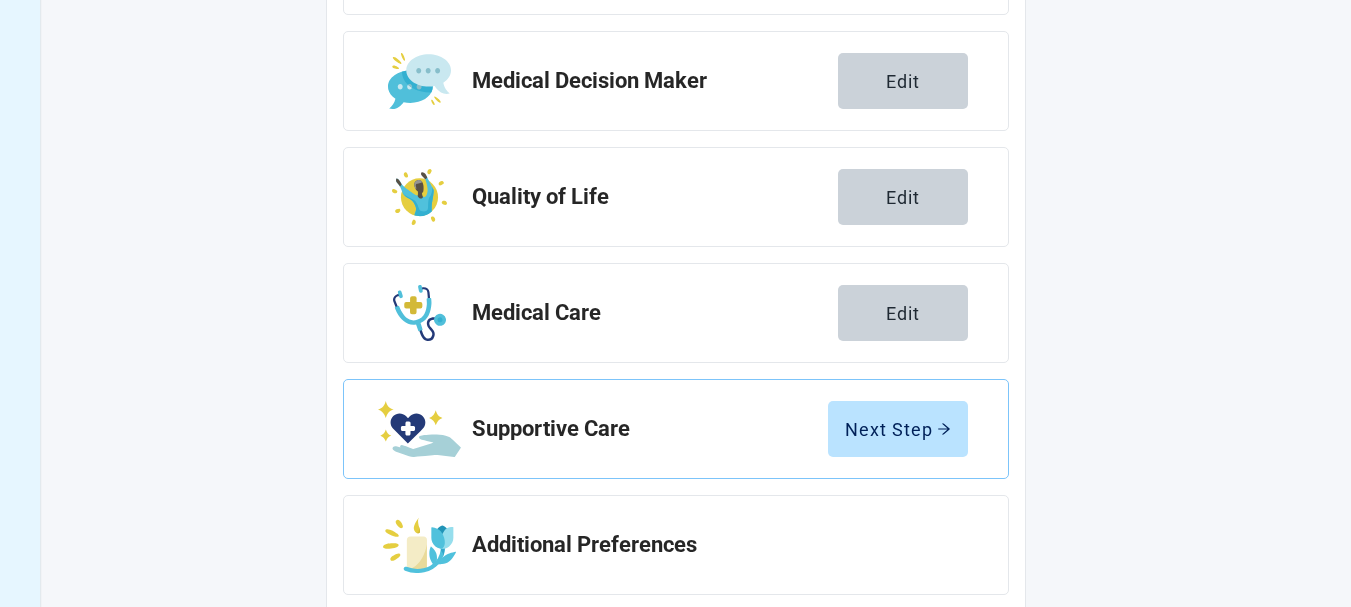 scroll, scrollTop: 421, scrollLeft: 0, axis: vertical 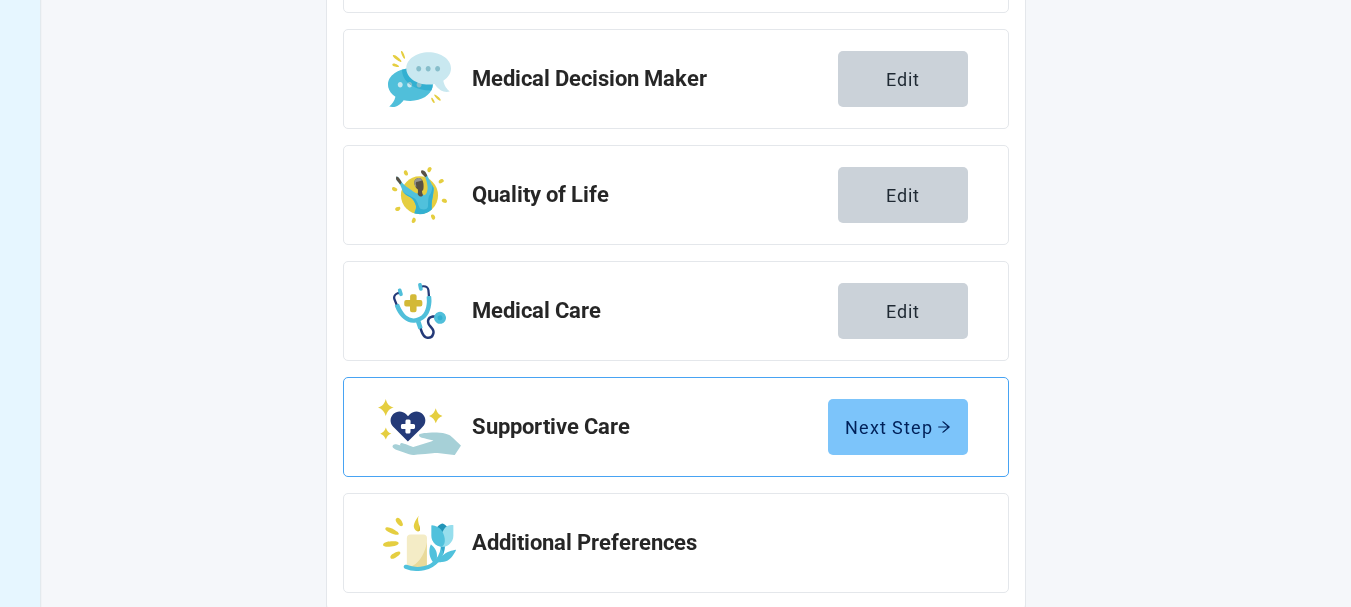 click on "Next Step" at bounding box center [898, 427] 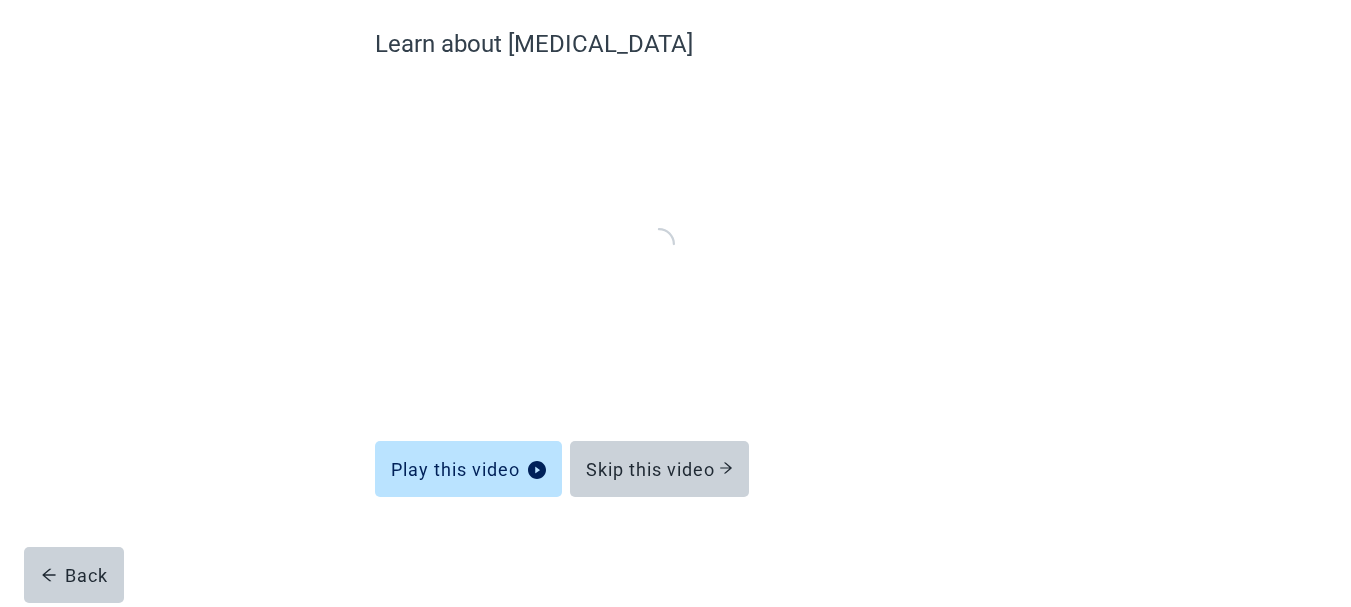 scroll, scrollTop: 164, scrollLeft: 0, axis: vertical 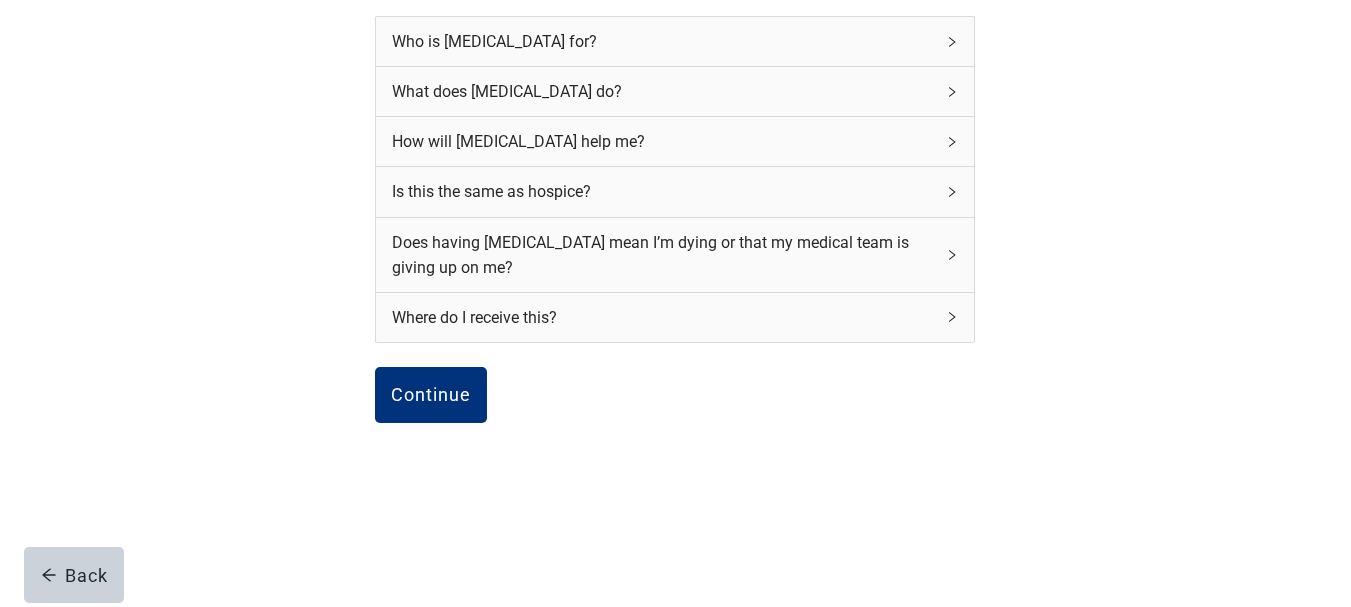 click 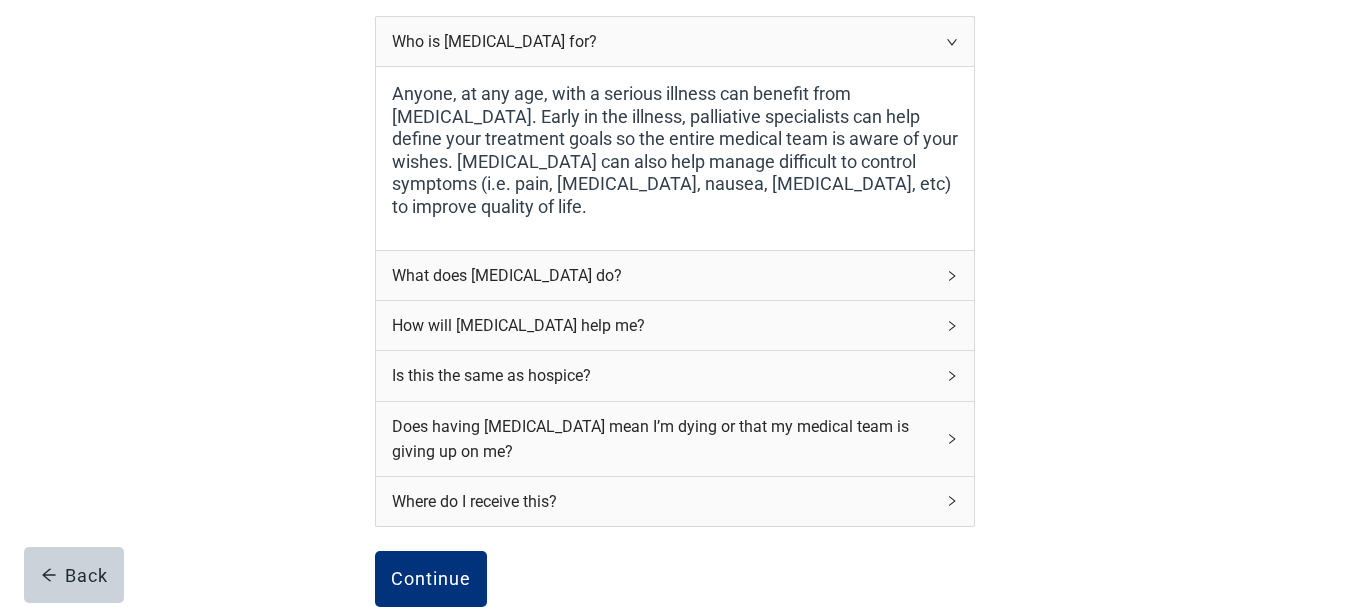 click 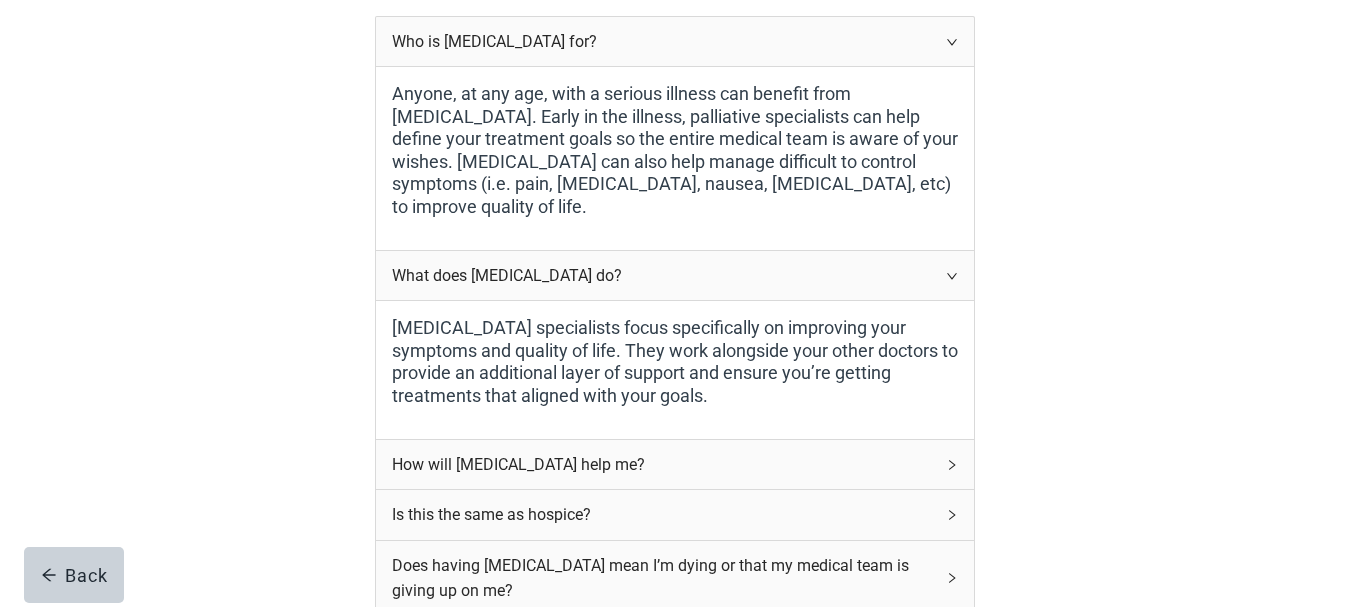 click 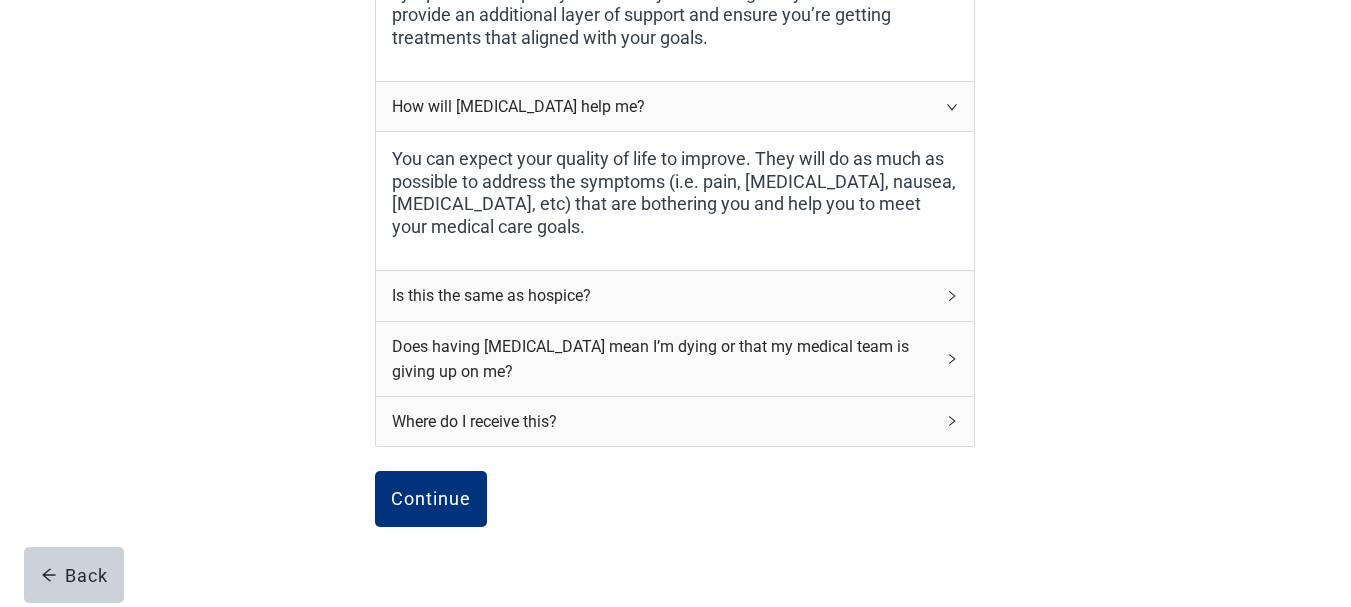 scroll, scrollTop: 637, scrollLeft: 0, axis: vertical 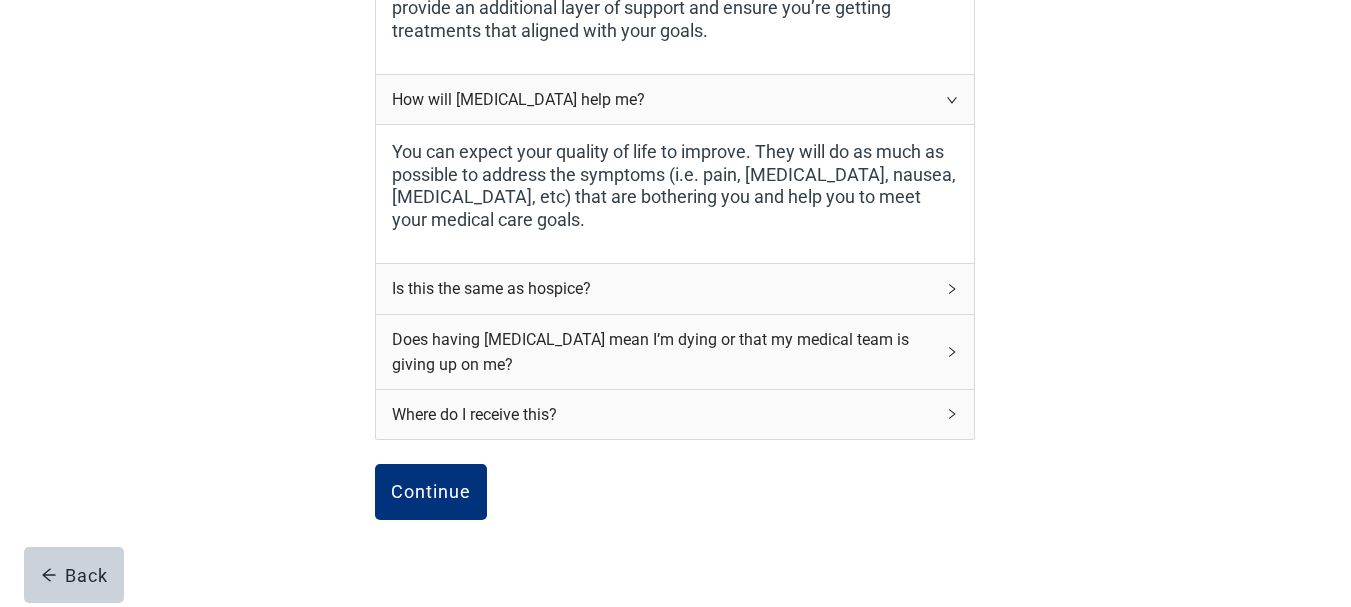 click on "Is this the same as hospice?" at bounding box center [675, 288] 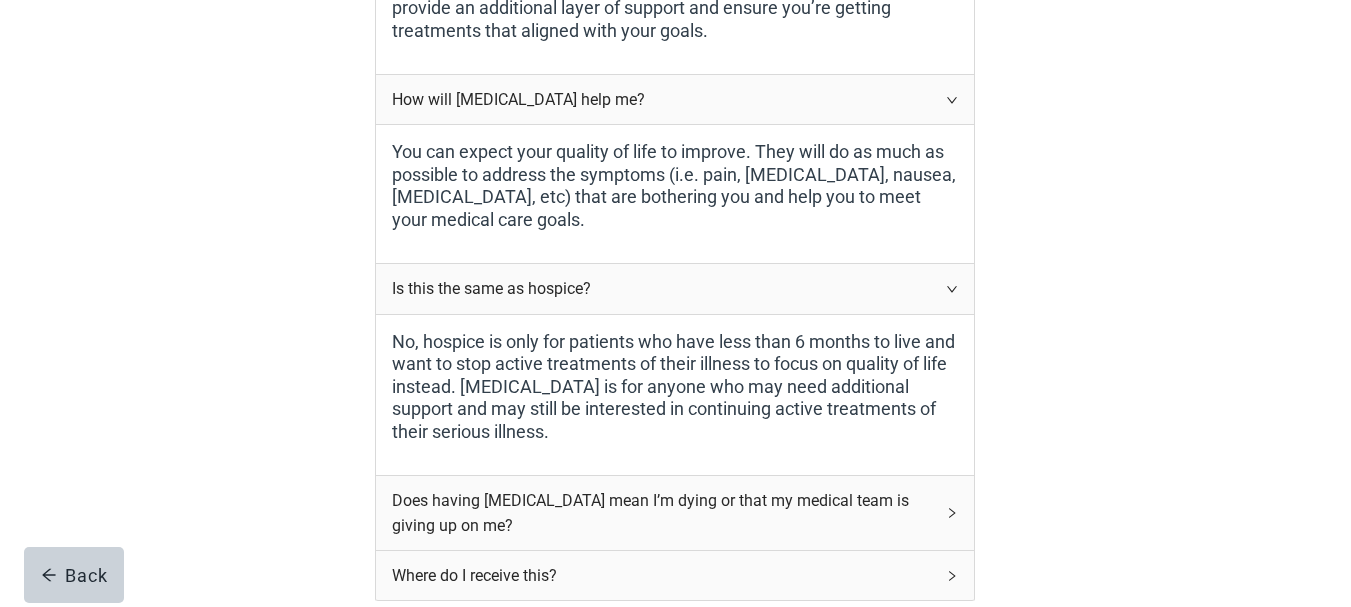 click 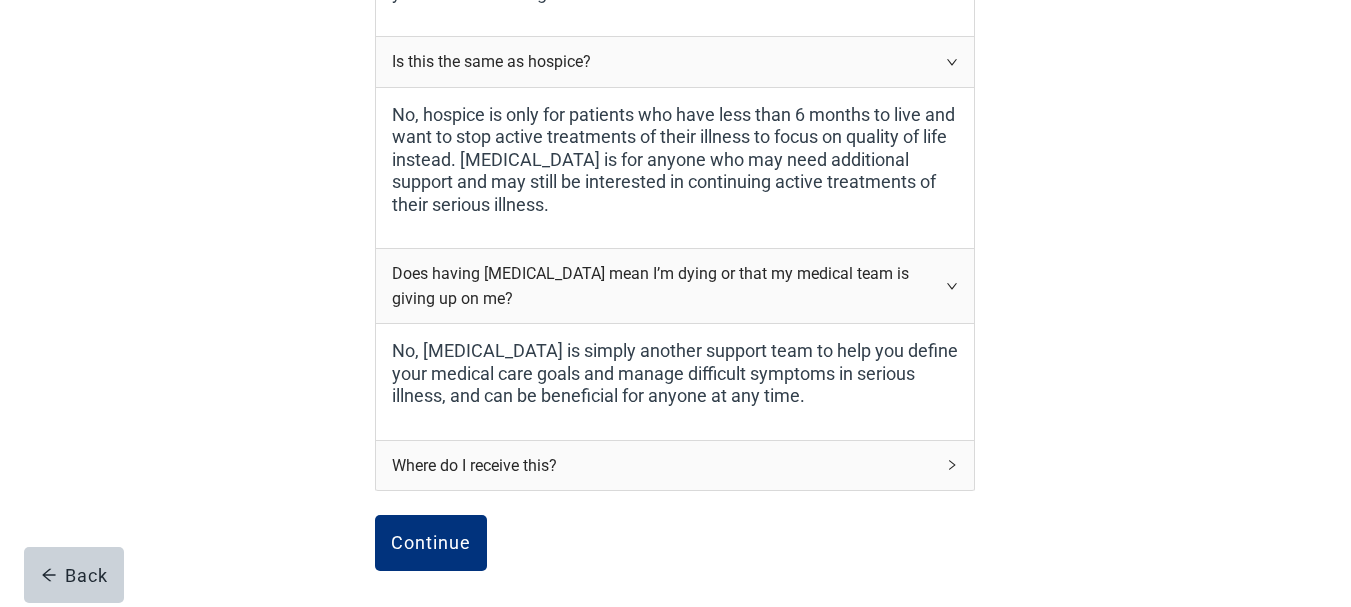 scroll, scrollTop: 873, scrollLeft: 0, axis: vertical 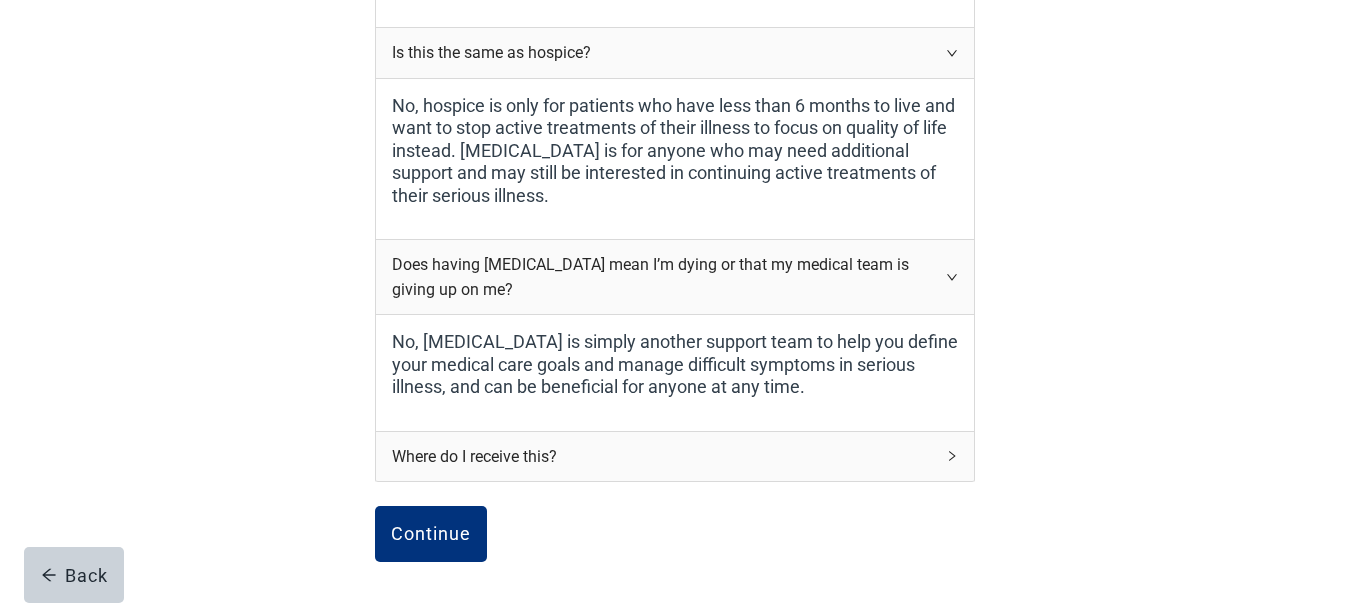 click 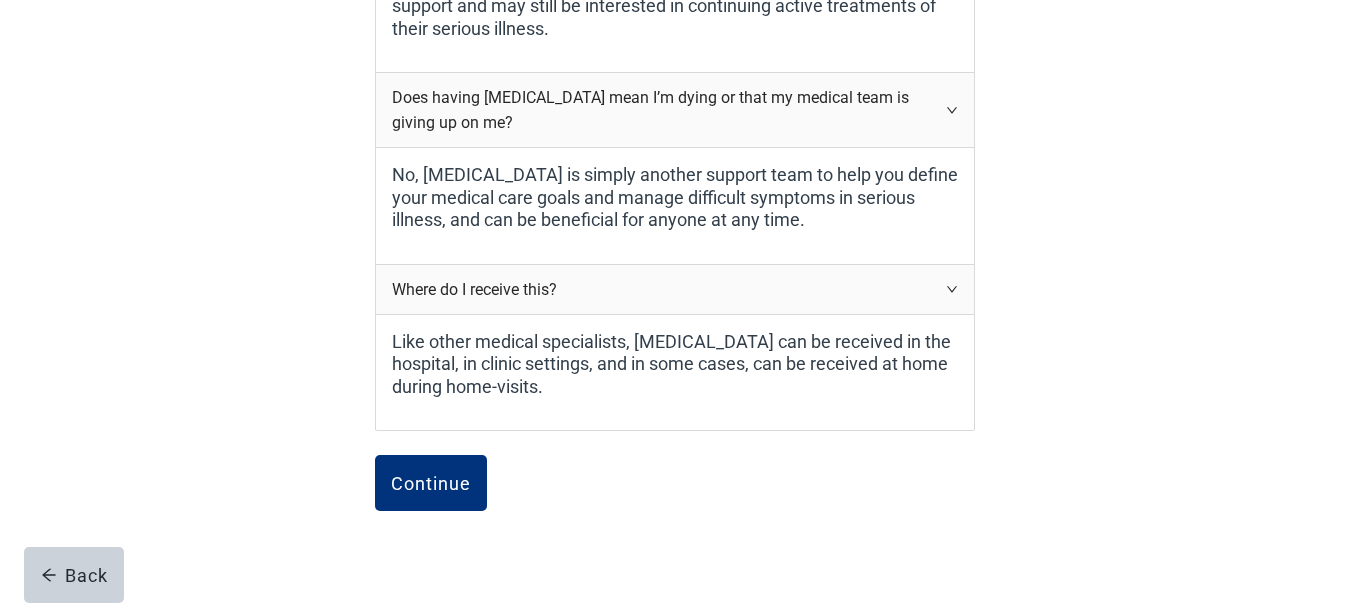 scroll, scrollTop: 1058, scrollLeft: 0, axis: vertical 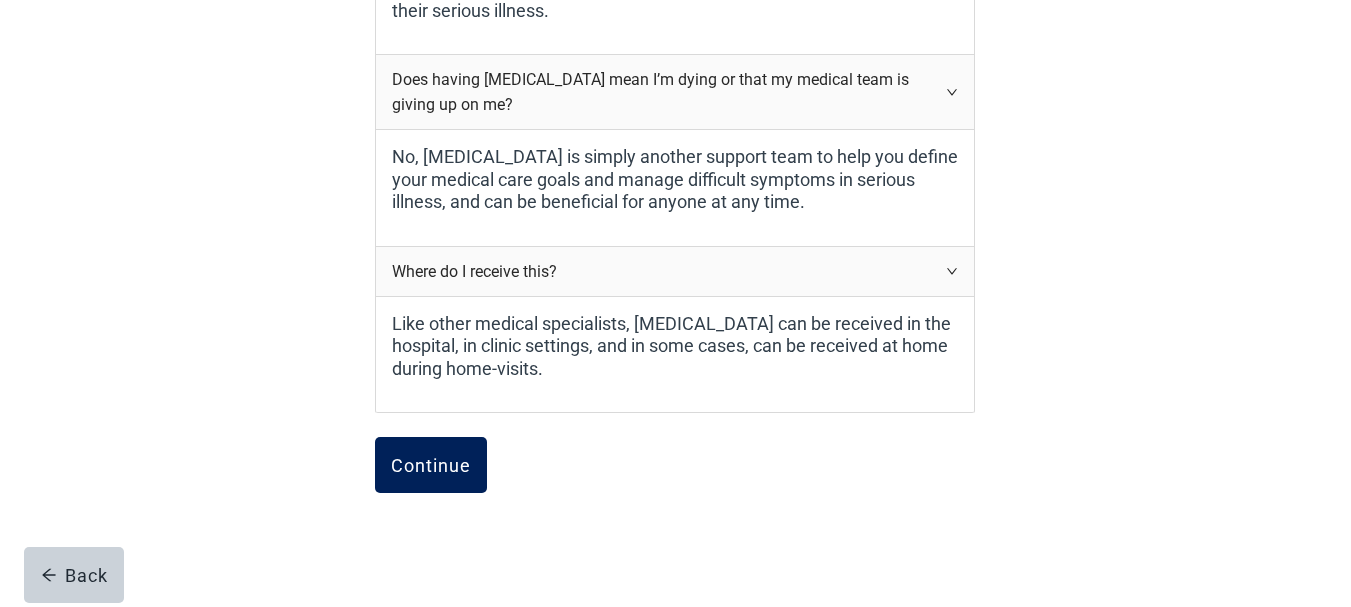 click on "Continue" at bounding box center (431, 465) 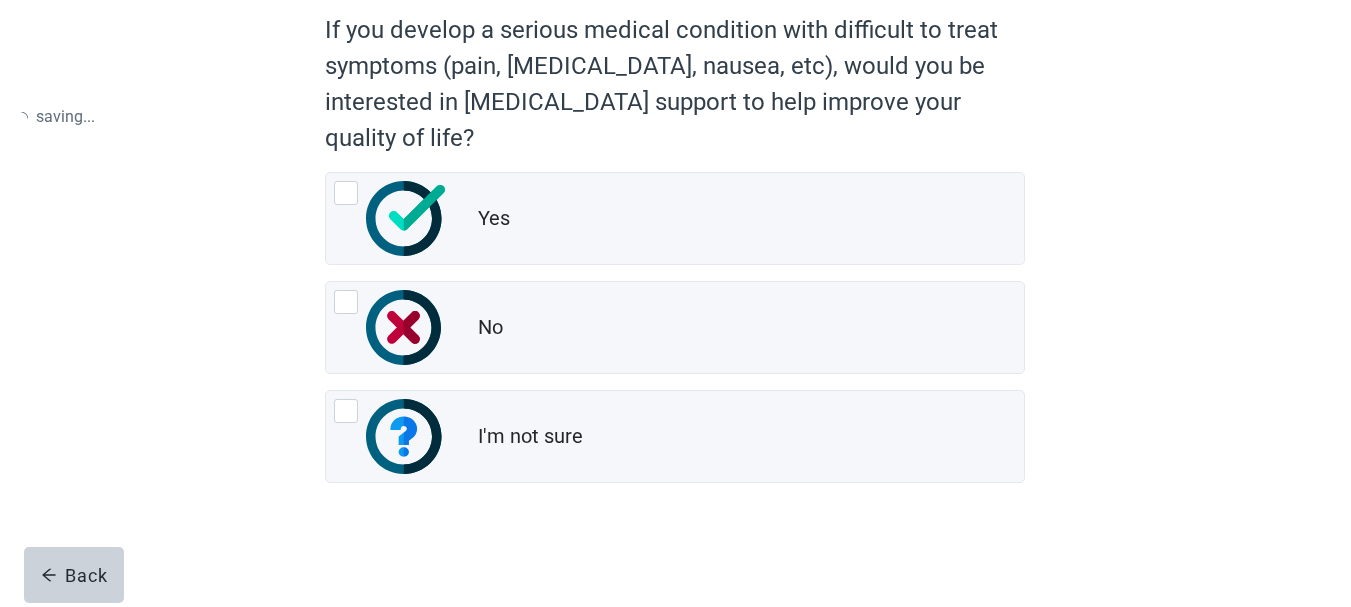 scroll, scrollTop: 0, scrollLeft: 0, axis: both 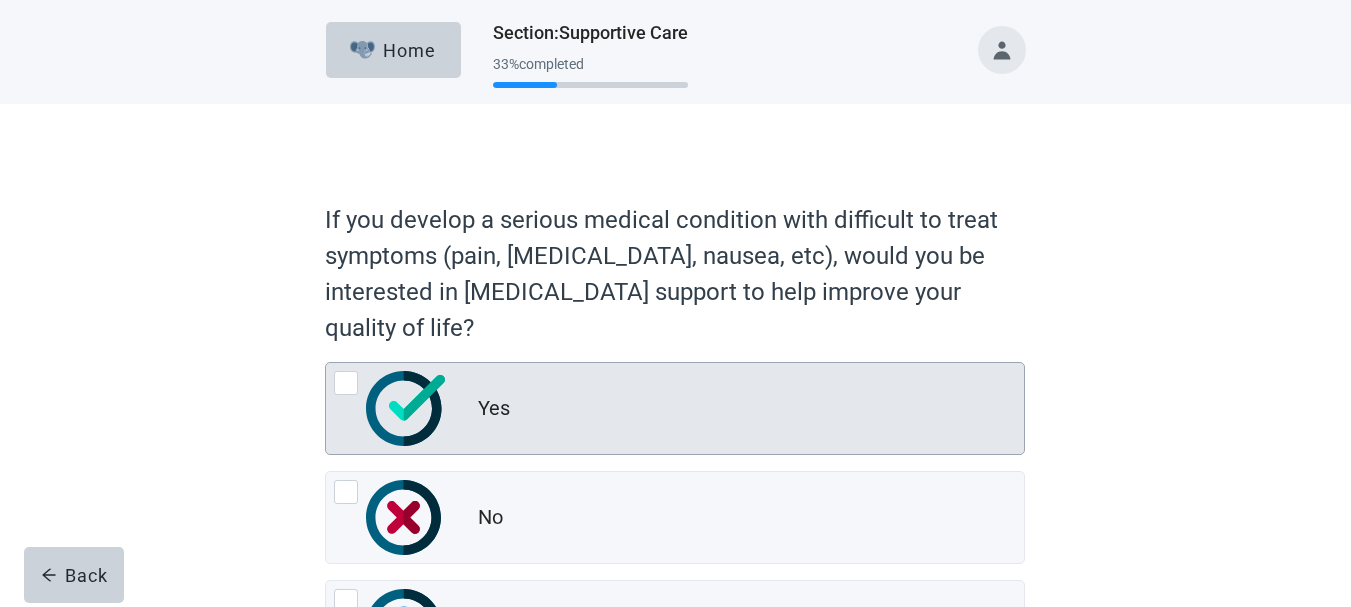click at bounding box center [346, 383] 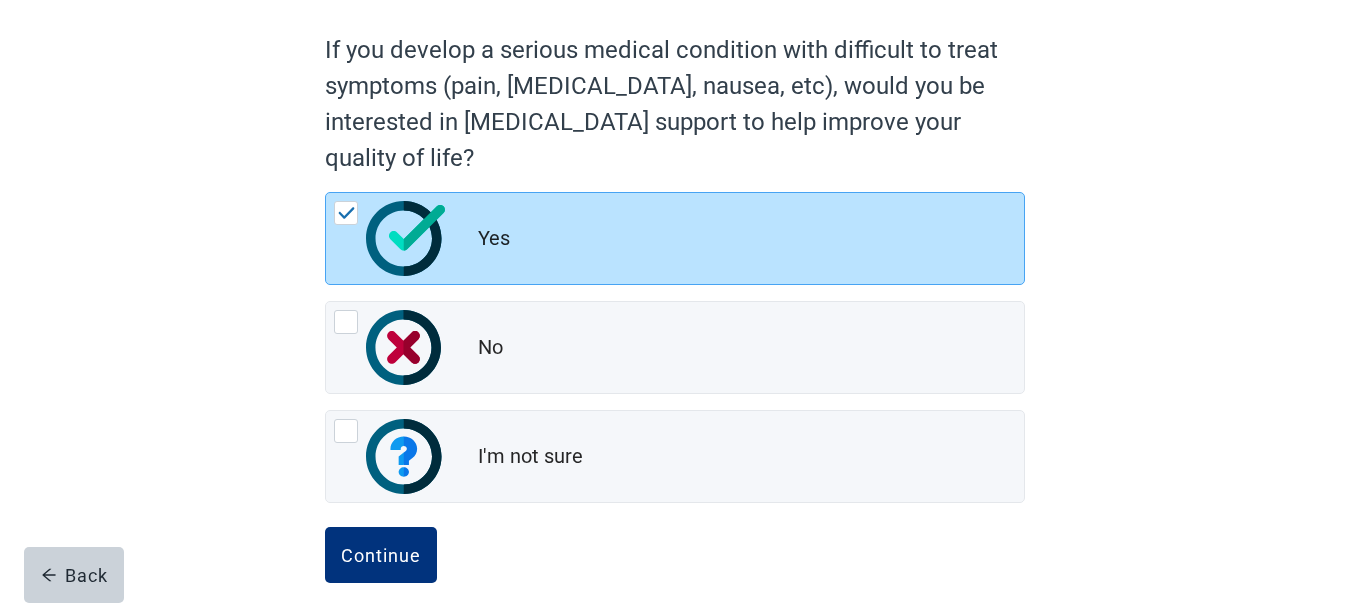 scroll, scrollTop: 190, scrollLeft: 0, axis: vertical 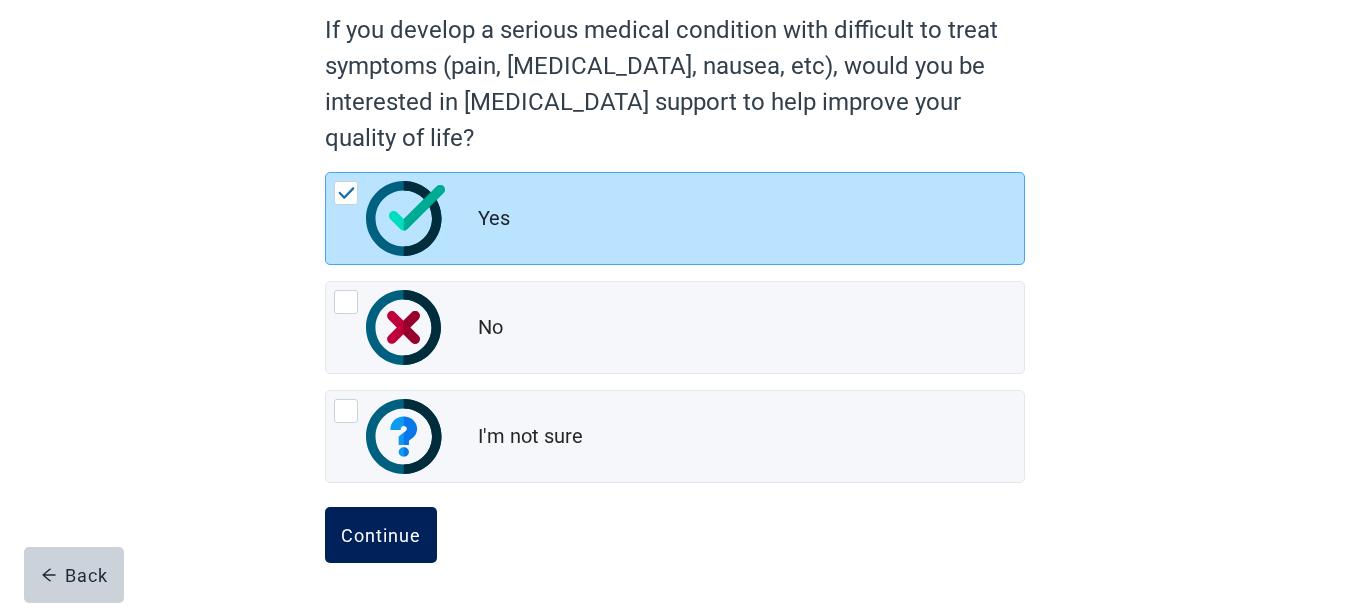 click on "Continue" at bounding box center [381, 535] 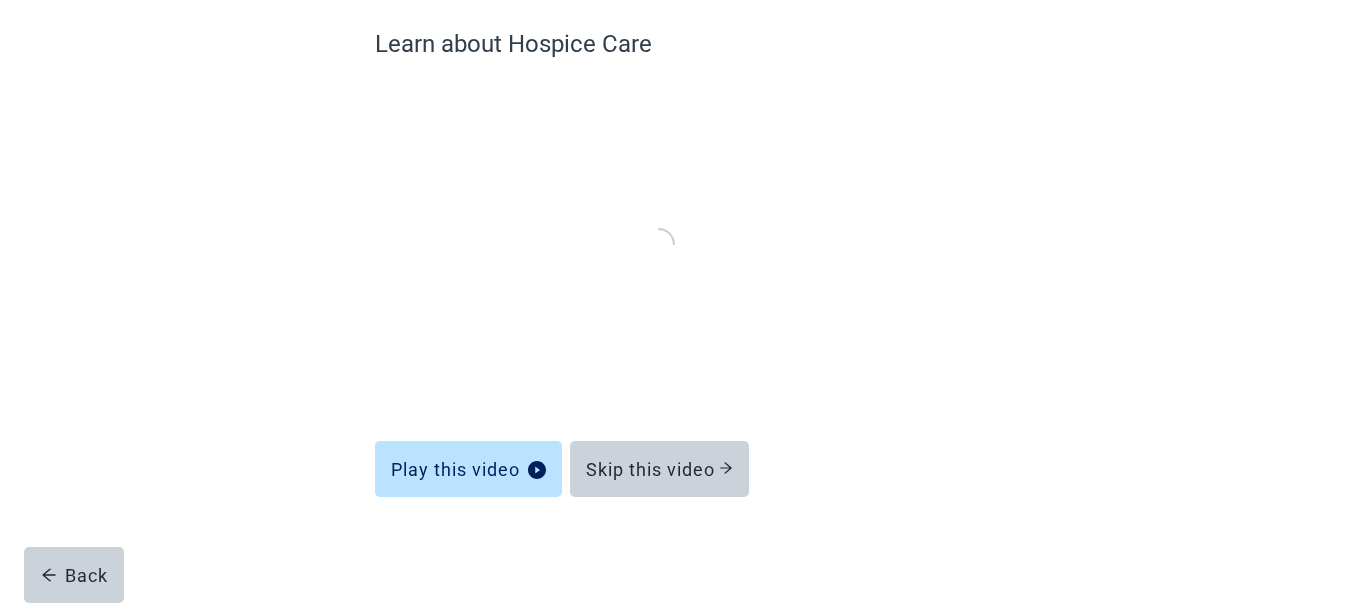 scroll, scrollTop: 164, scrollLeft: 0, axis: vertical 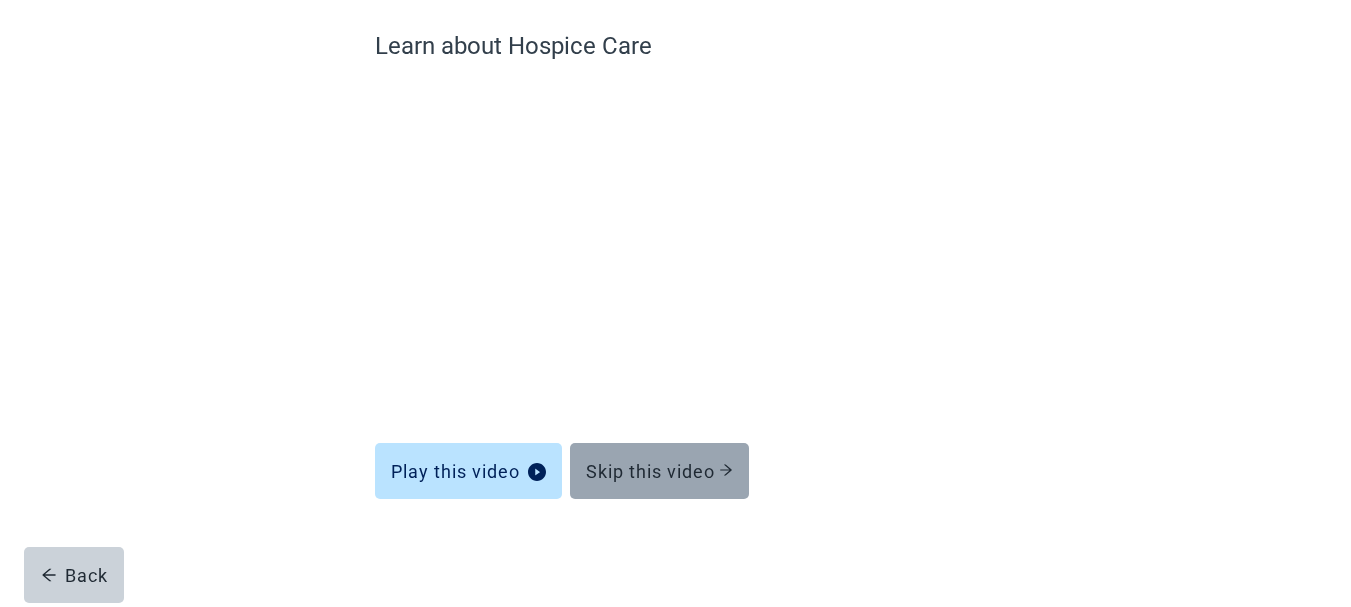 click on "Skip this video" at bounding box center [659, 471] 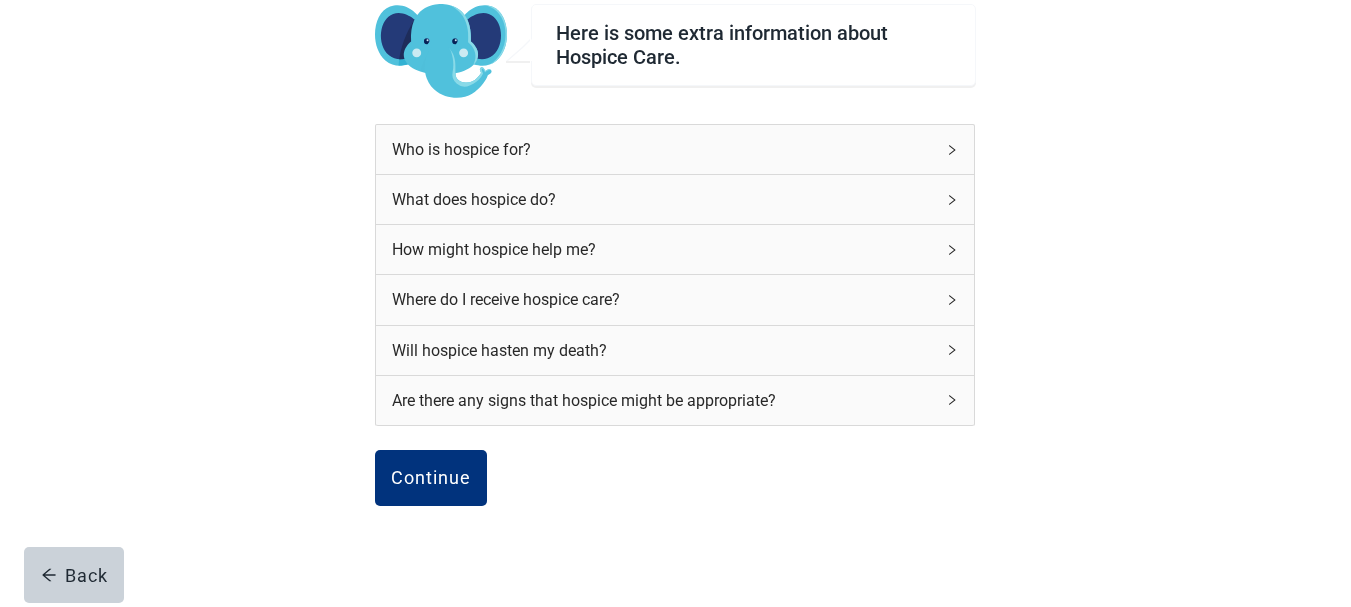 click 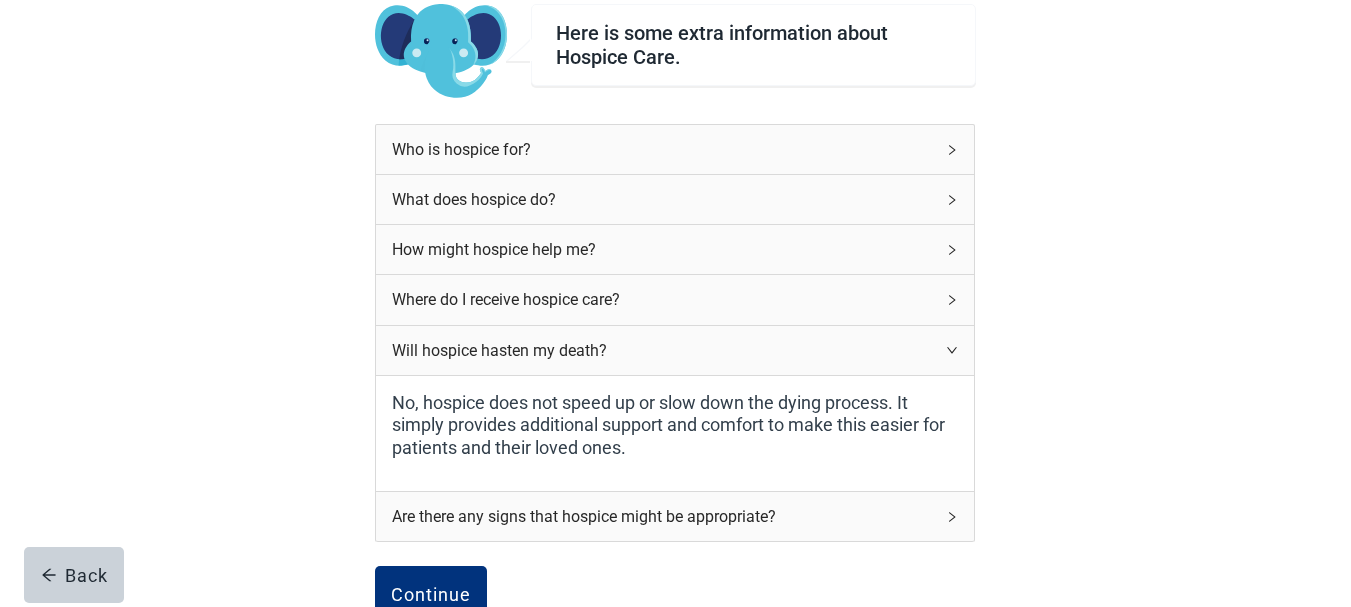 click on "Where do I receive hospice care?" at bounding box center [675, 299] 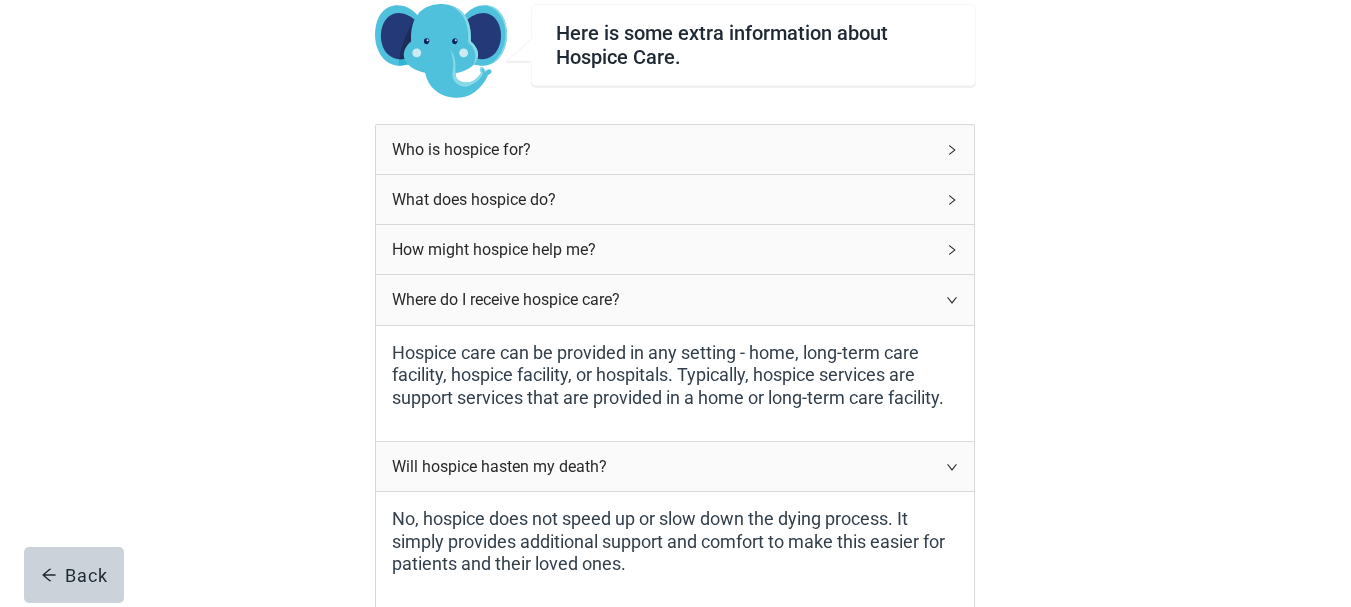 click on "What does hospice do?" at bounding box center (675, 199) 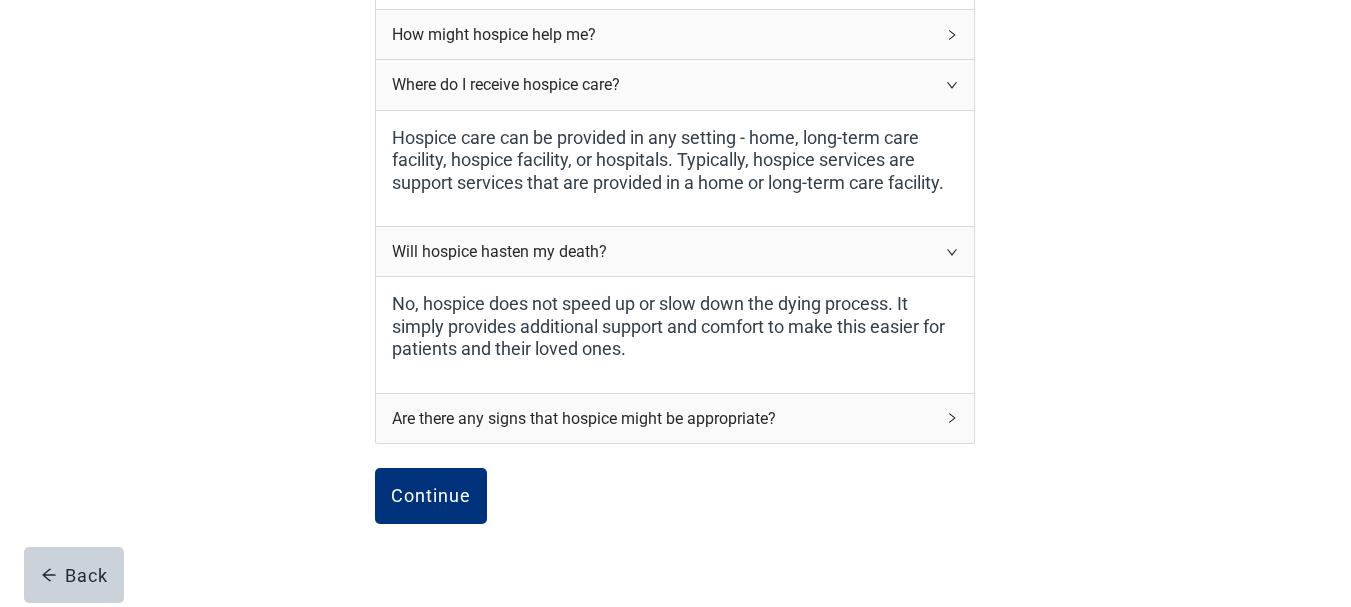 scroll, scrollTop: 615, scrollLeft: 0, axis: vertical 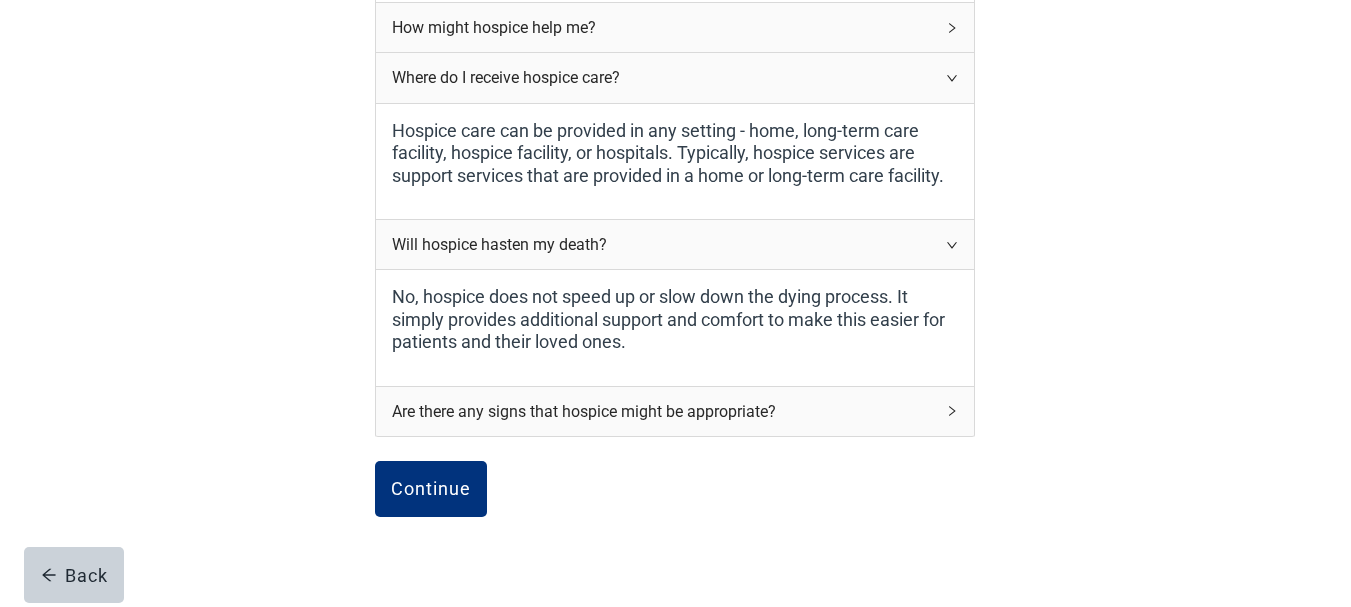 click 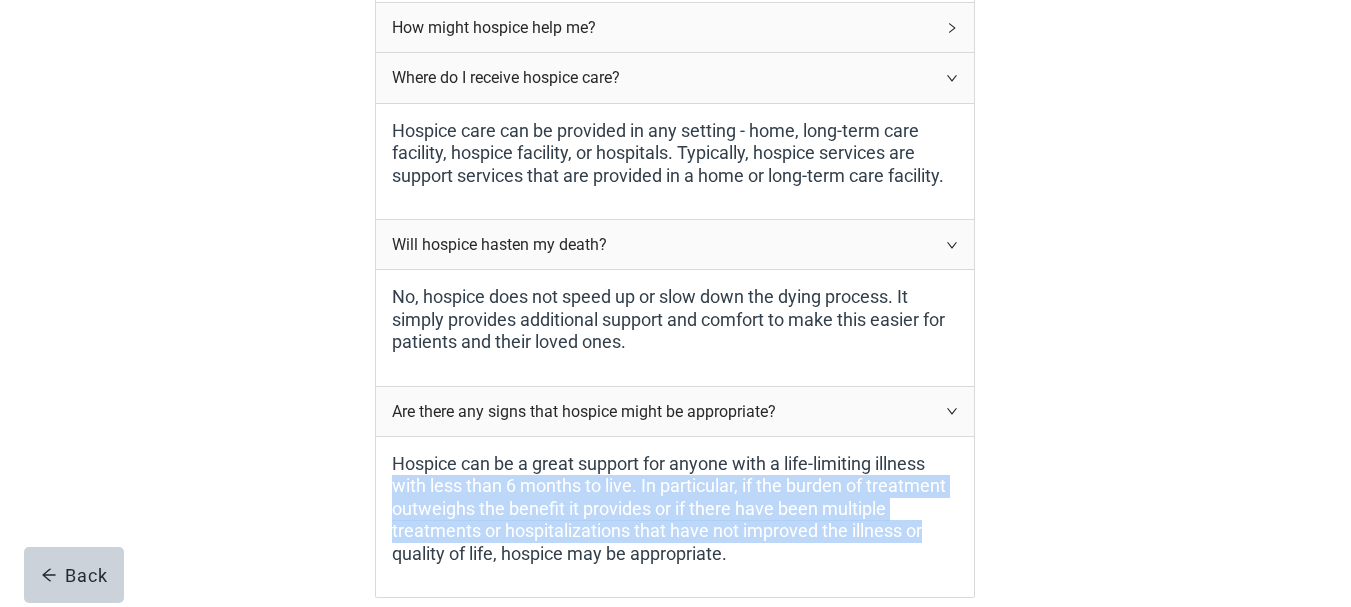 drag, startPoint x: 1349, startPoint y: 446, endPoint x: 1346, endPoint y: 522, distance: 76.05919 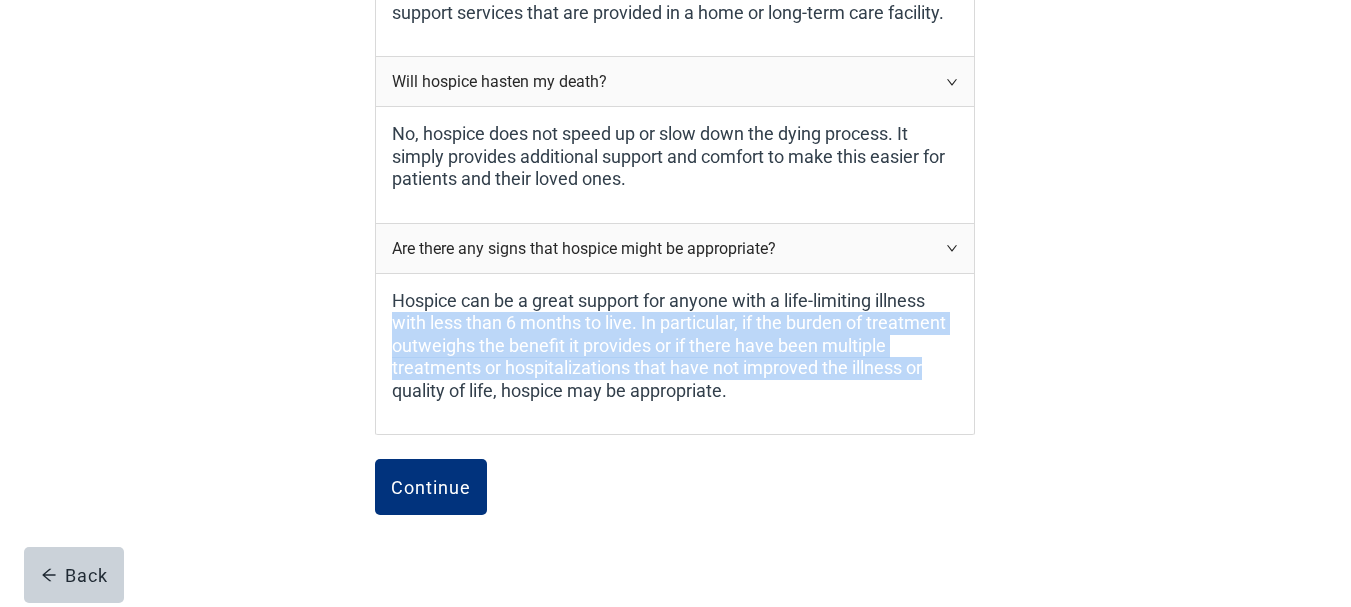 scroll, scrollTop: 789, scrollLeft: 0, axis: vertical 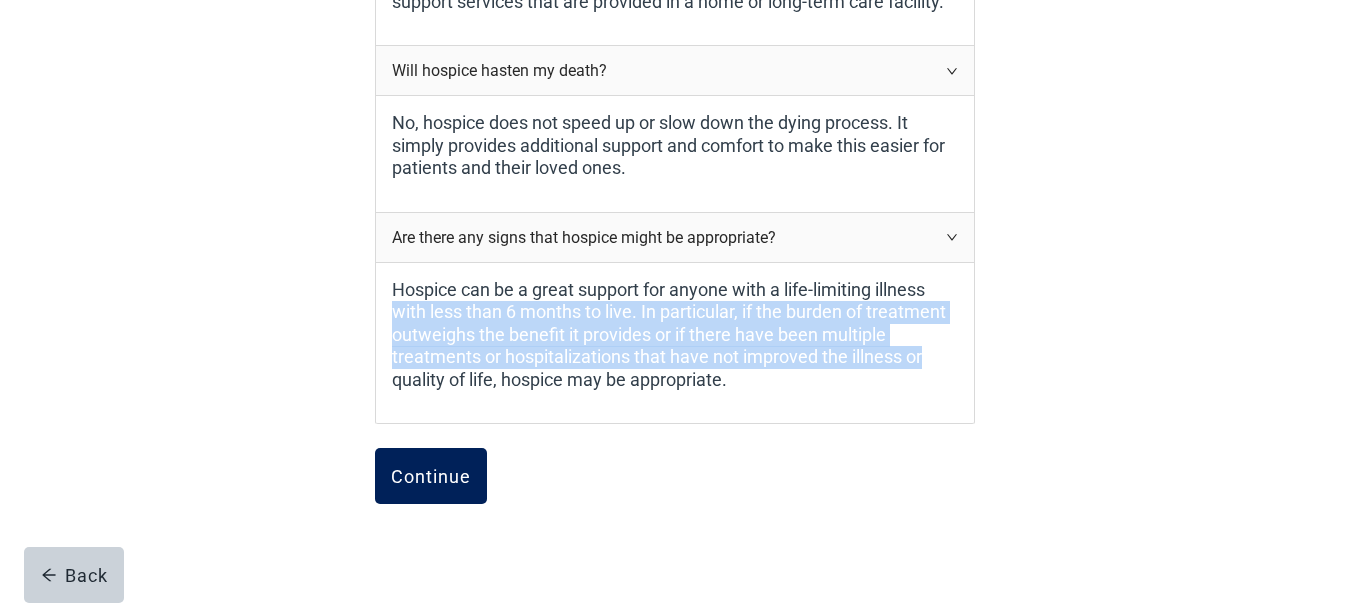 click on "Continue" at bounding box center (431, 476) 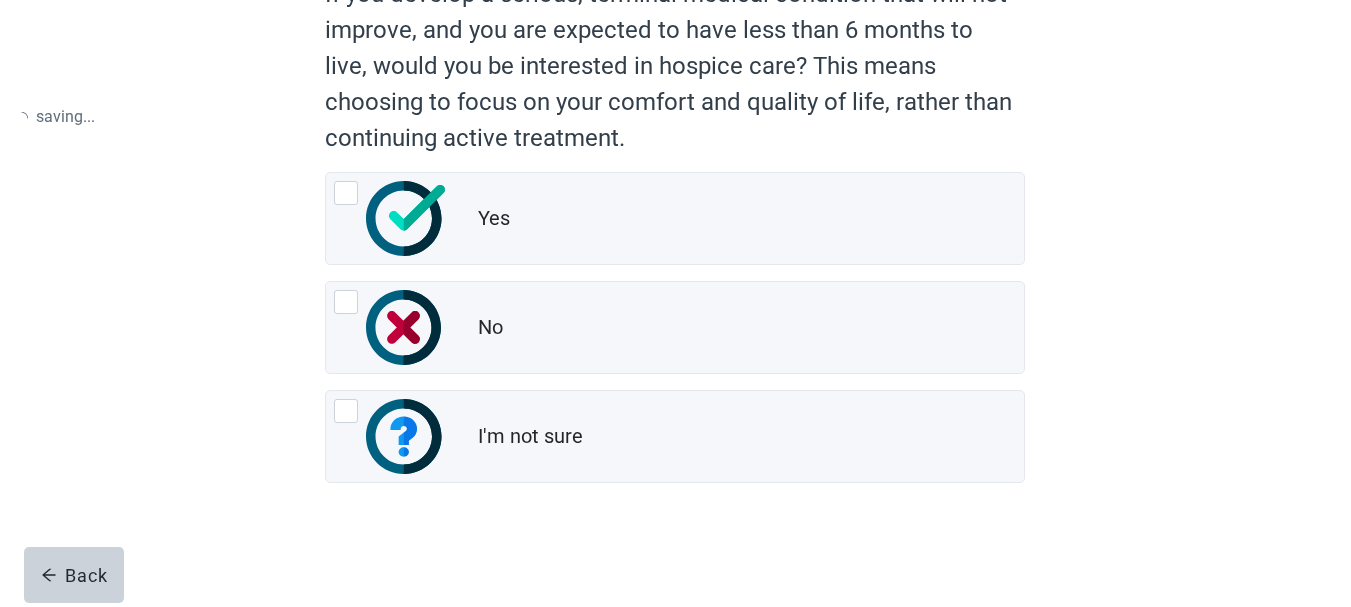 scroll, scrollTop: 0, scrollLeft: 0, axis: both 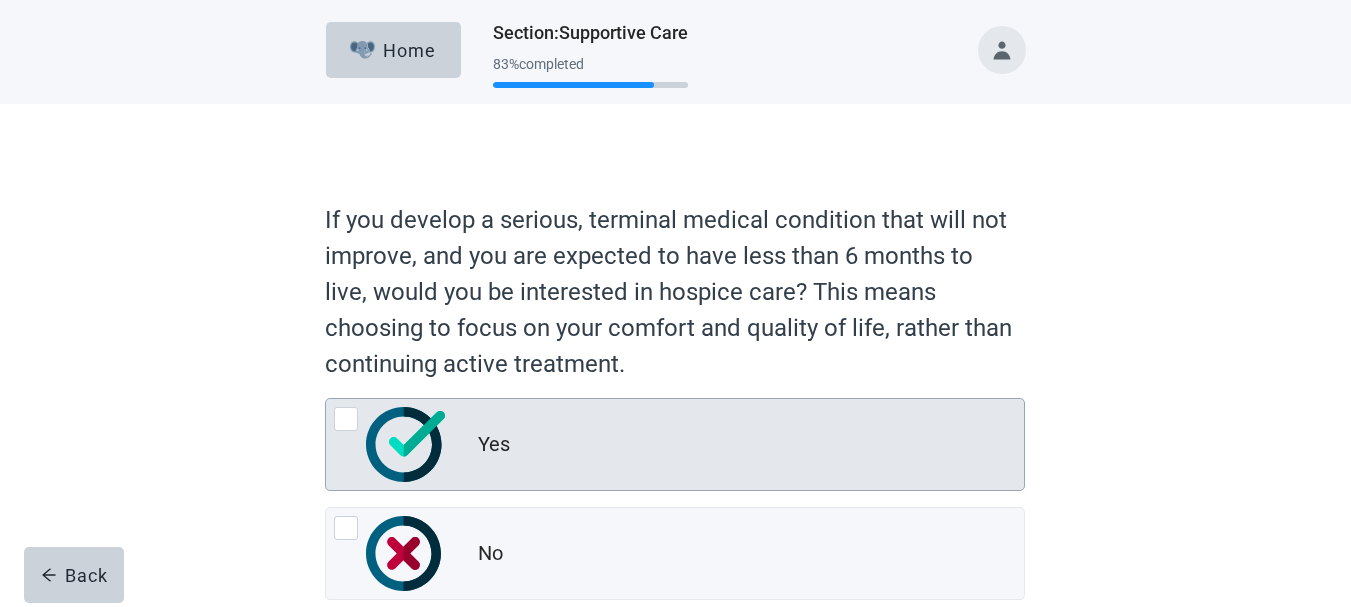 drag, startPoint x: 352, startPoint y: 414, endPoint x: 366, endPoint y: 424, distance: 17.20465 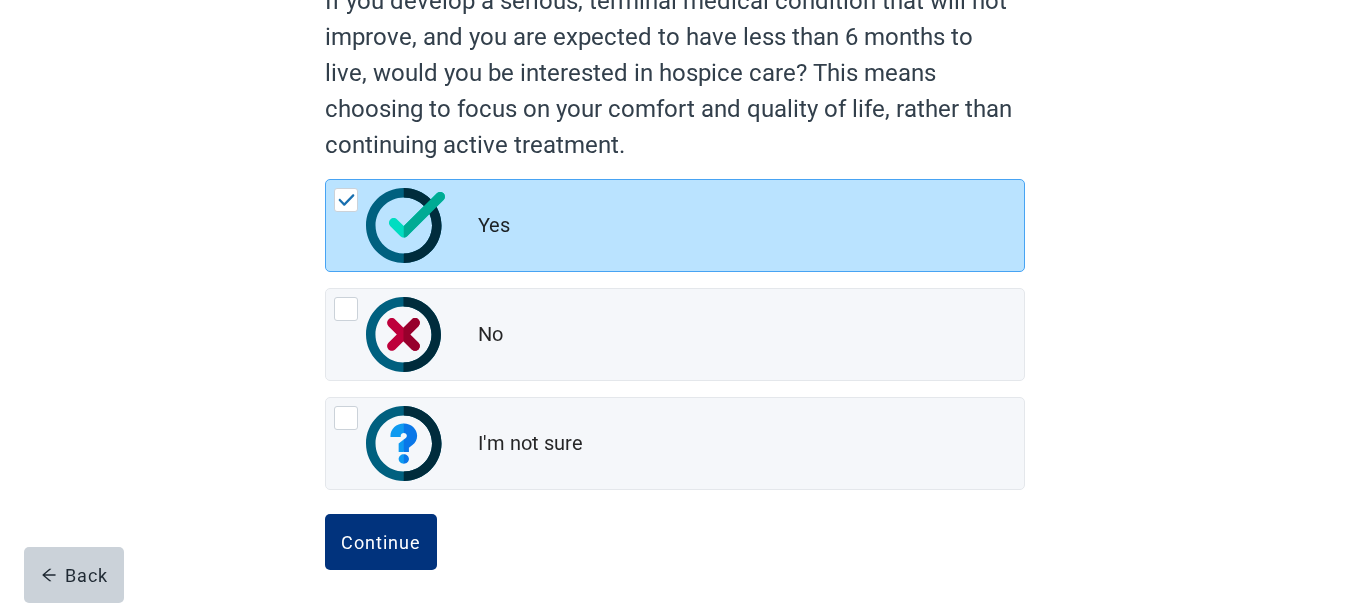 scroll, scrollTop: 226, scrollLeft: 0, axis: vertical 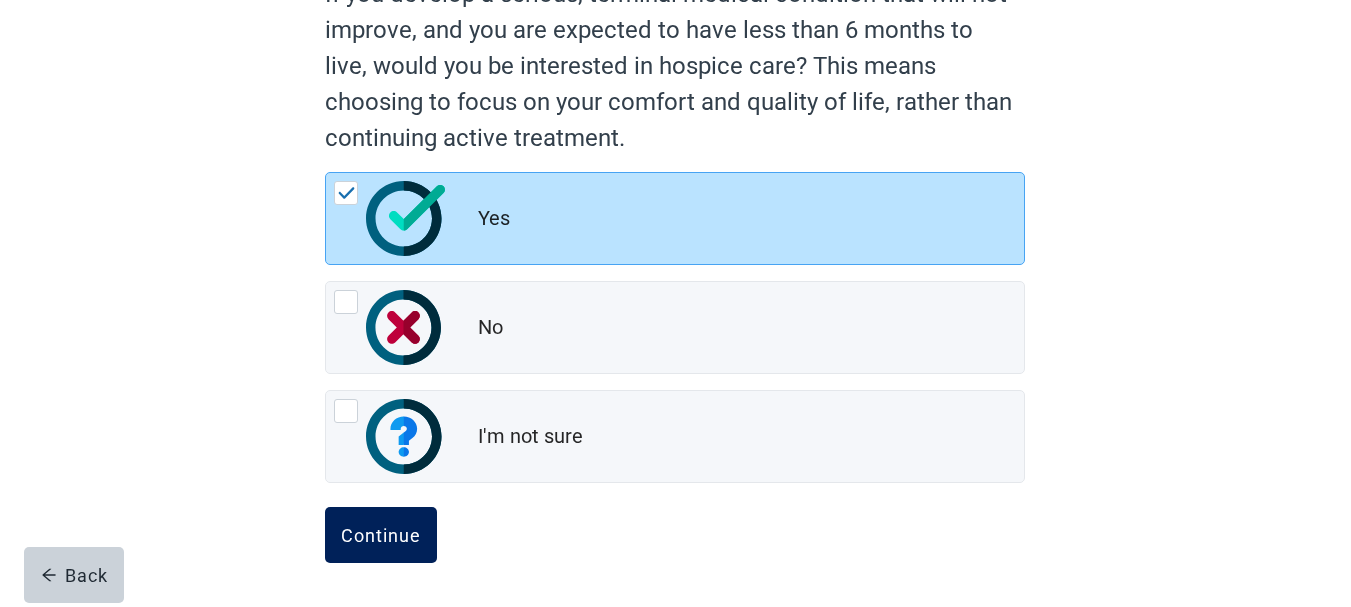 click on "Continue" at bounding box center (381, 535) 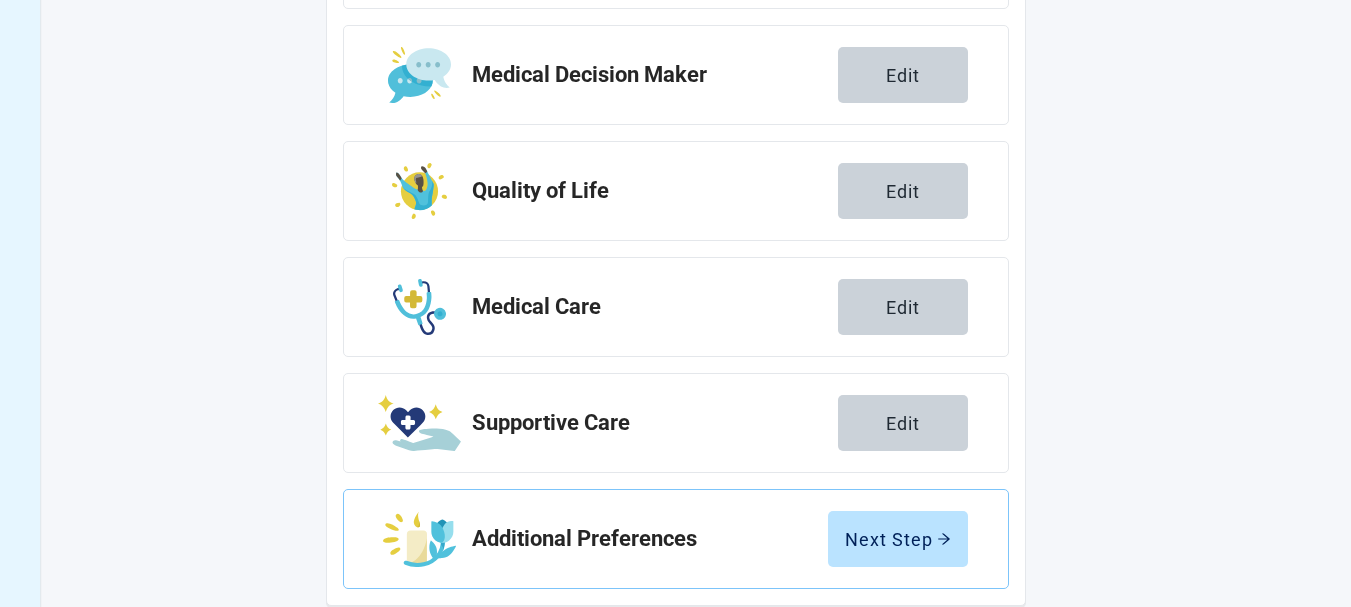 scroll, scrollTop: 456, scrollLeft: 0, axis: vertical 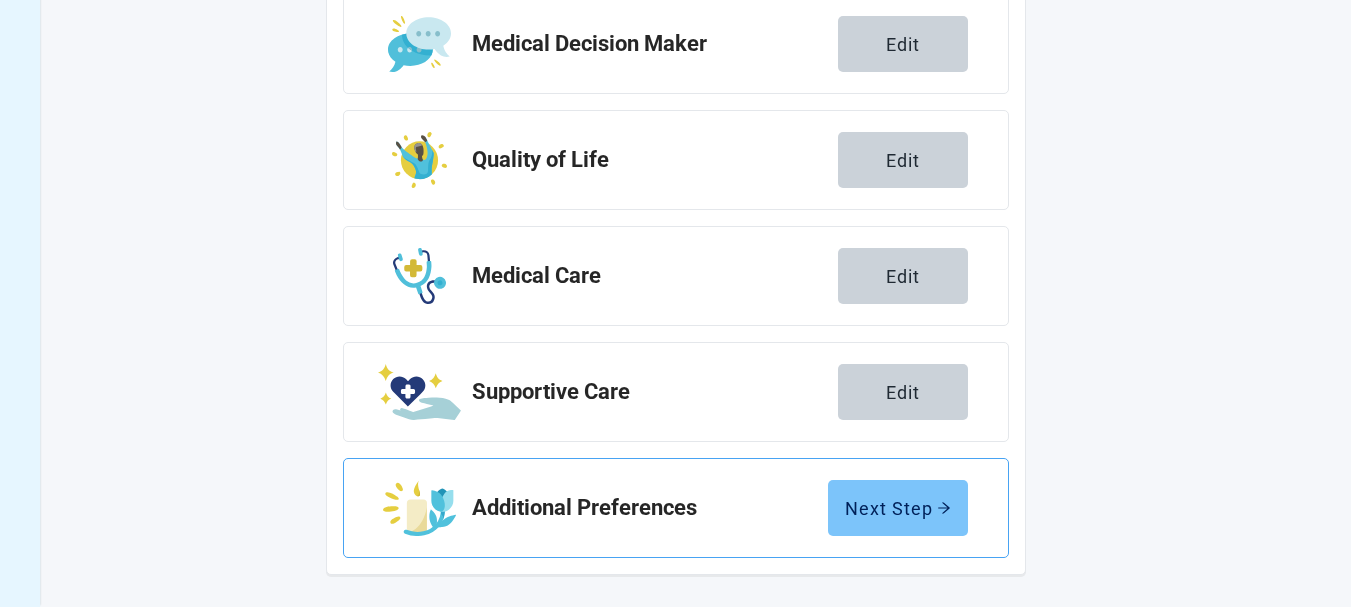 click on "Next Step" at bounding box center [898, 508] 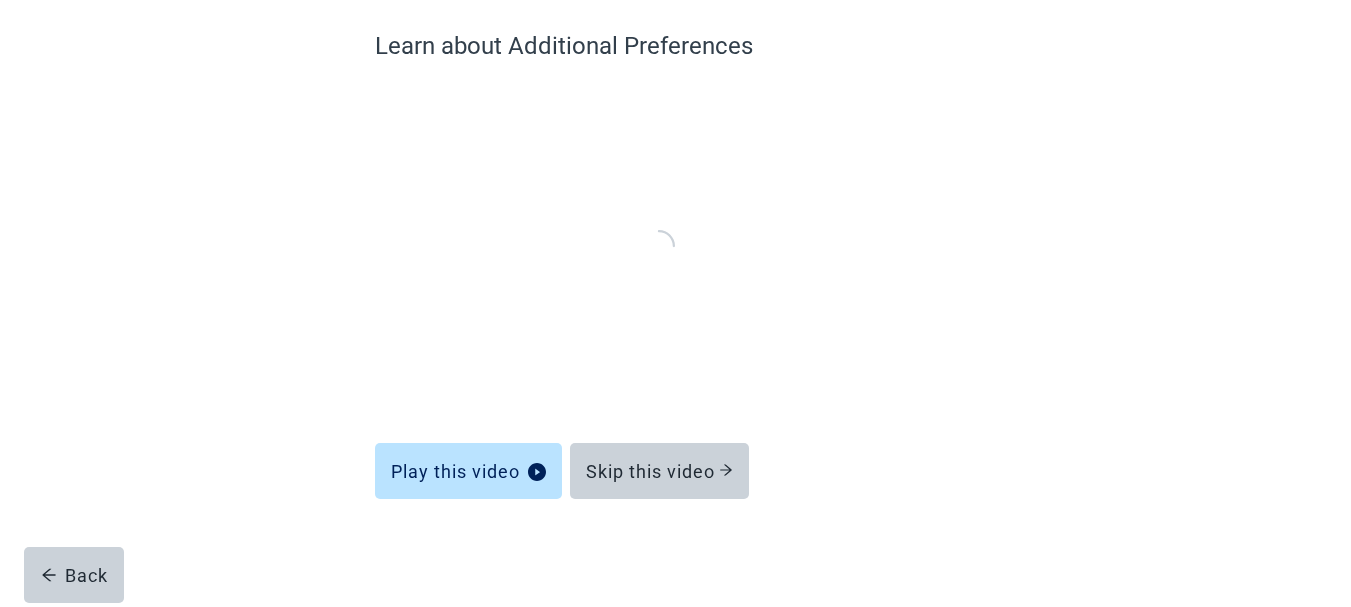 scroll, scrollTop: 164, scrollLeft: 0, axis: vertical 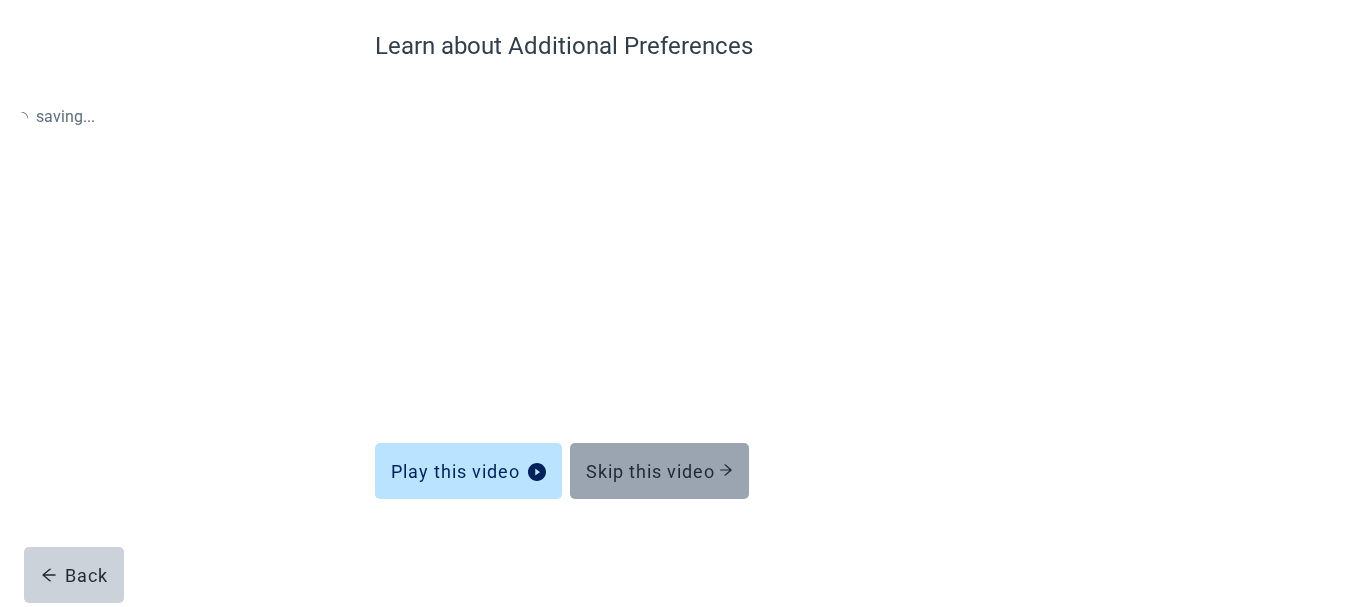 click on "Skip this video" at bounding box center (659, 471) 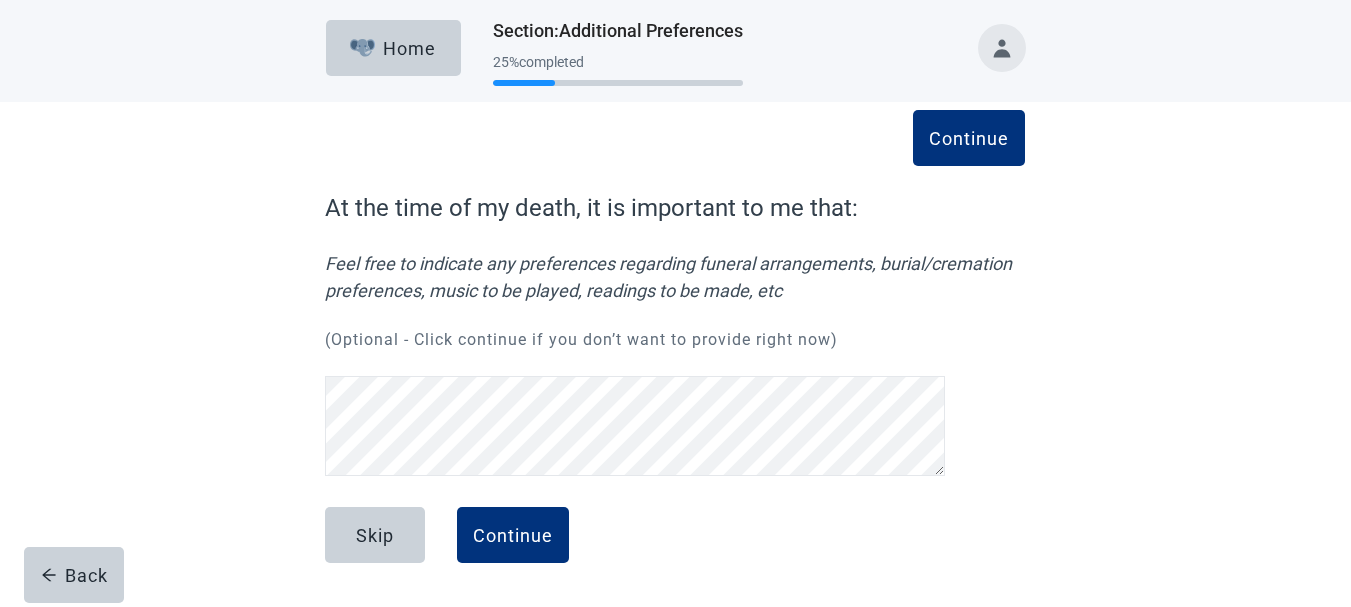 scroll, scrollTop: 2, scrollLeft: 0, axis: vertical 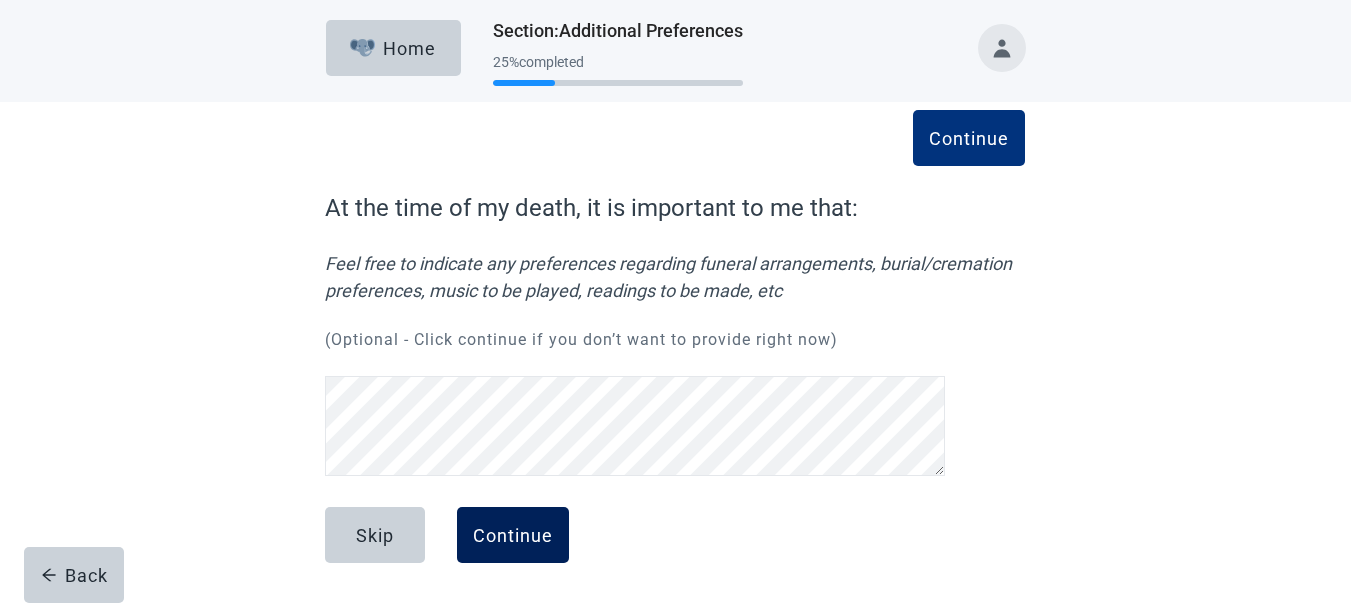 click on "Continue" at bounding box center (513, 535) 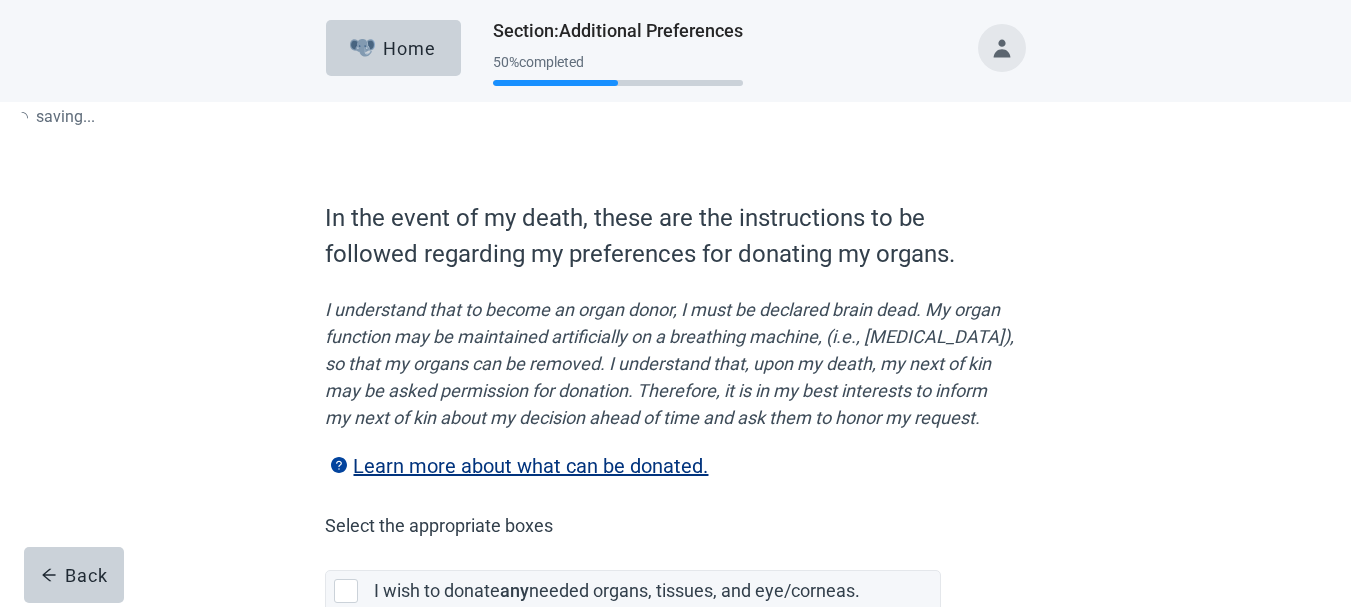 scroll, scrollTop: 0, scrollLeft: 0, axis: both 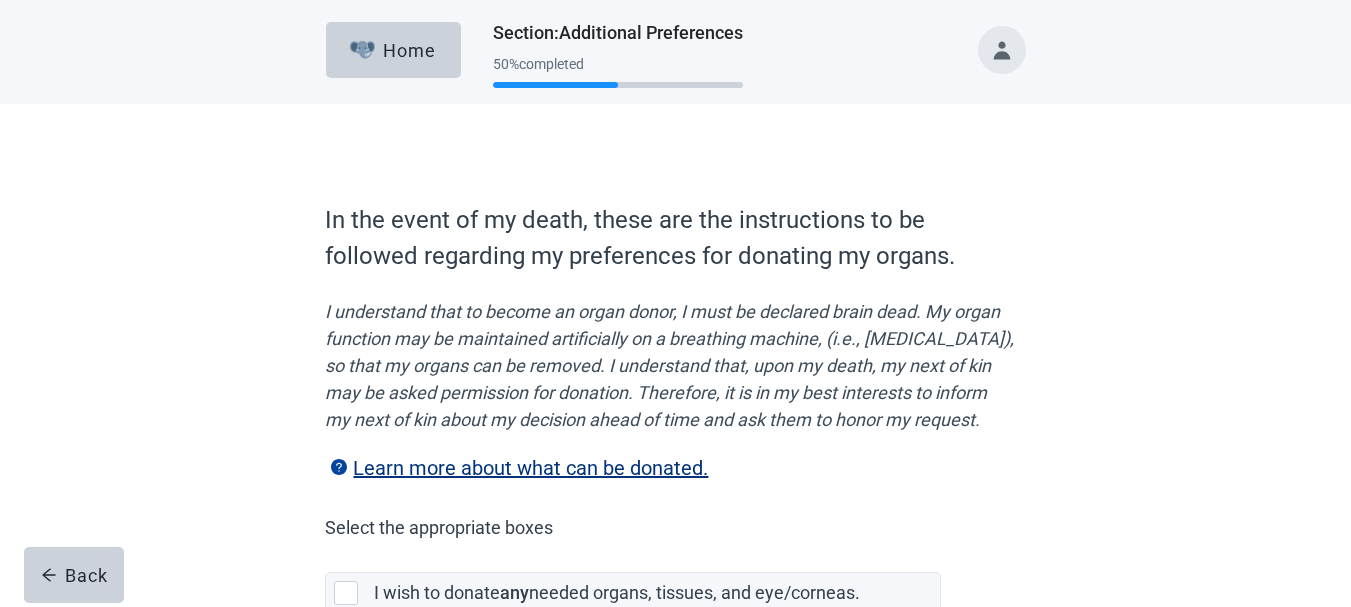 click on "Learn more about what can be donated." at bounding box center [516, 468] 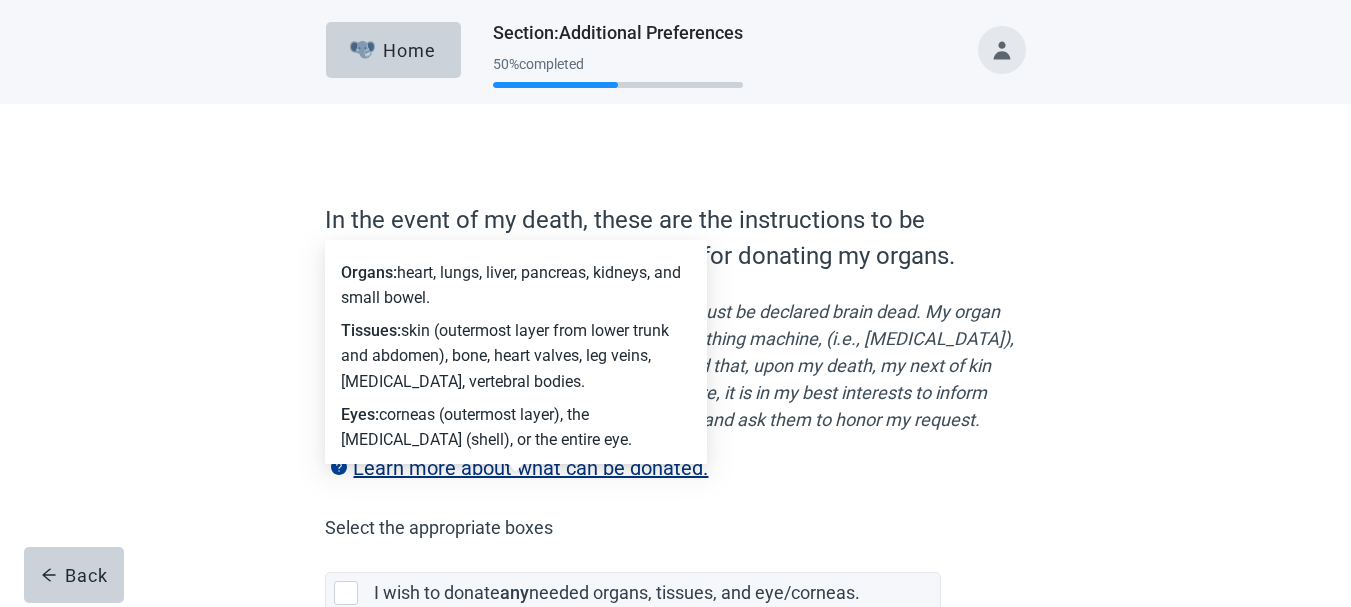 click on "In the event of my death, these are the instructions to be followed regarding my preferences for donating my organs.   I understand that to become an organ donor, I must be declared brain dead. My organ function may be maintained artificially on a breathing machine, (i.e., [MEDICAL_DATA]), so that my organs can be removed. I understand that, upon my death, my next of kin may be asked permission for donation. Therefore, it is in my best interests to inform my next of kin about my decision ahead of time and ask them to honor my request. Learn more about what can be donated. Select the appropriate boxes" at bounding box center (670, 374) 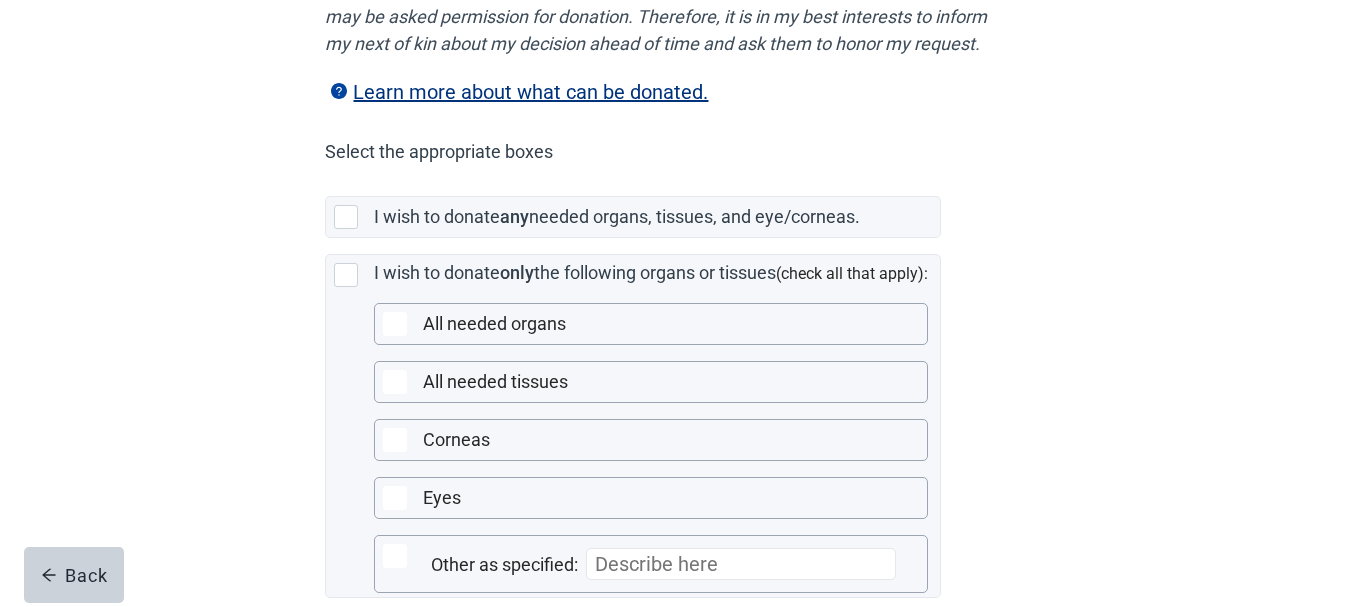 scroll, scrollTop: 382, scrollLeft: 0, axis: vertical 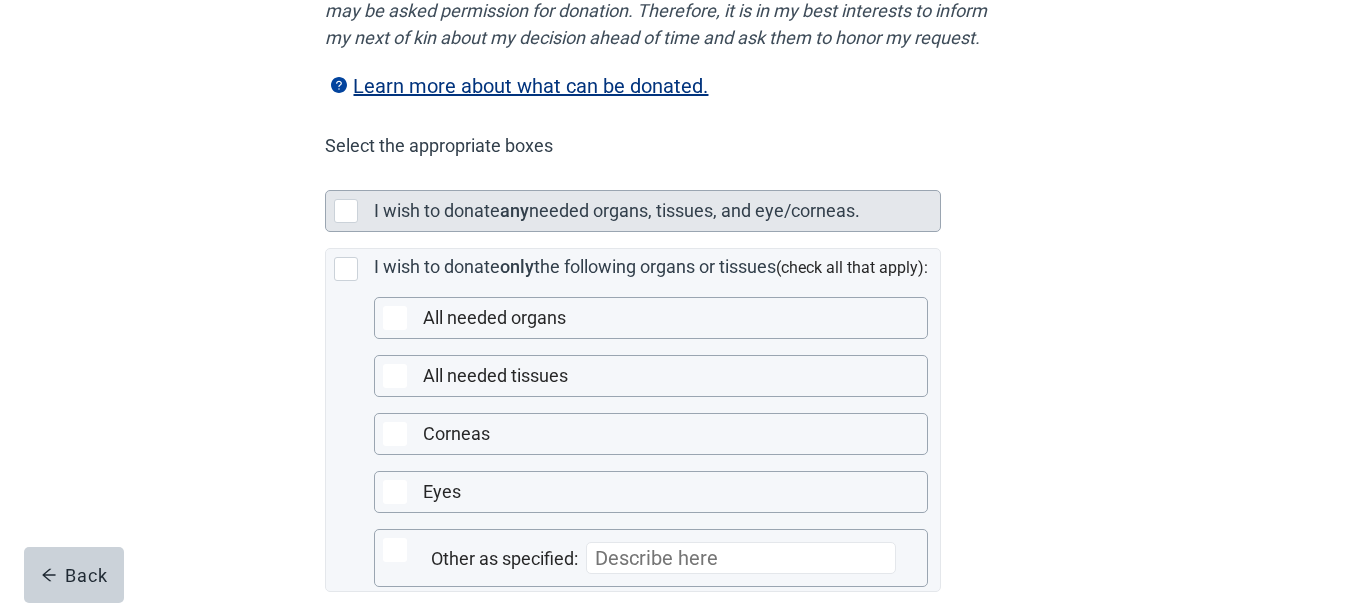 click at bounding box center [346, 211] 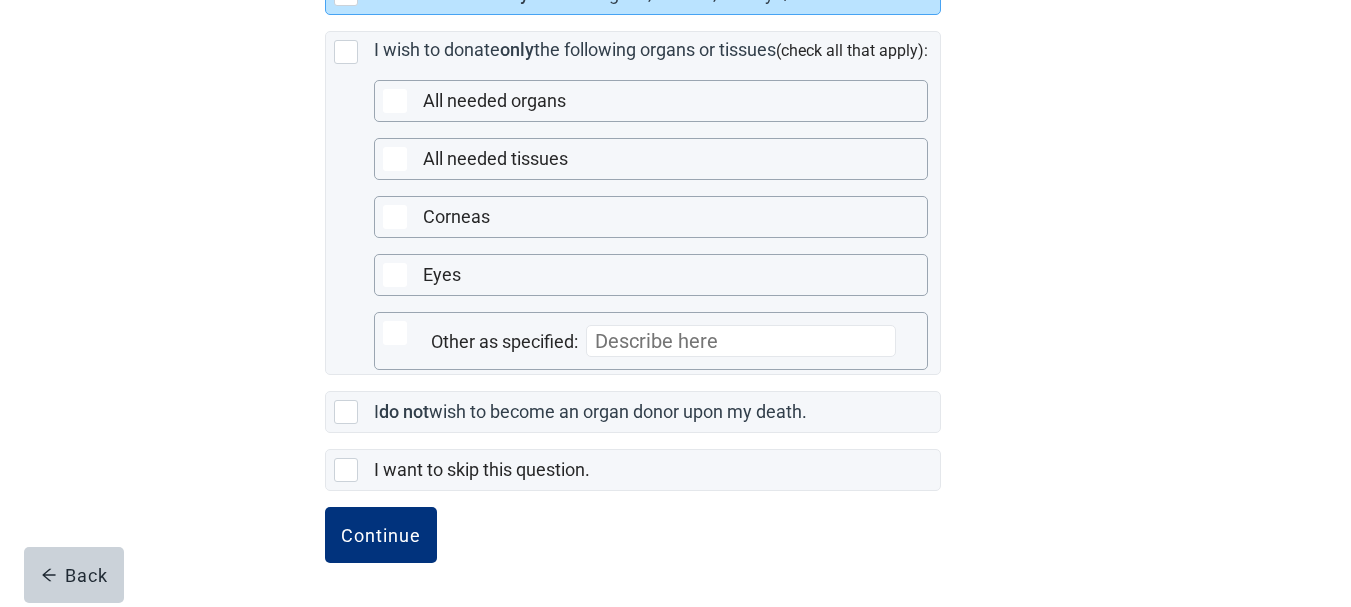 scroll, scrollTop: 624, scrollLeft: 0, axis: vertical 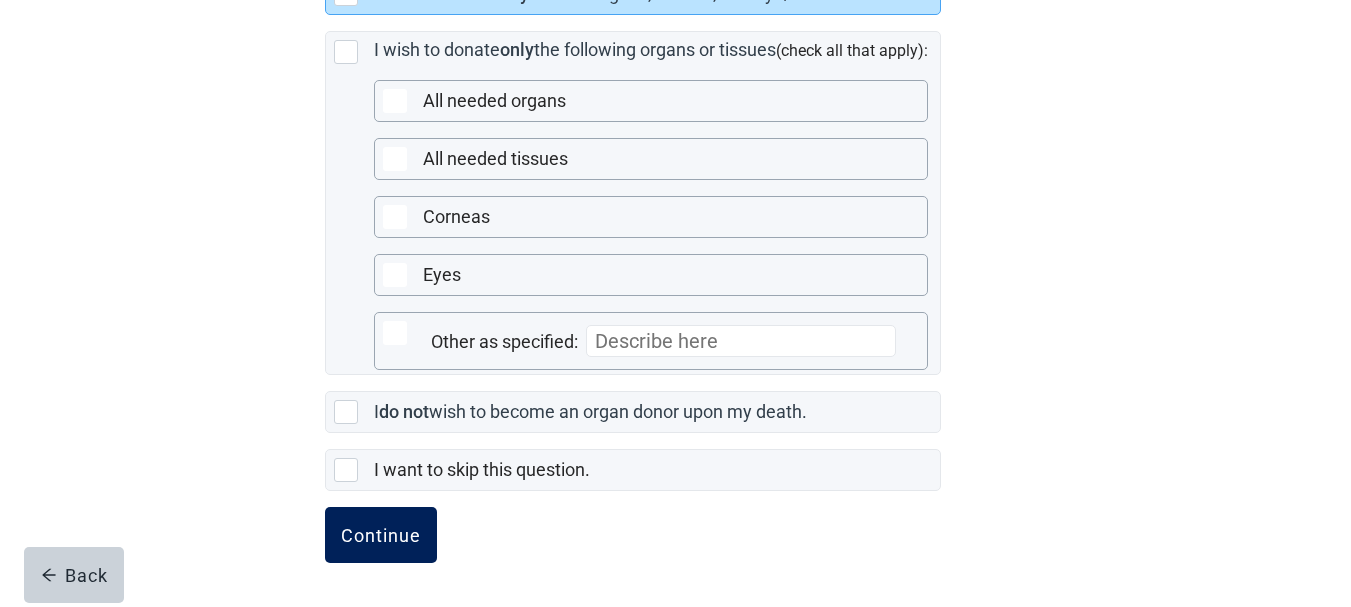 click on "Continue" at bounding box center (381, 535) 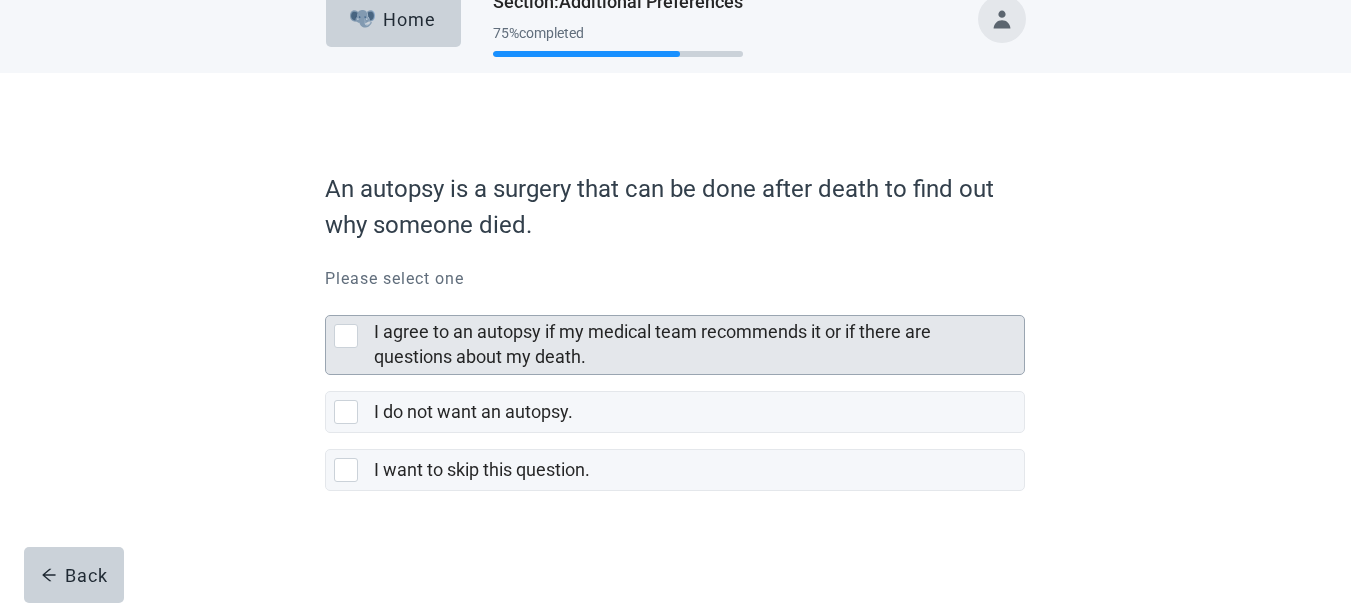 scroll, scrollTop: 0, scrollLeft: 0, axis: both 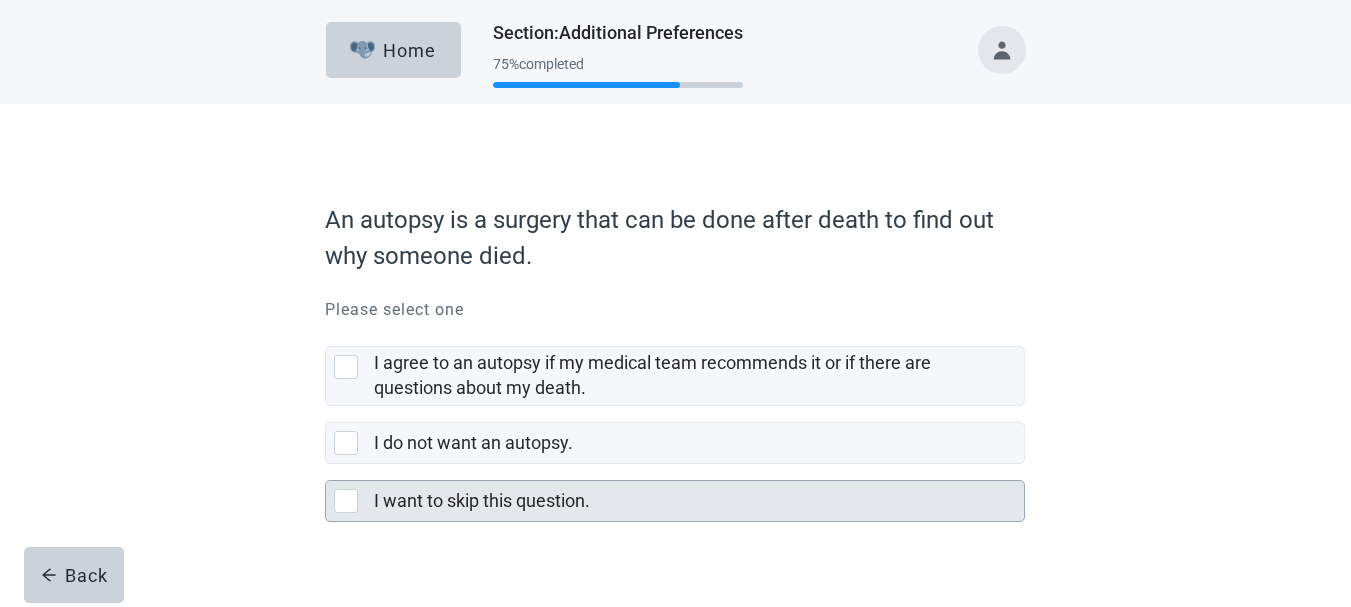 click at bounding box center [346, 501] 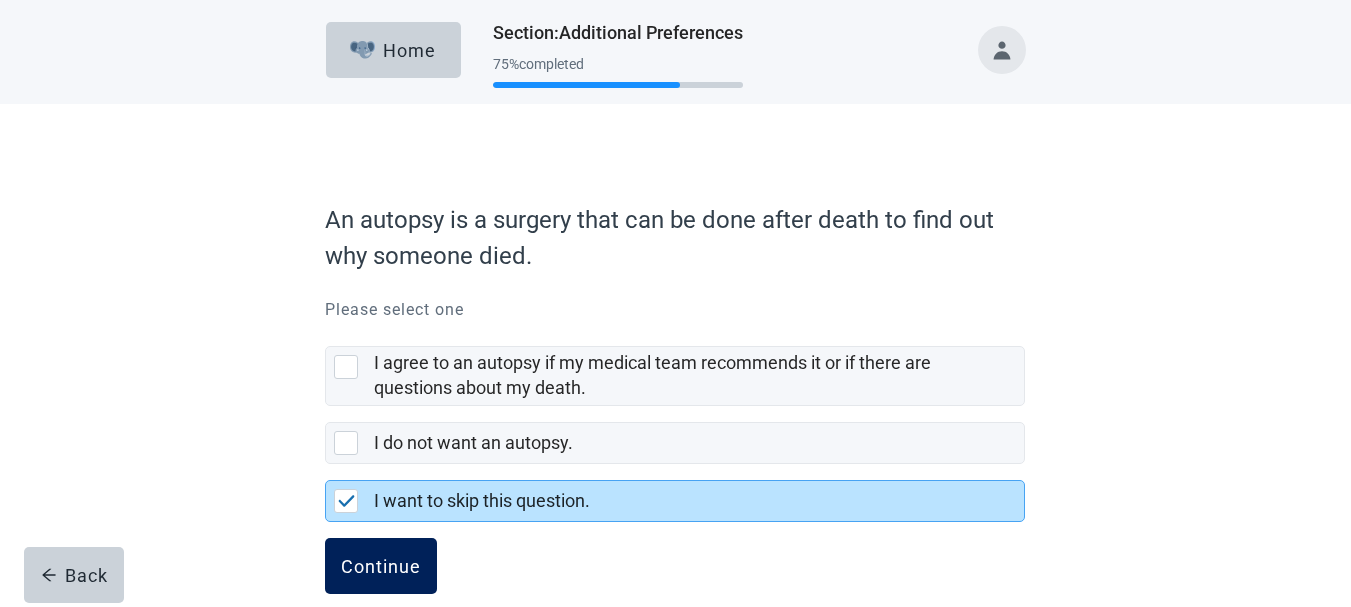 click on "Continue" at bounding box center [381, 566] 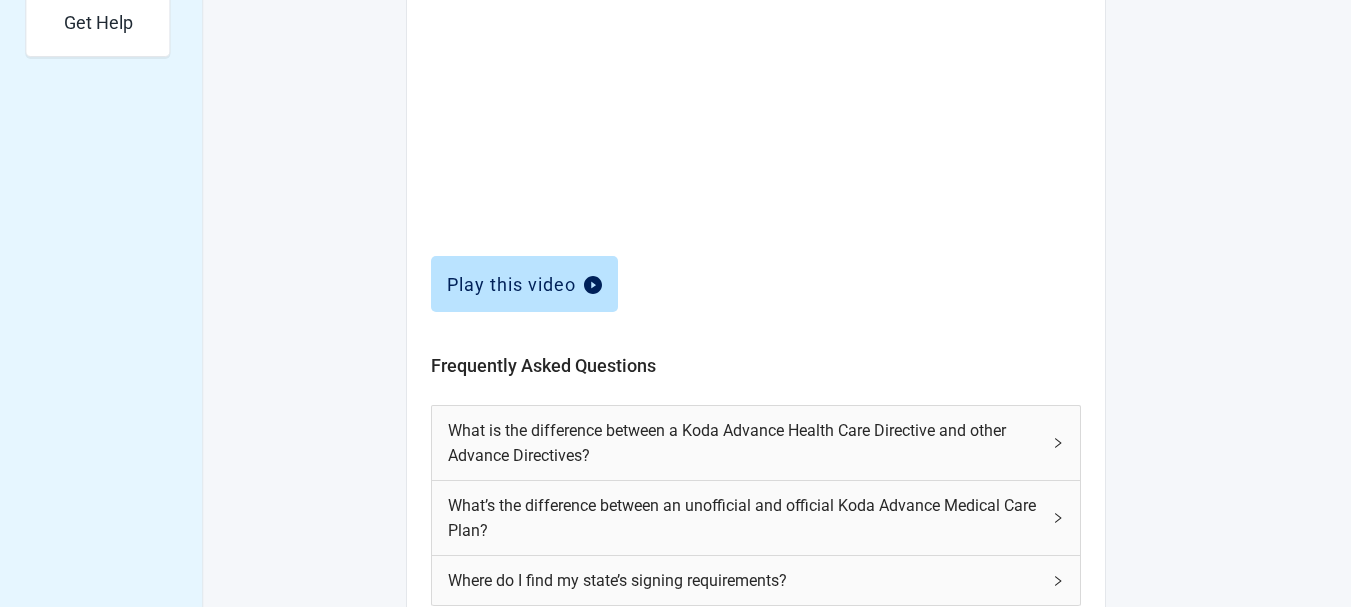 scroll, scrollTop: 790, scrollLeft: 0, axis: vertical 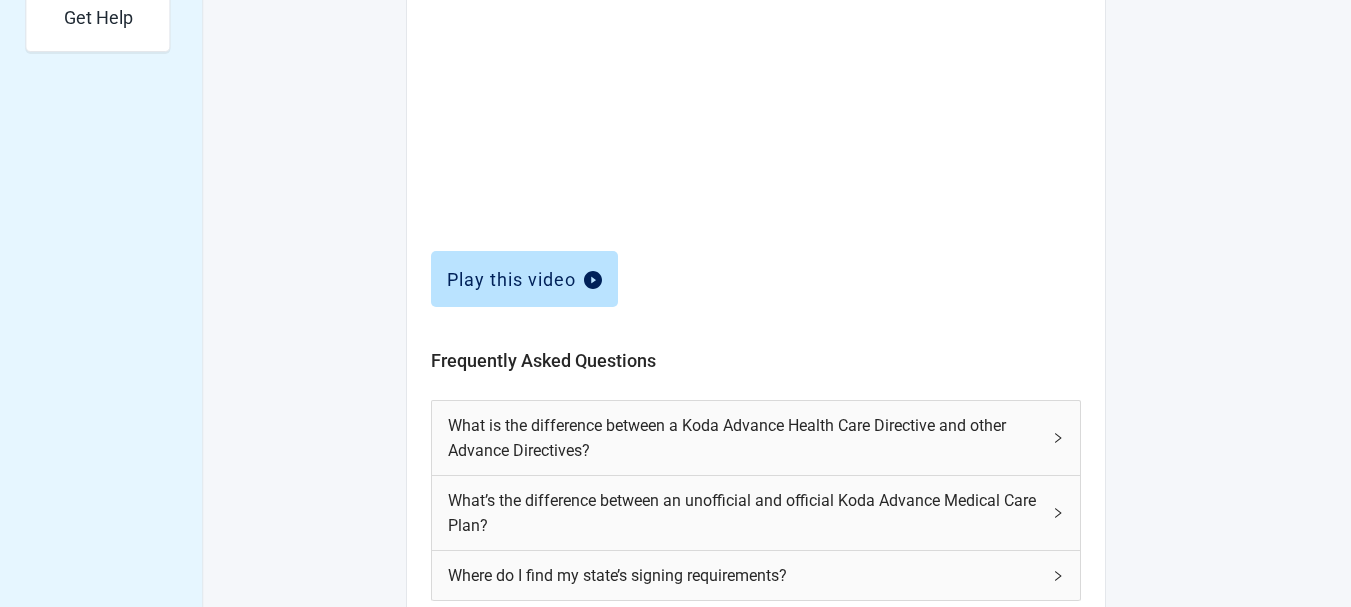 click 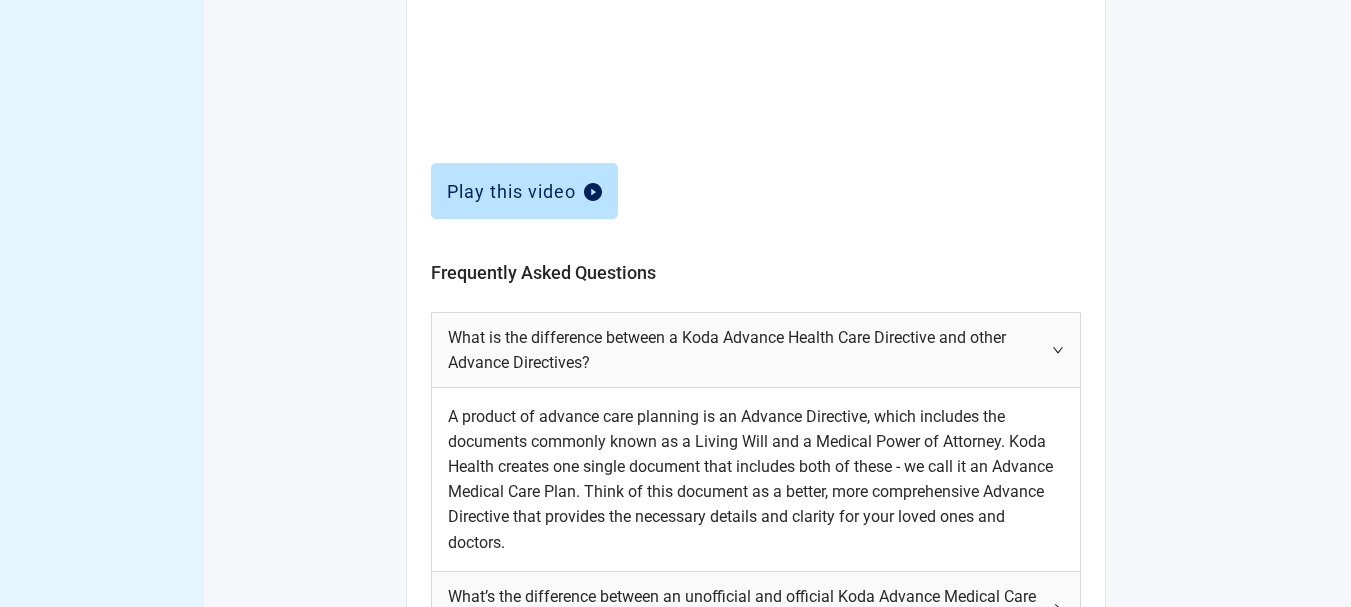 scroll, scrollTop: 885, scrollLeft: 0, axis: vertical 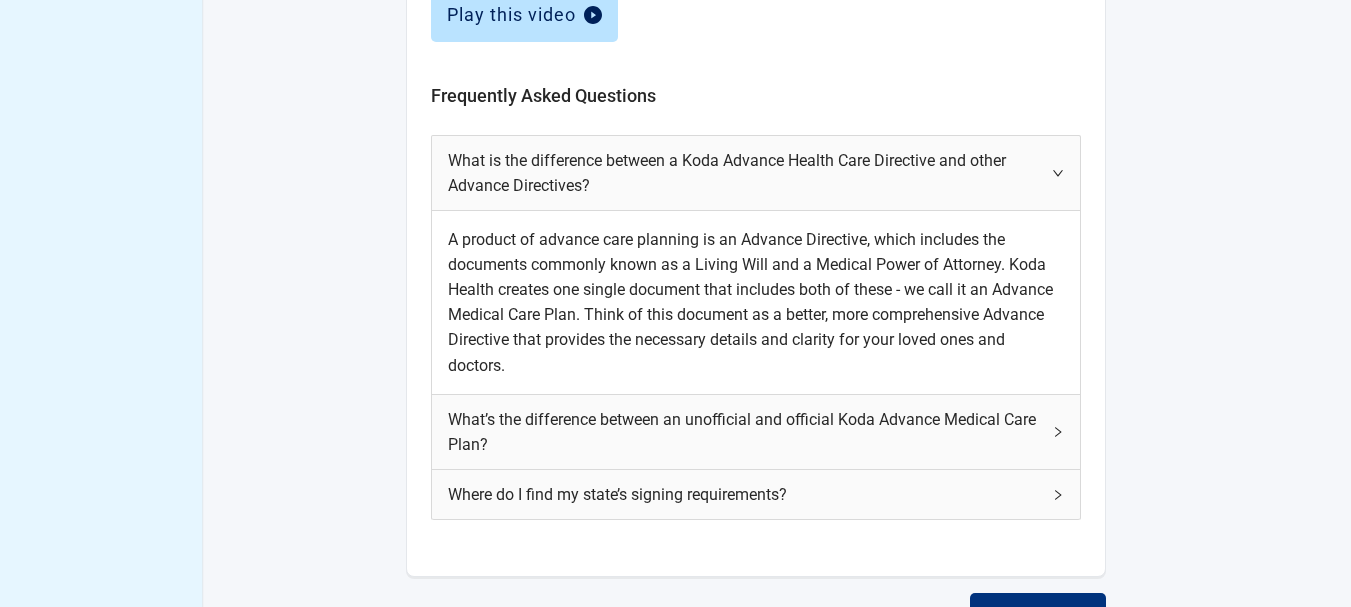 click 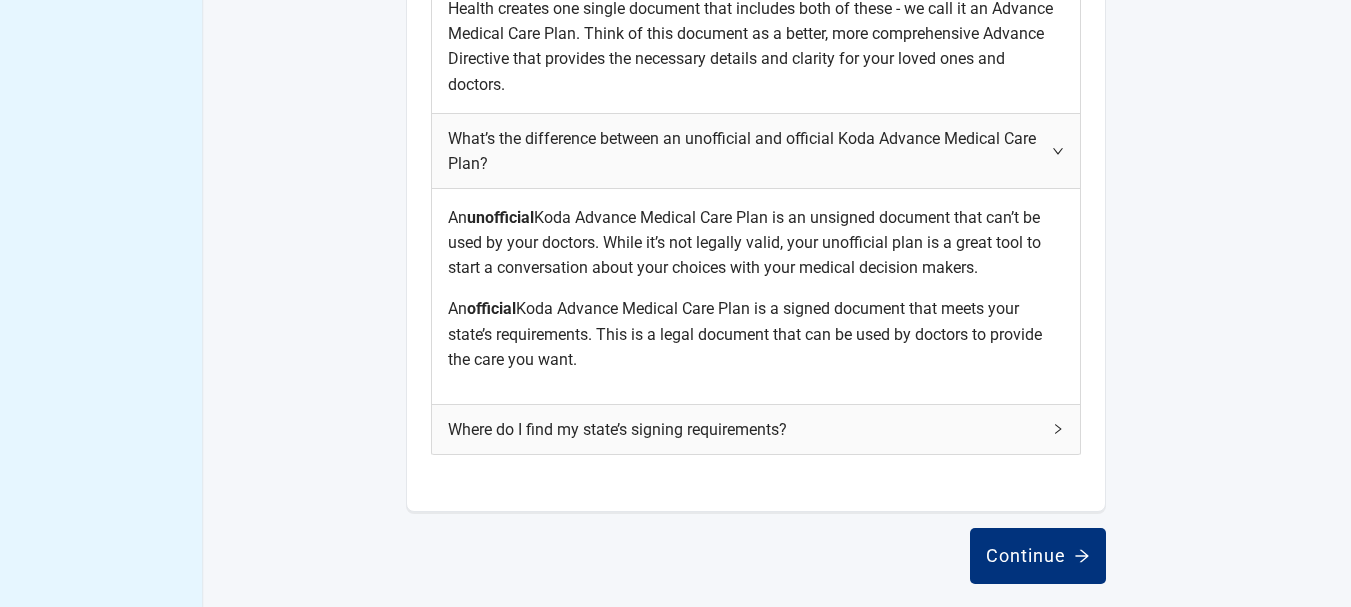 scroll, scrollTop: 1345, scrollLeft: 0, axis: vertical 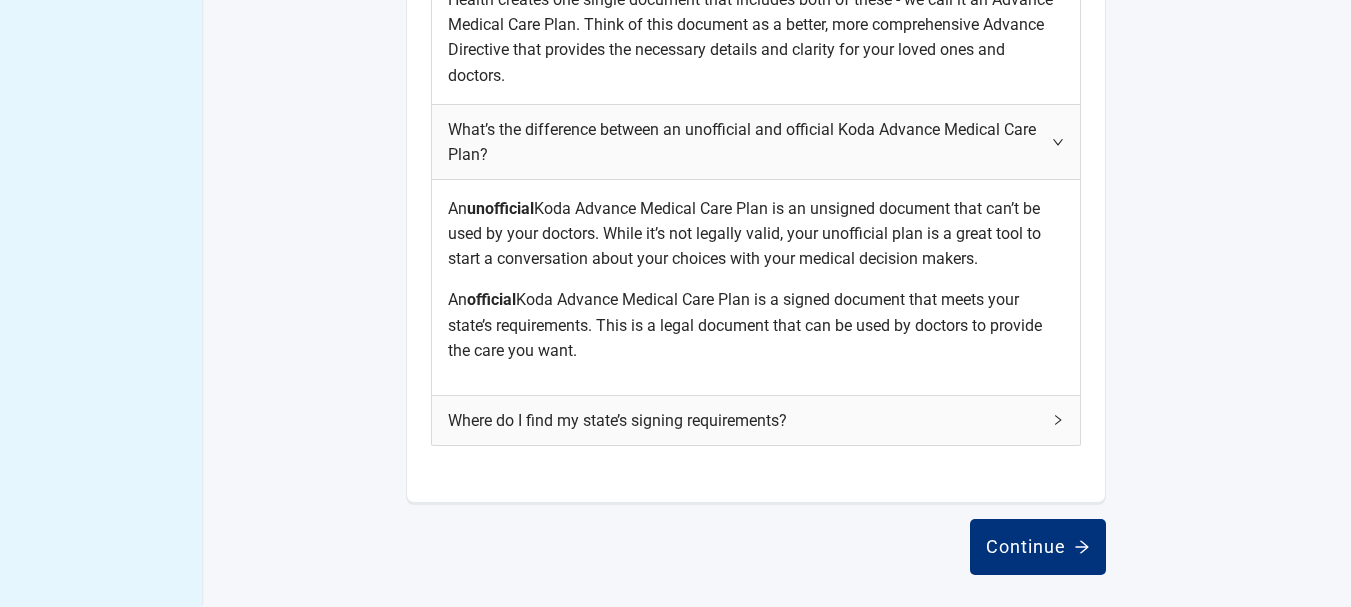 click on "Where do I find my state’s signing requirements?" at bounding box center (756, 420) 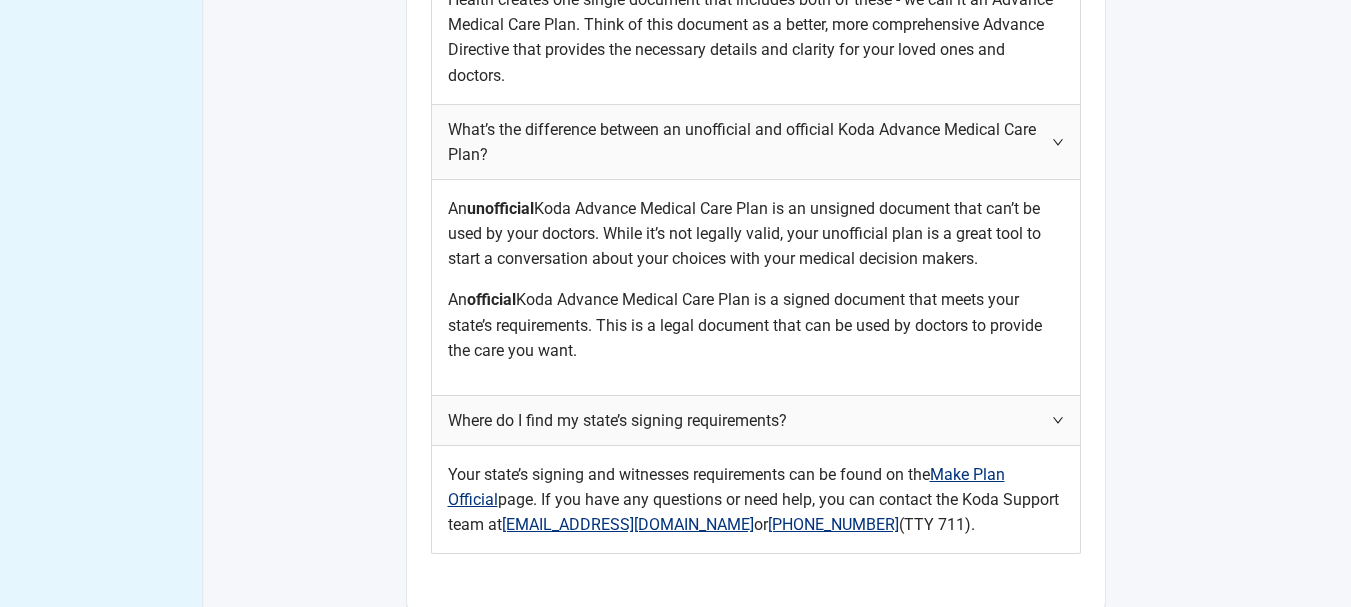 click on "Make Plan Official" at bounding box center (726, 487) 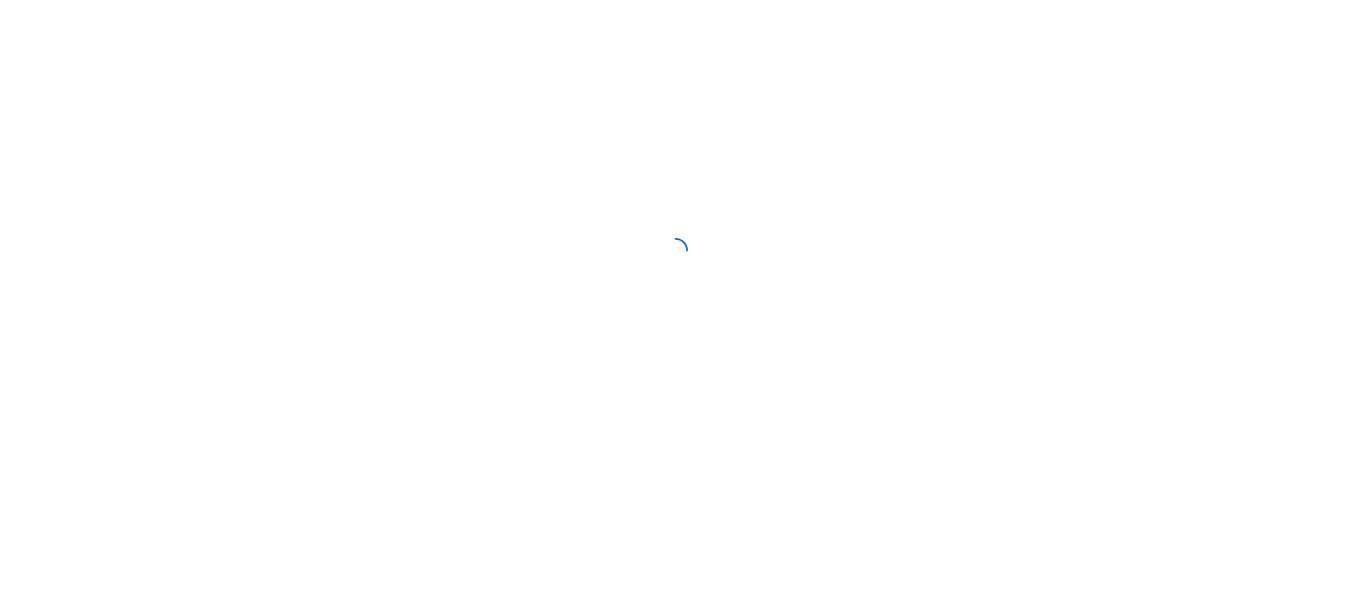scroll, scrollTop: 0, scrollLeft: 0, axis: both 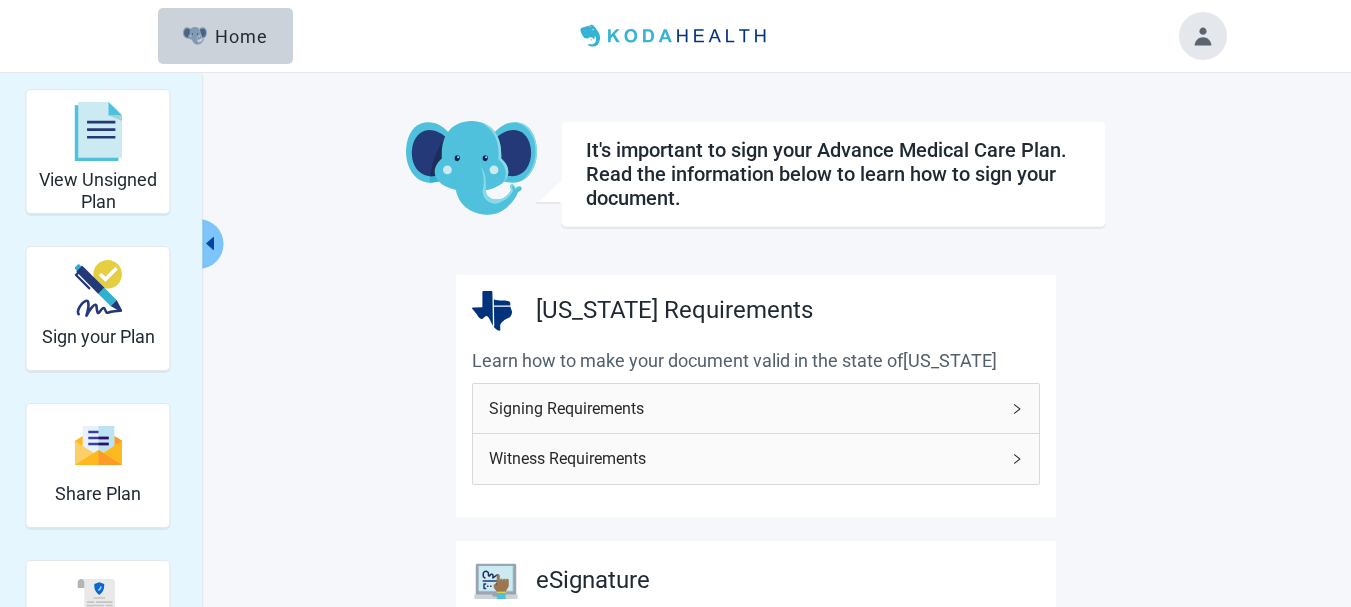click 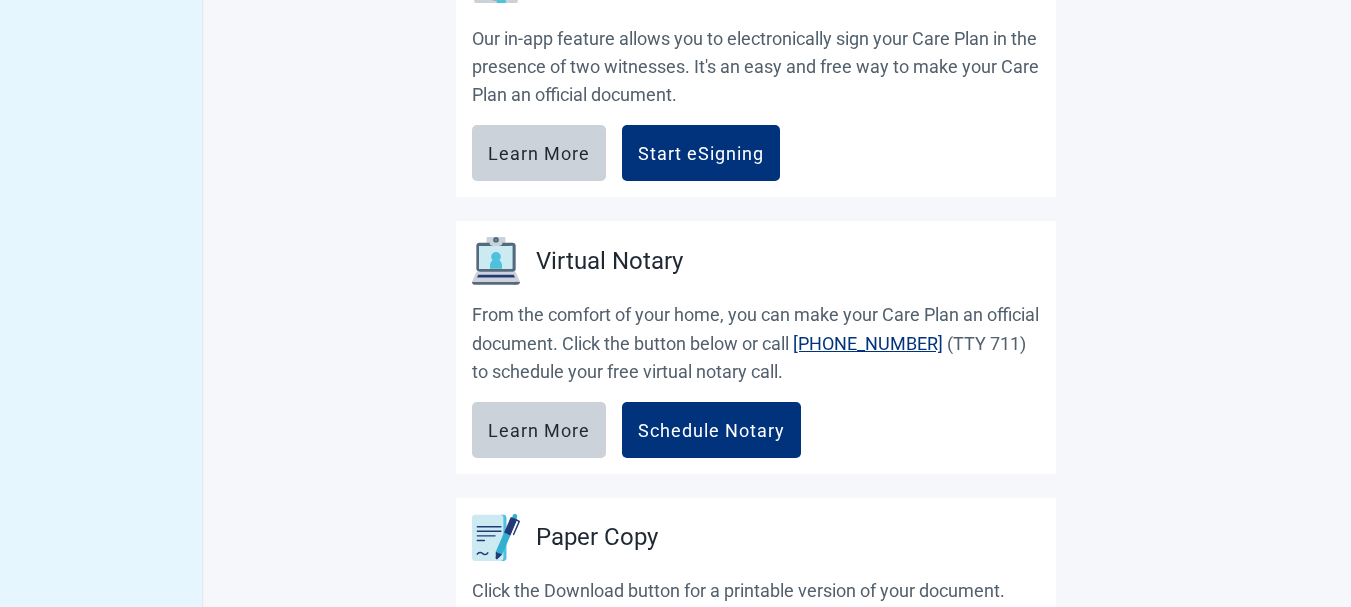 scroll, scrollTop: 863, scrollLeft: 0, axis: vertical 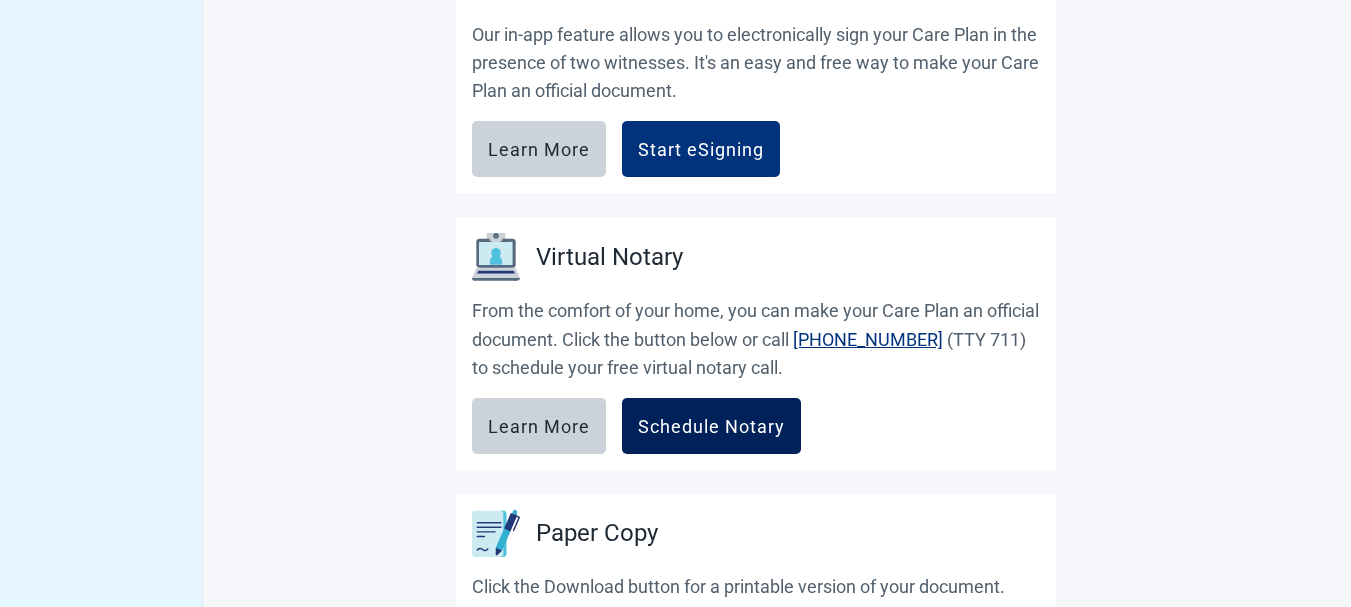click on "Schedule Notary" at bounding box center [711, 426] 